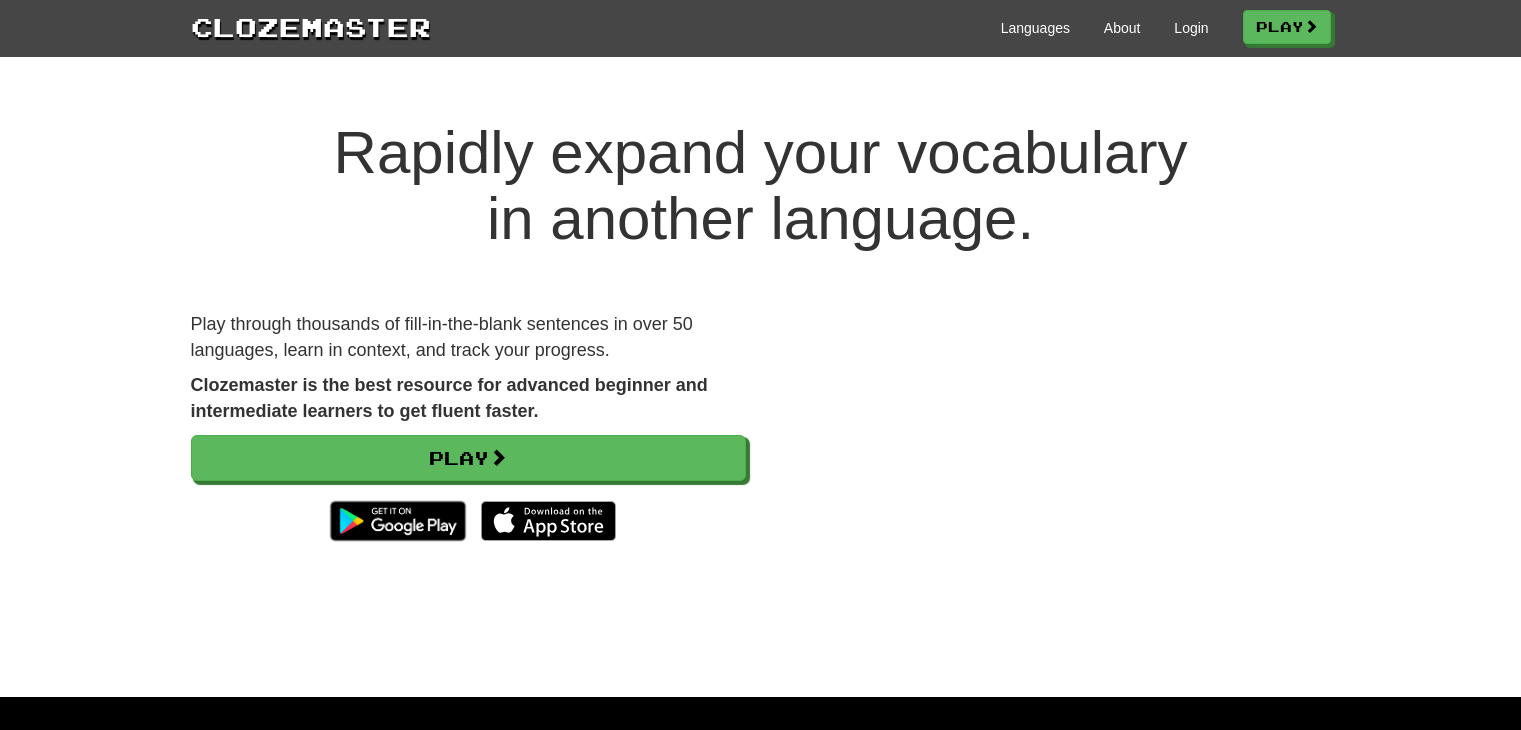 scroll, scrollTop: 0, scrollLeft: 0, axis: both 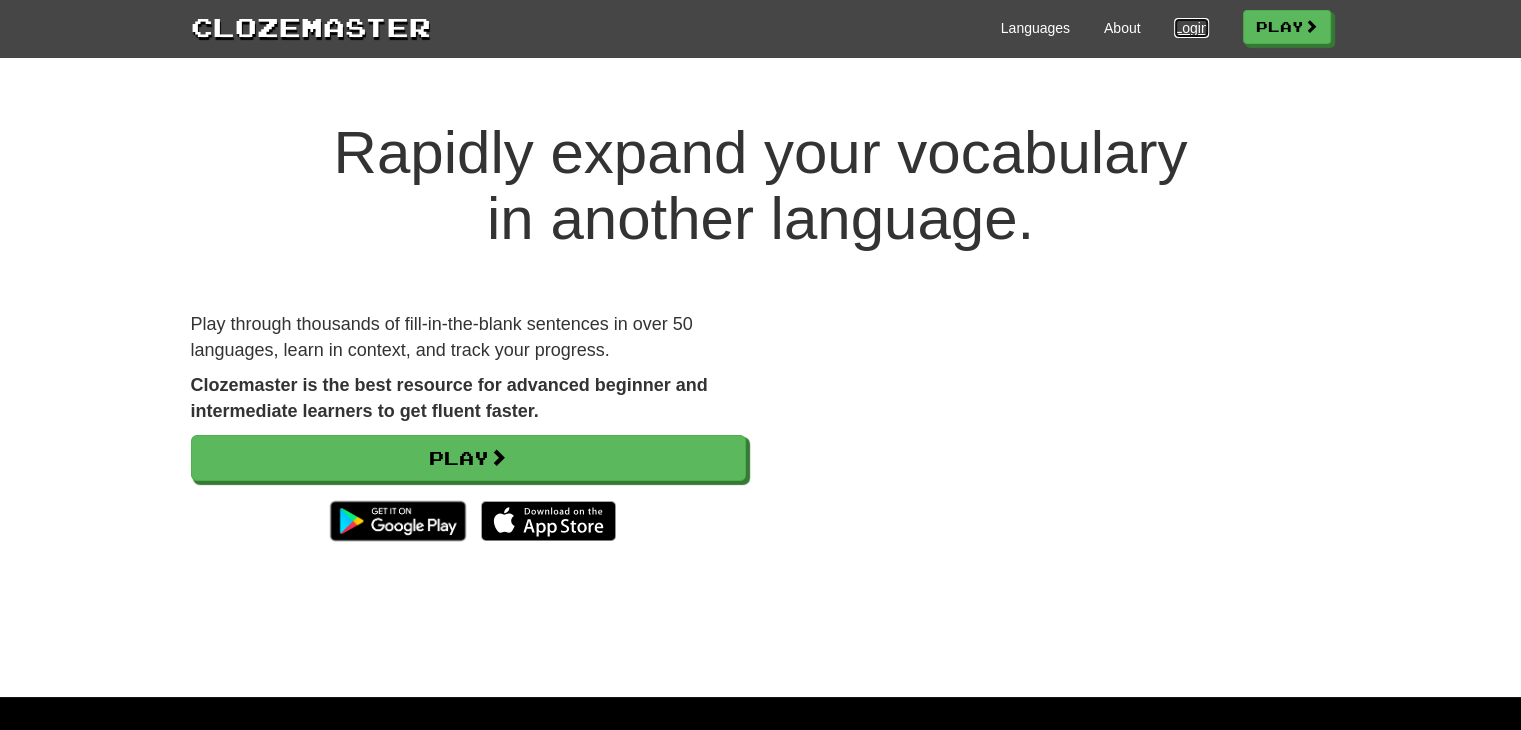 click on "Login" at bounding box center (1191, 28) 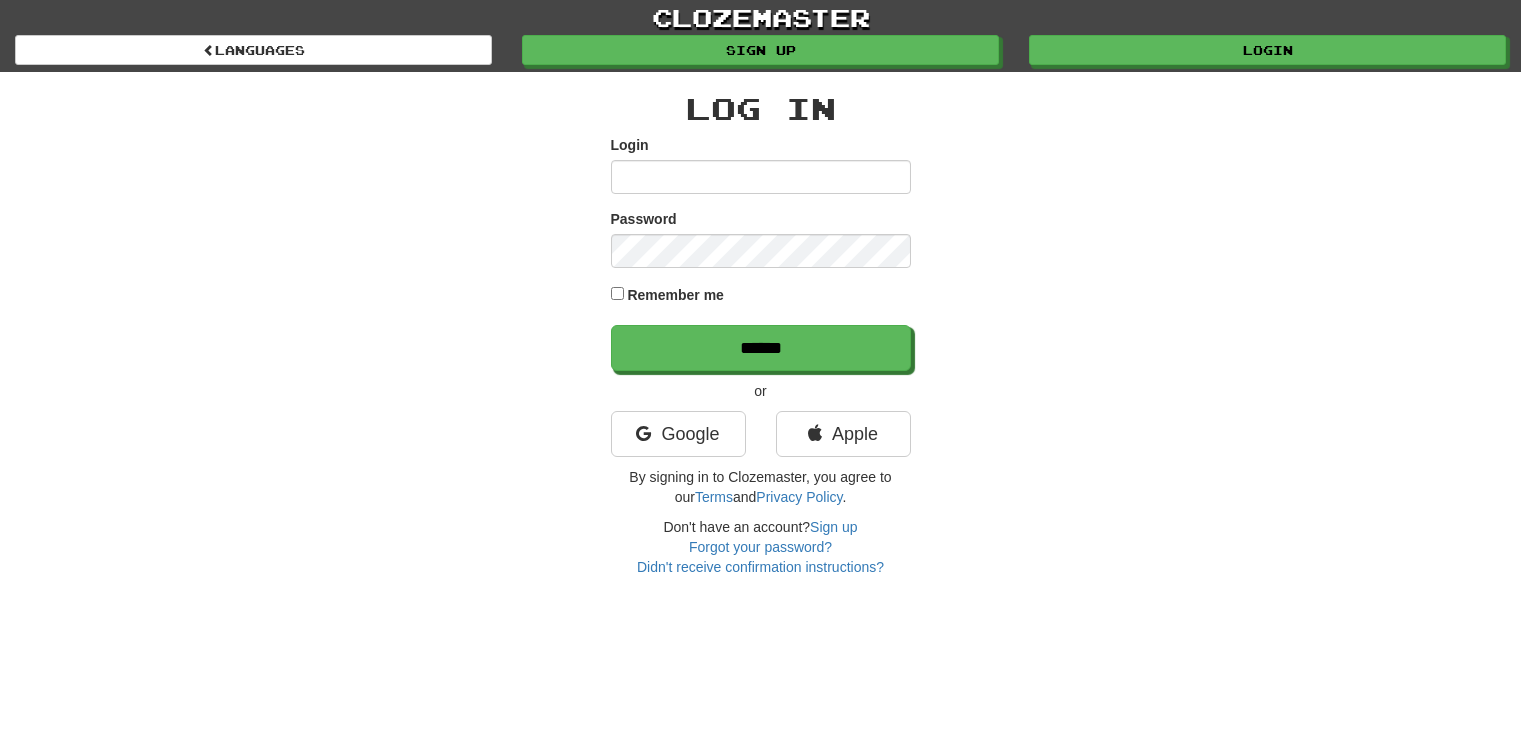 scroll, scrollTop: 0, scrollLeft: 0, axis: both 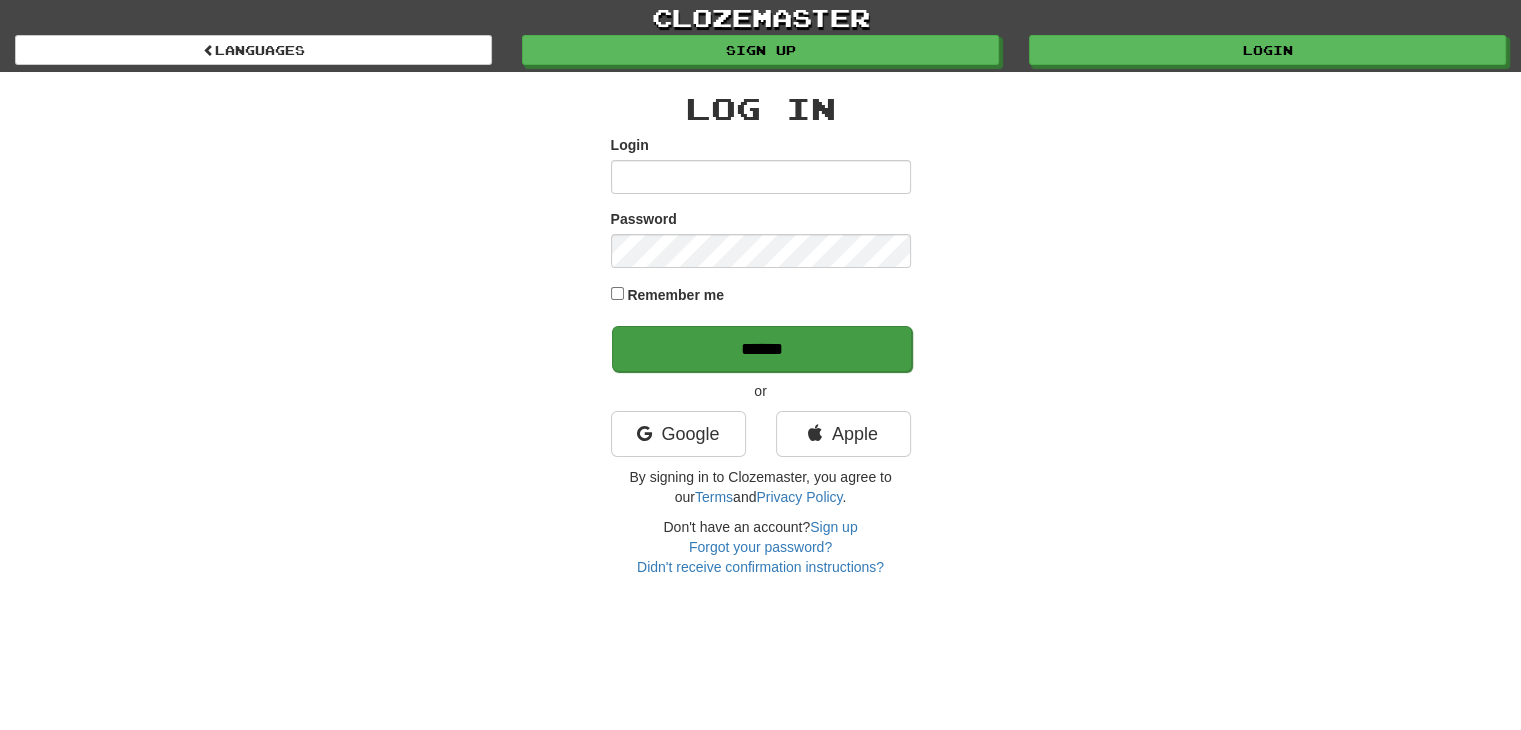 type on "**********" 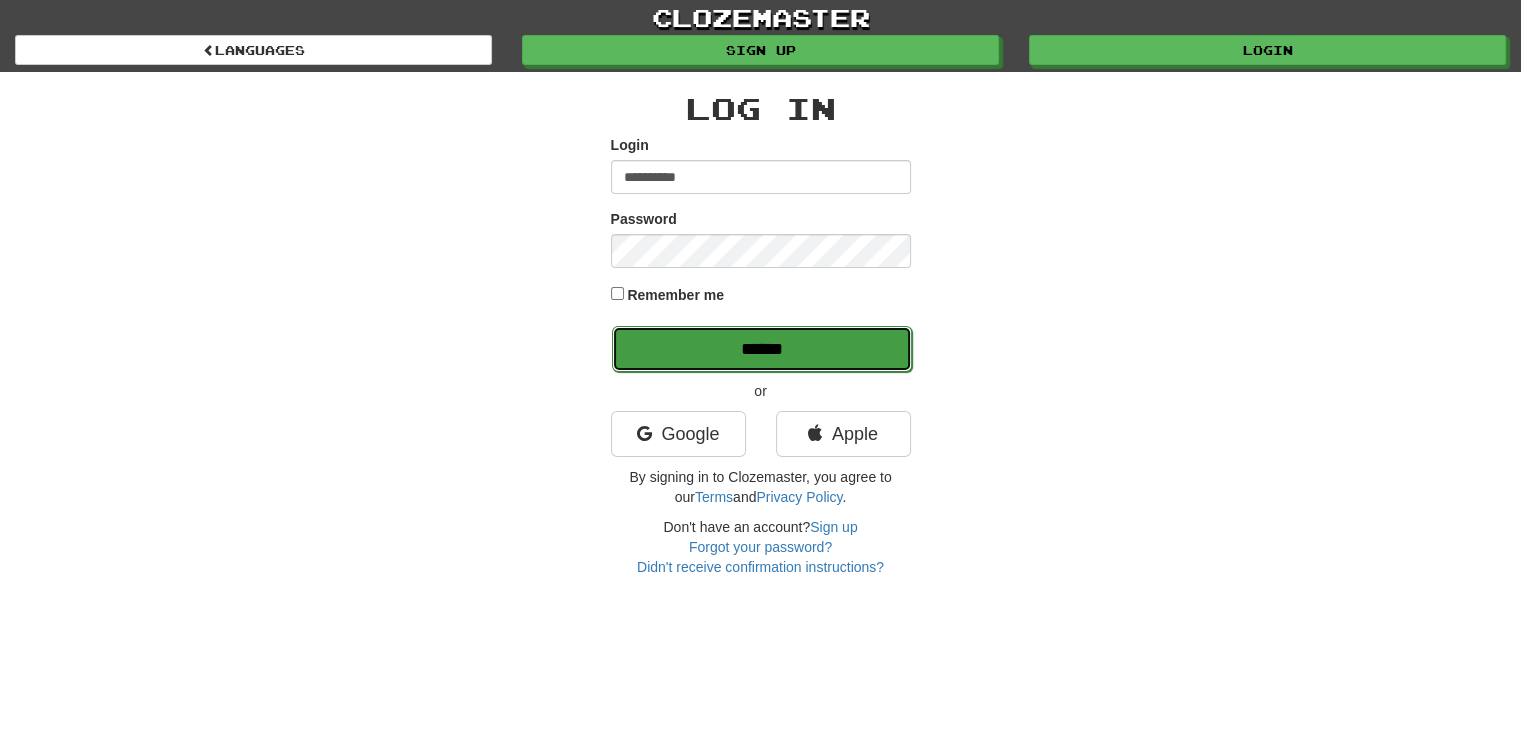 click on "******" at bounding box center [762, 349] 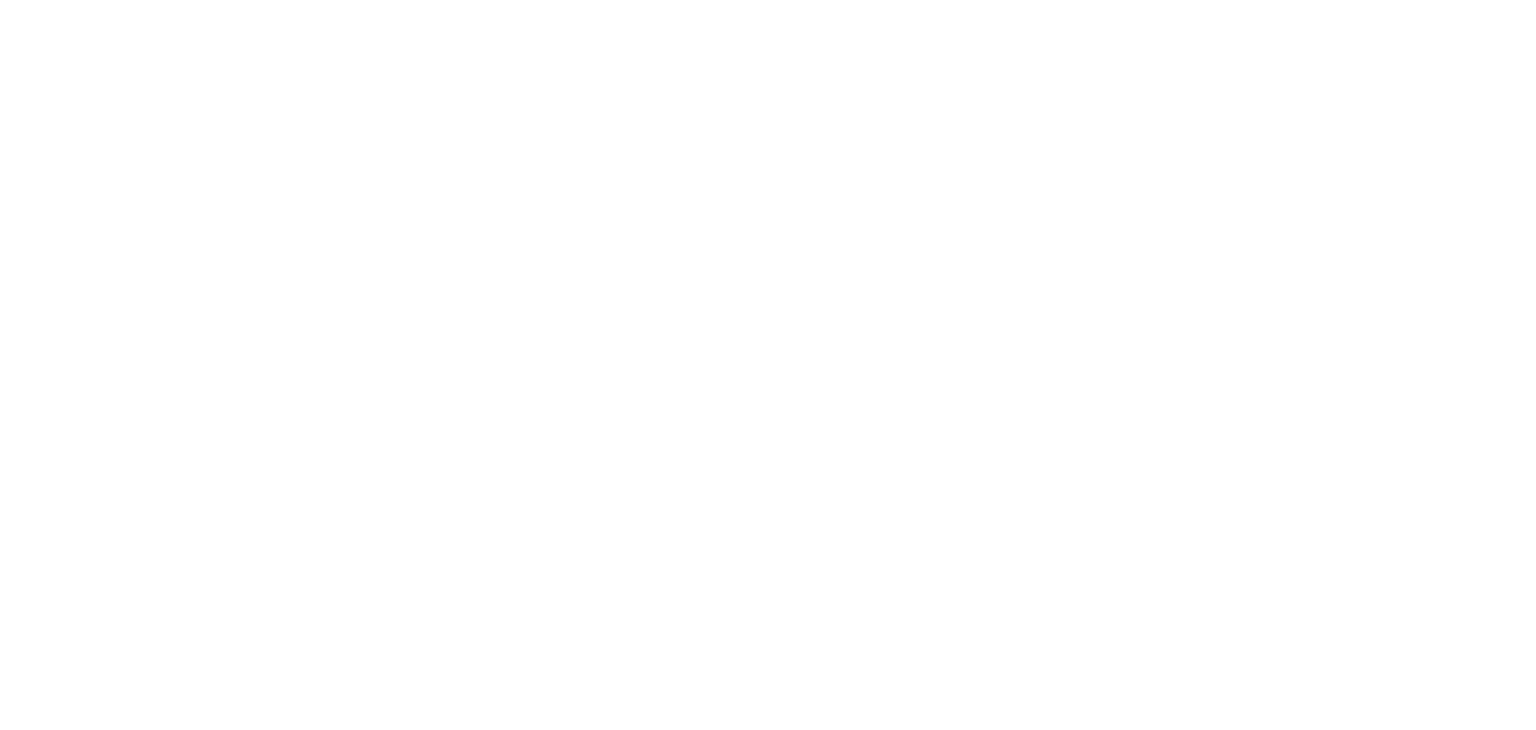 scroll, scrollTop: 0, scrollLeft: 0, axis: both 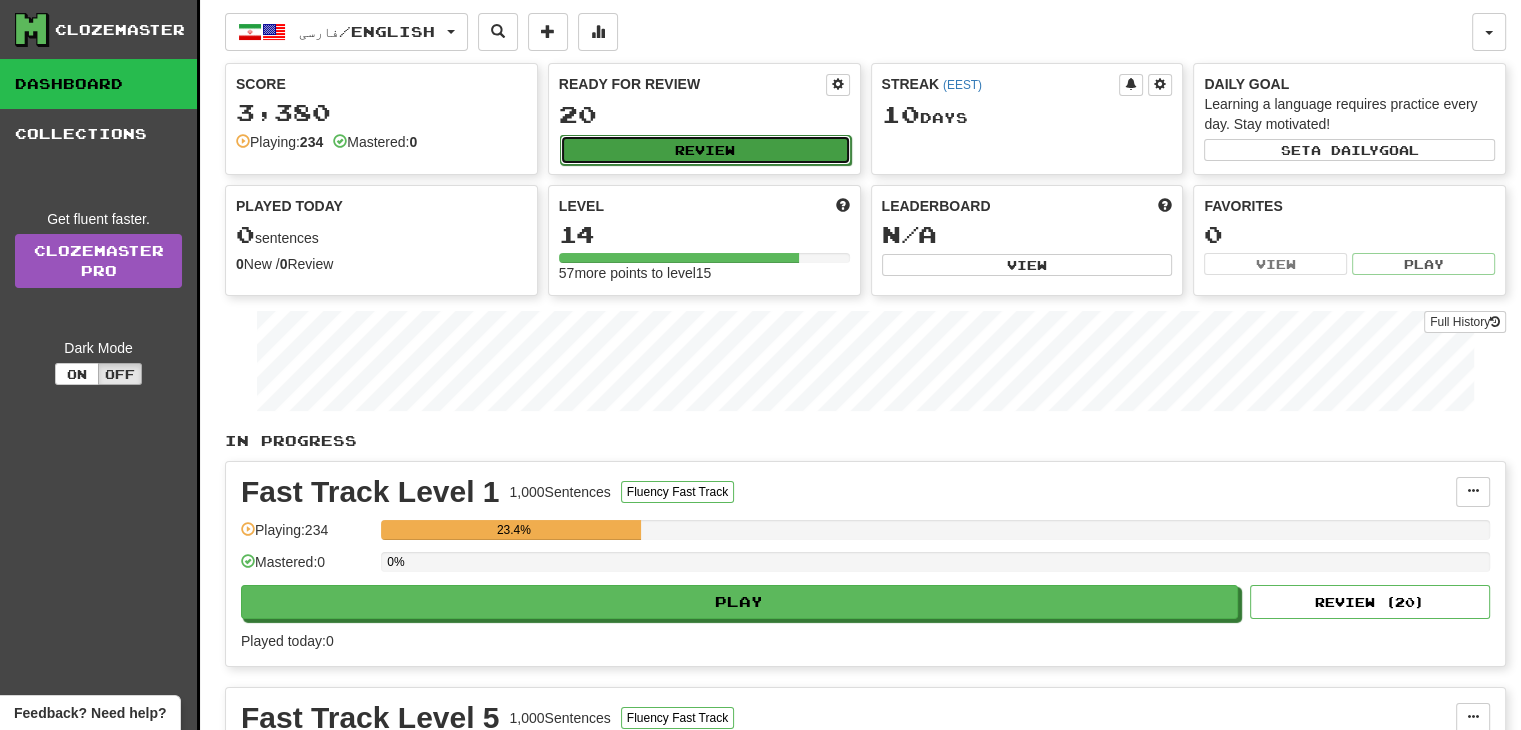 click on "Review" at bounding box center (705, 150) 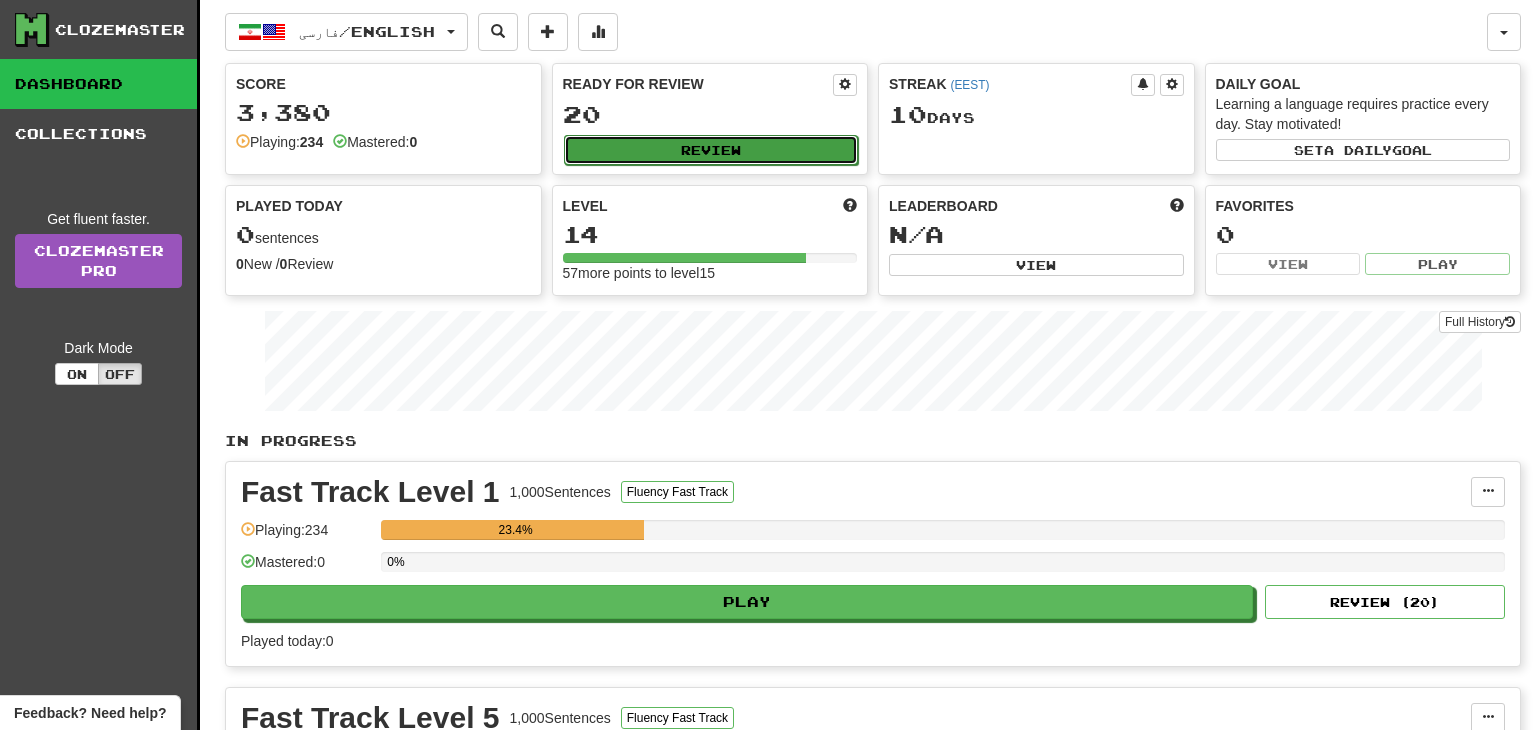select on "**" 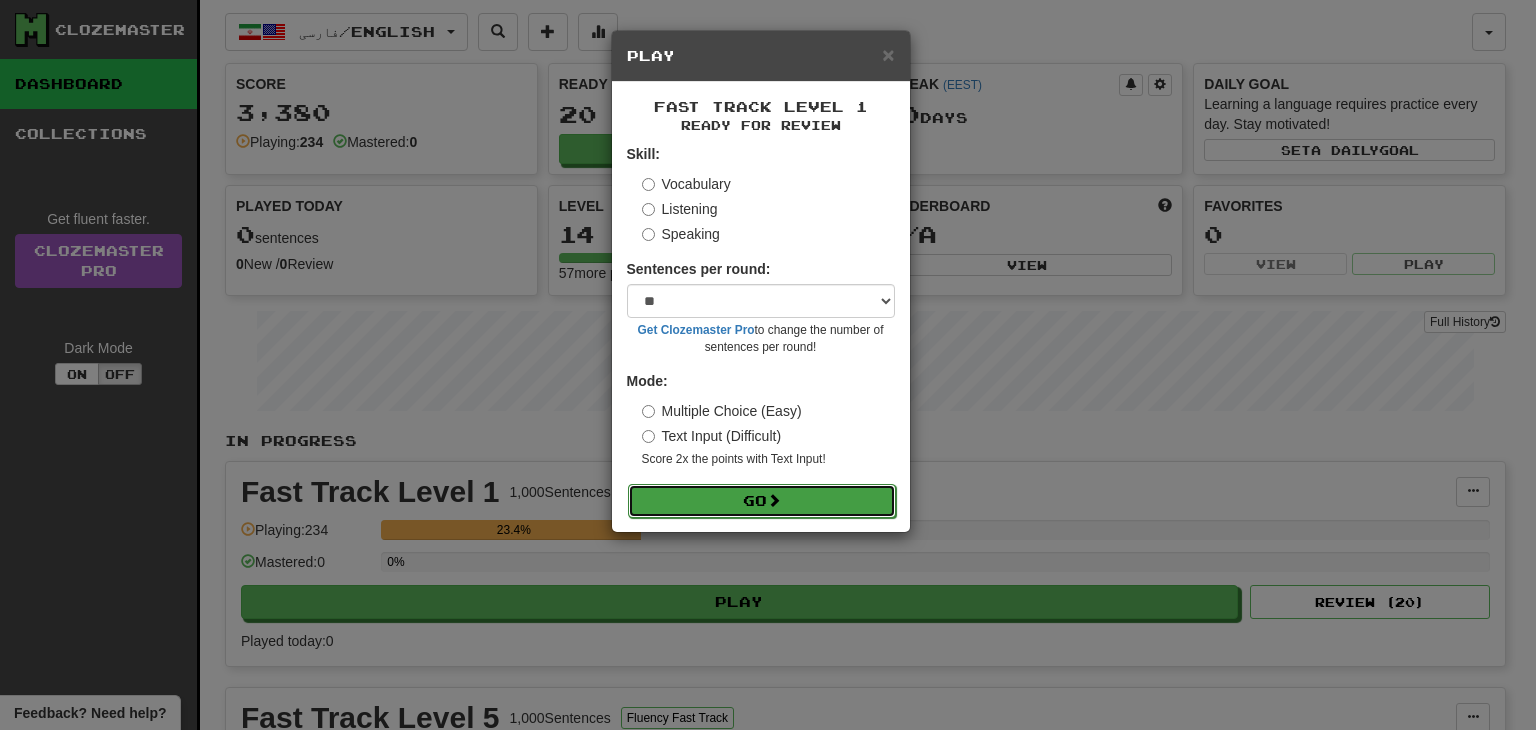 click at bounding box center (774, 500) 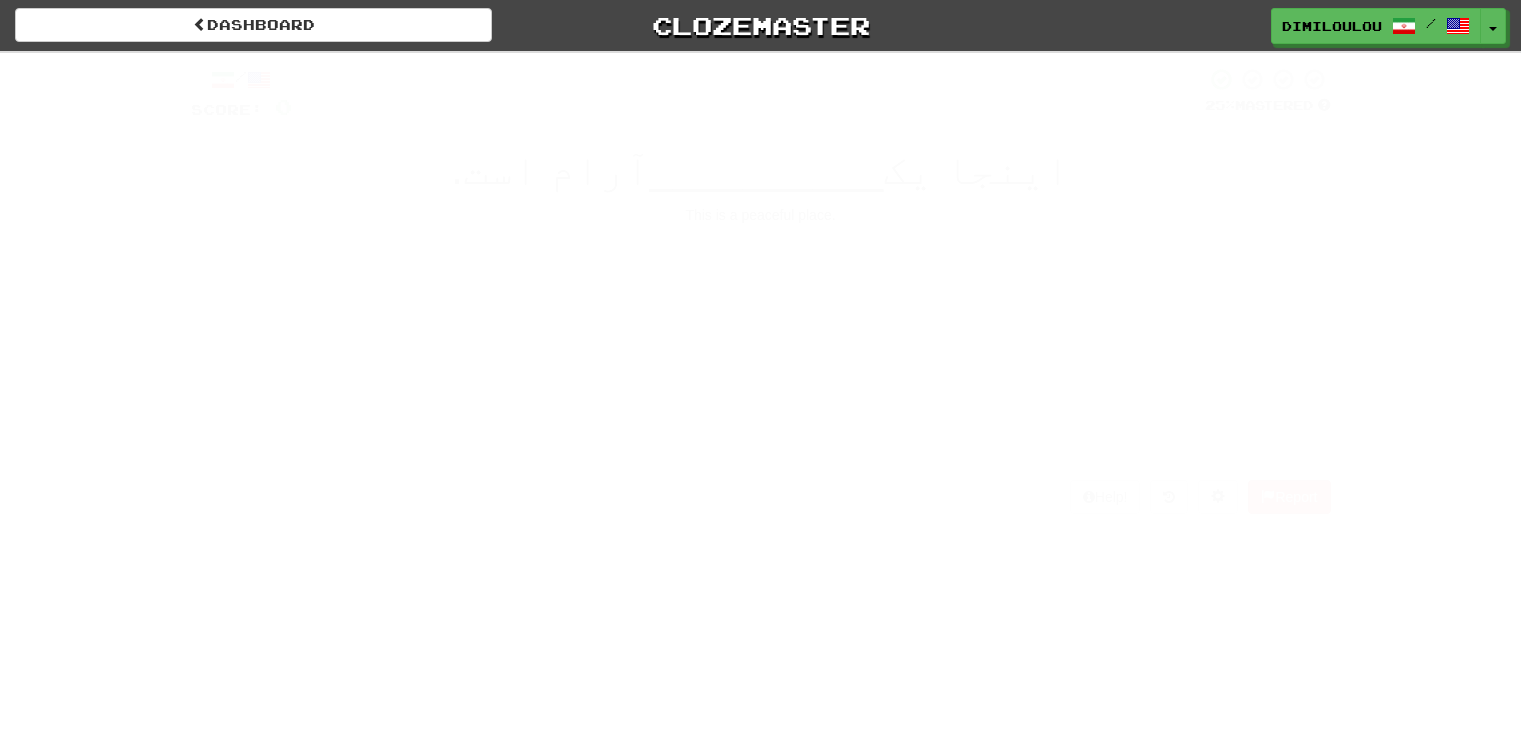 scroll, scrollTop: 0, scrollLeft: 0, axis: both 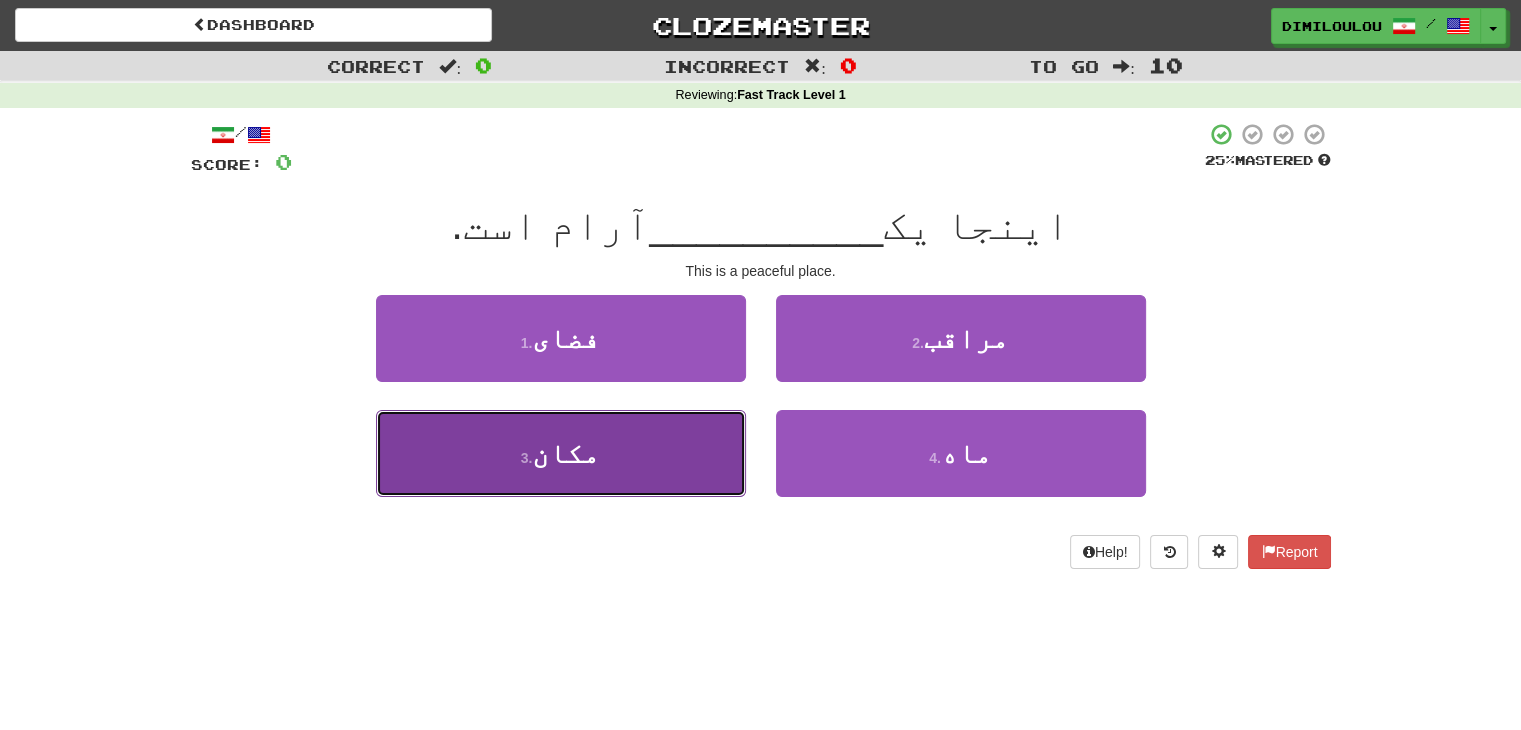 click on "3 .  مکان" at bounding box center (561, 453) 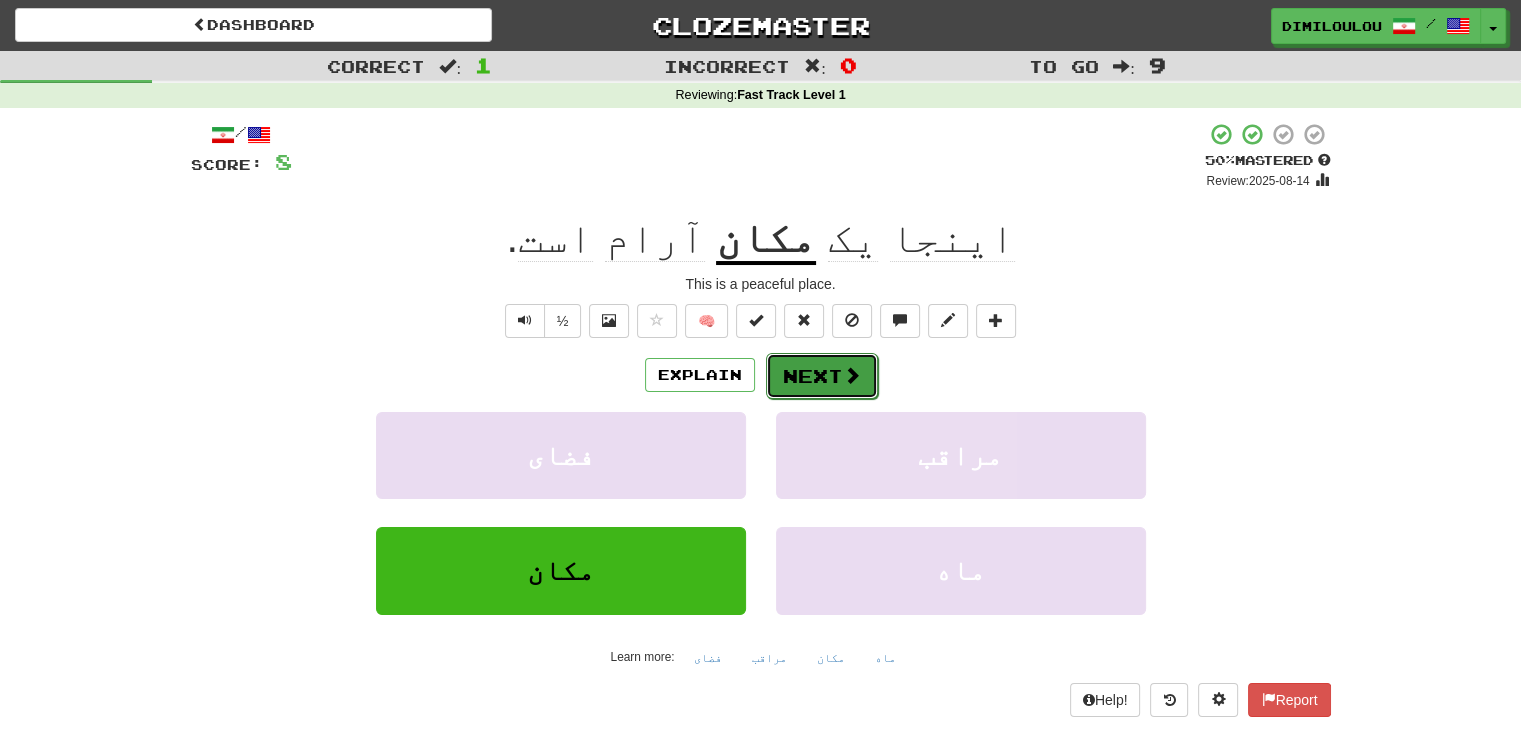 click on "Next" at bounding box center [822, 376] 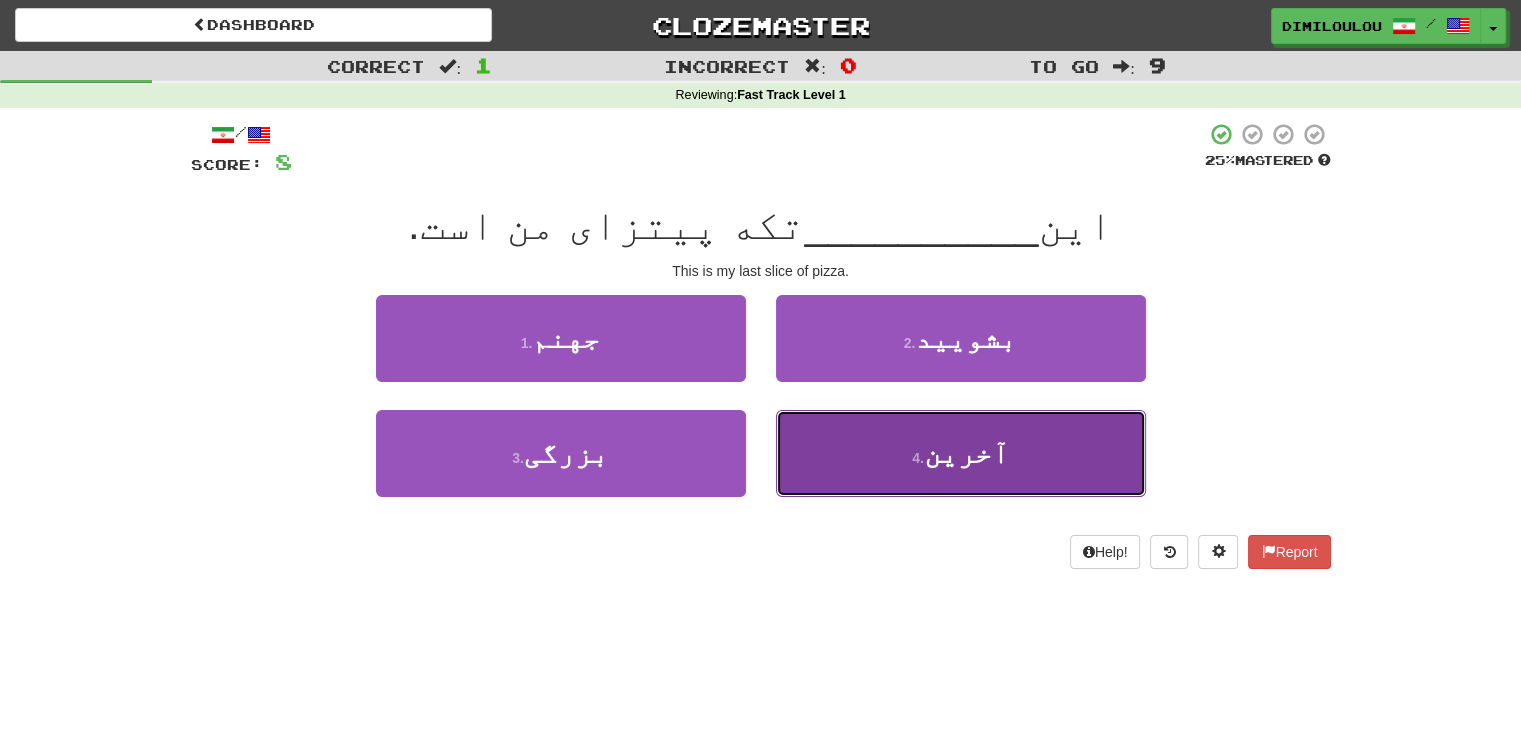 click on "4 .  آخرین" at bounding box center (961, 453) 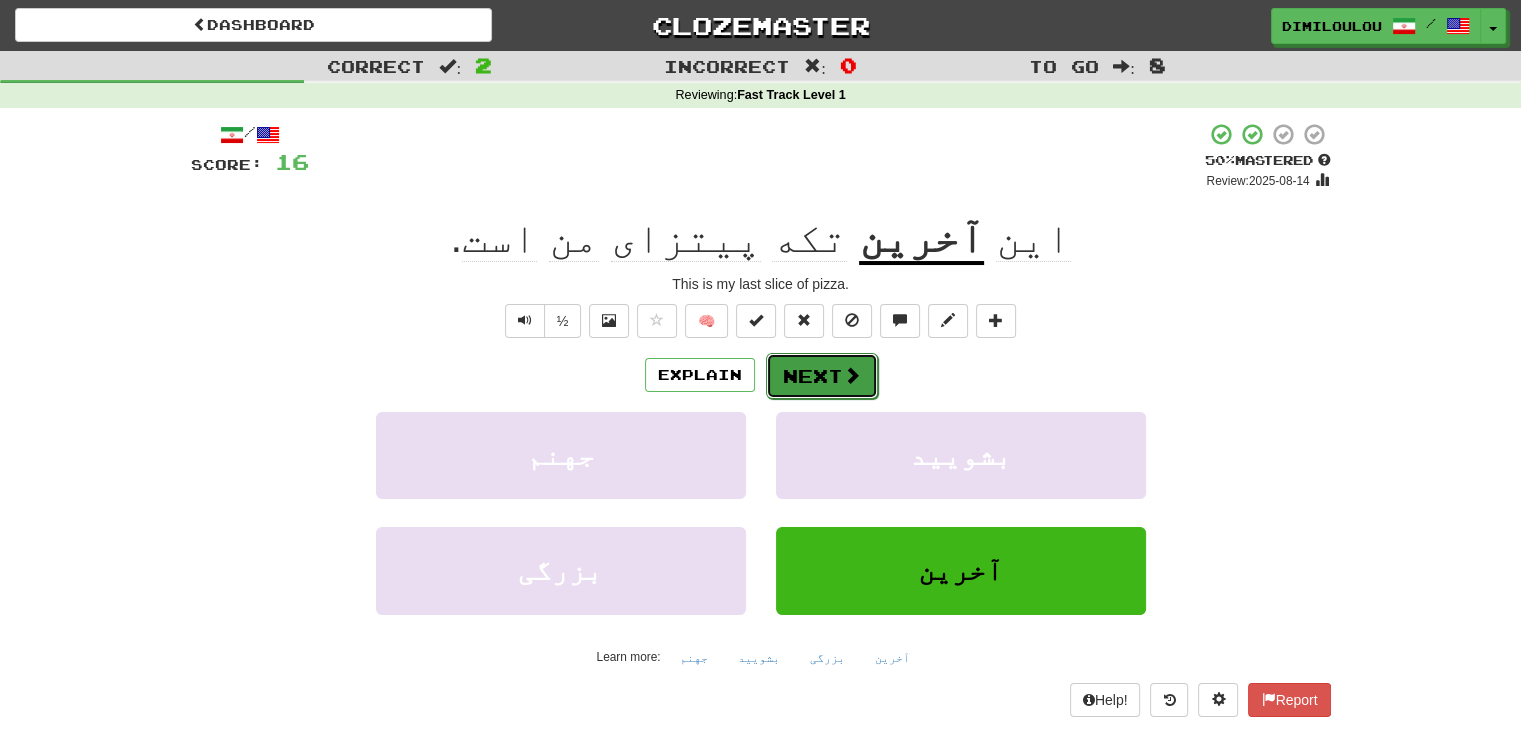 click on "Next" at bounding box center (822, 376) 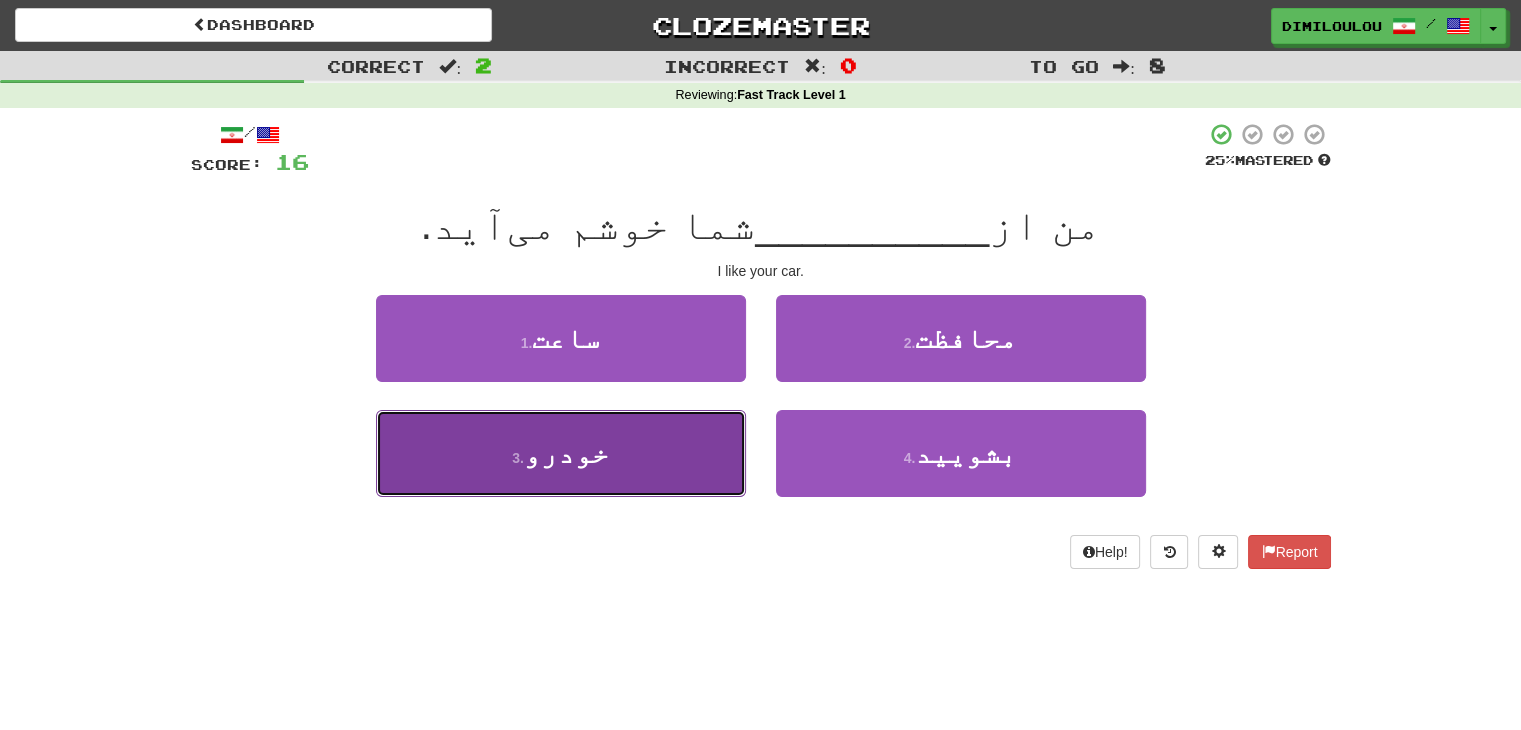 click on "3 .  خودرو" at bounding box center [561, 453] 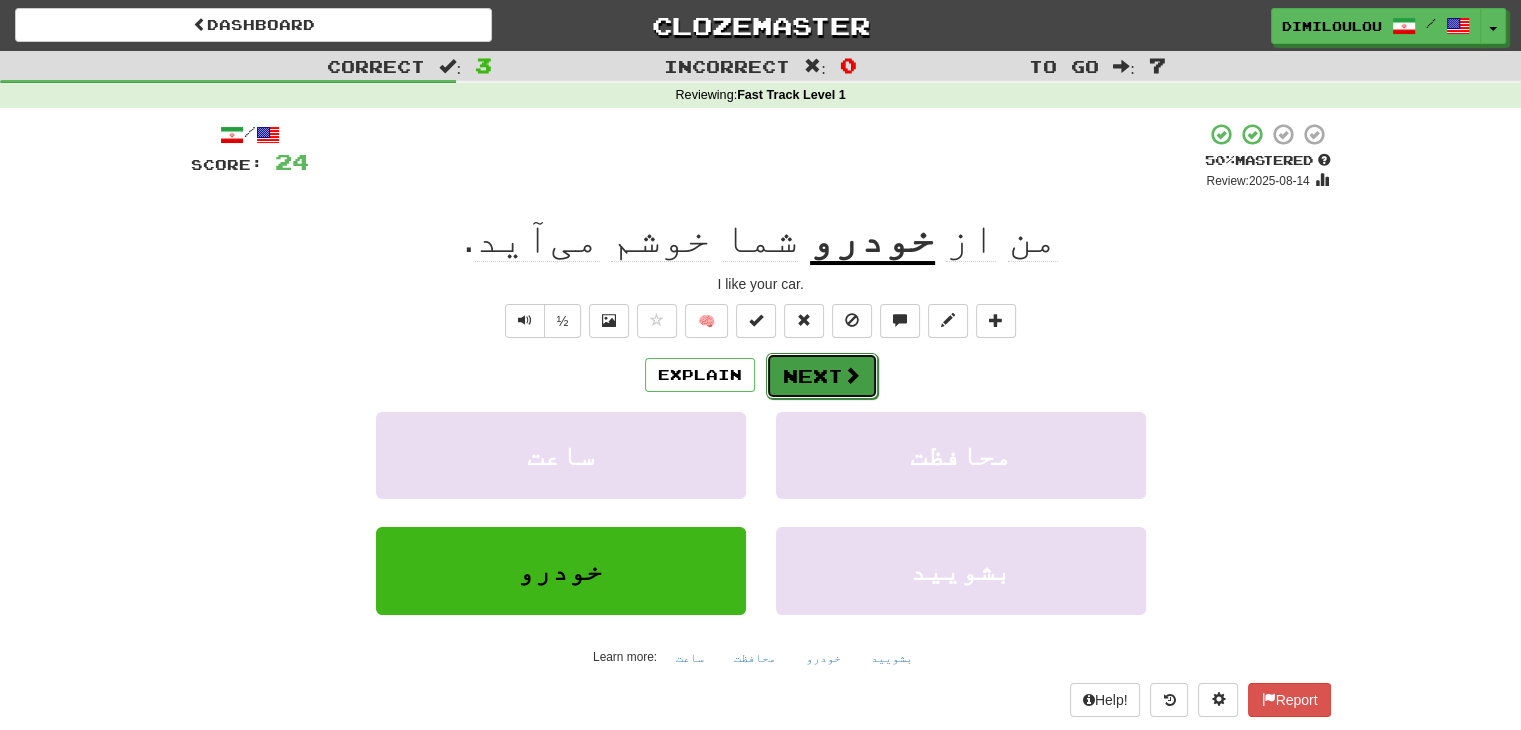 click on "Next" at bounding box center [822, 376] 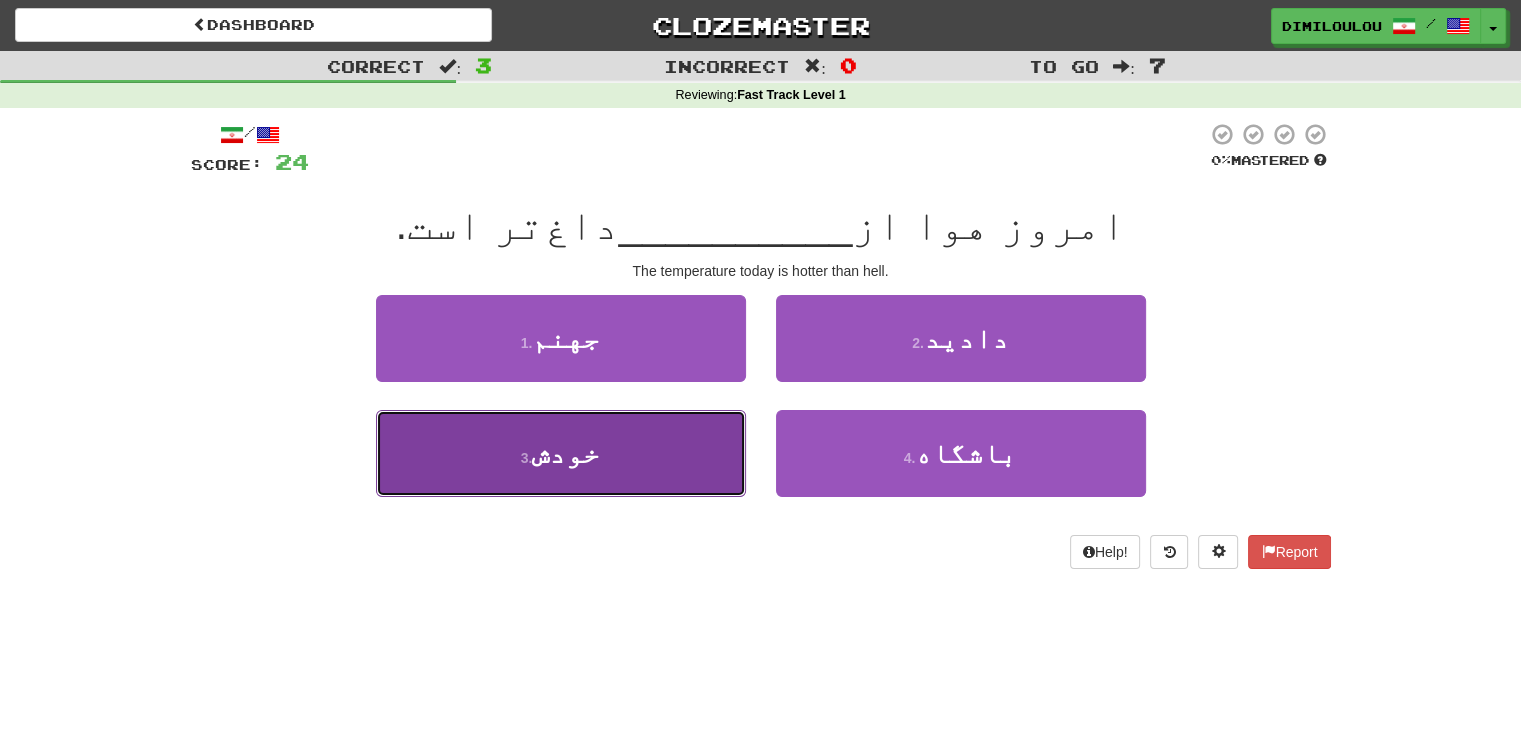 click on "خودش" at bounding box center (566, 453) 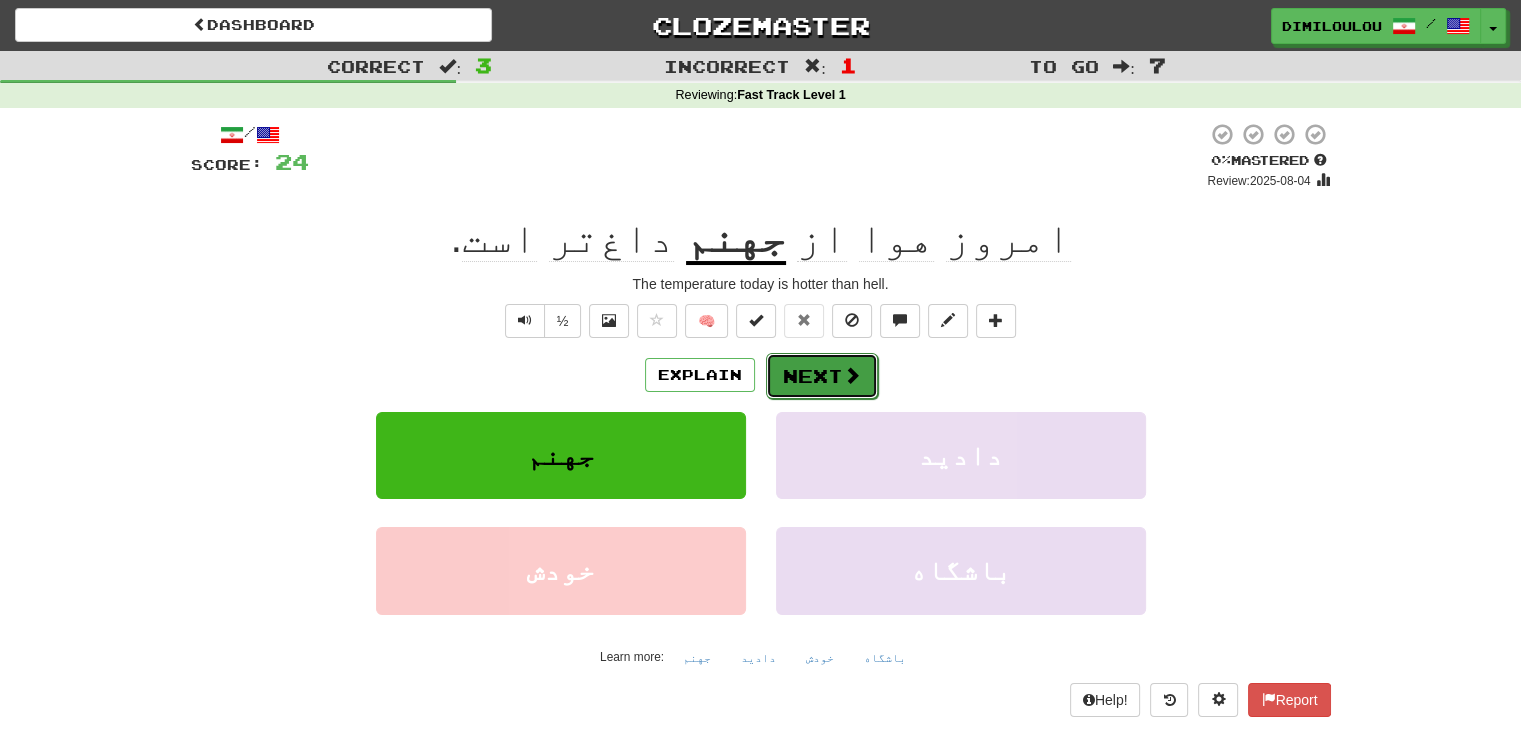 click at bounding box center [852, 375] 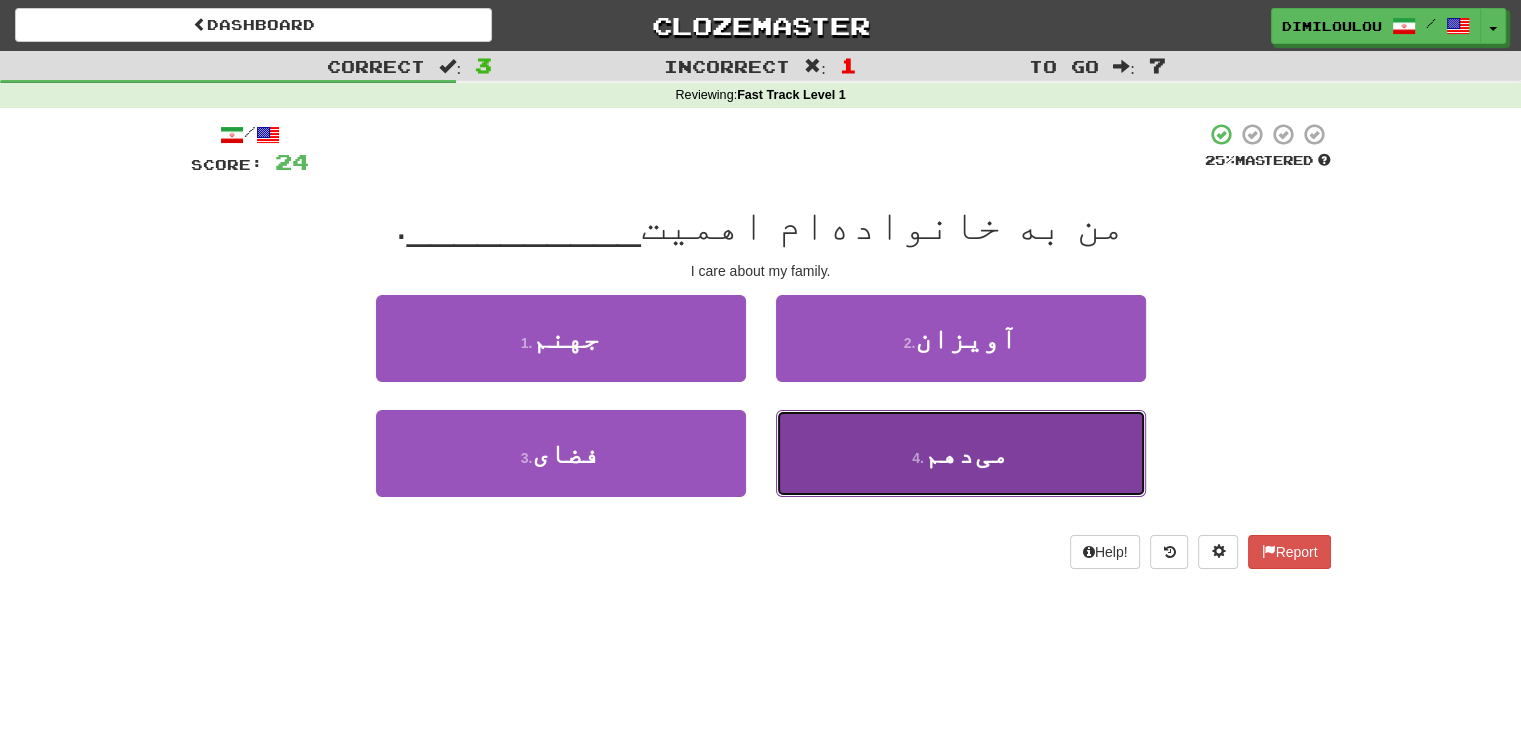 click on "4 .  می‌دهم" at bounding box center (961, 453) 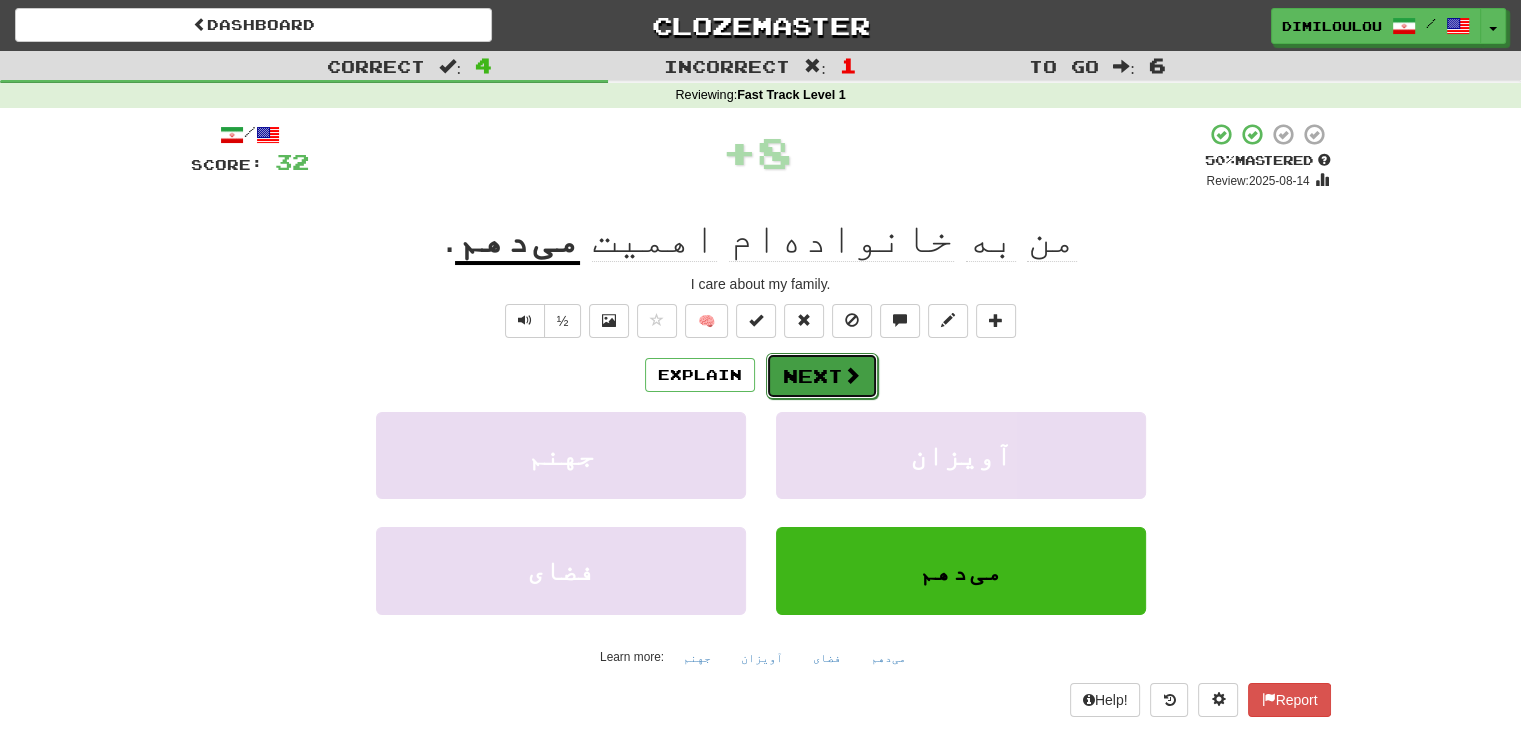 click on "Next" at bounding box center (822, 376) 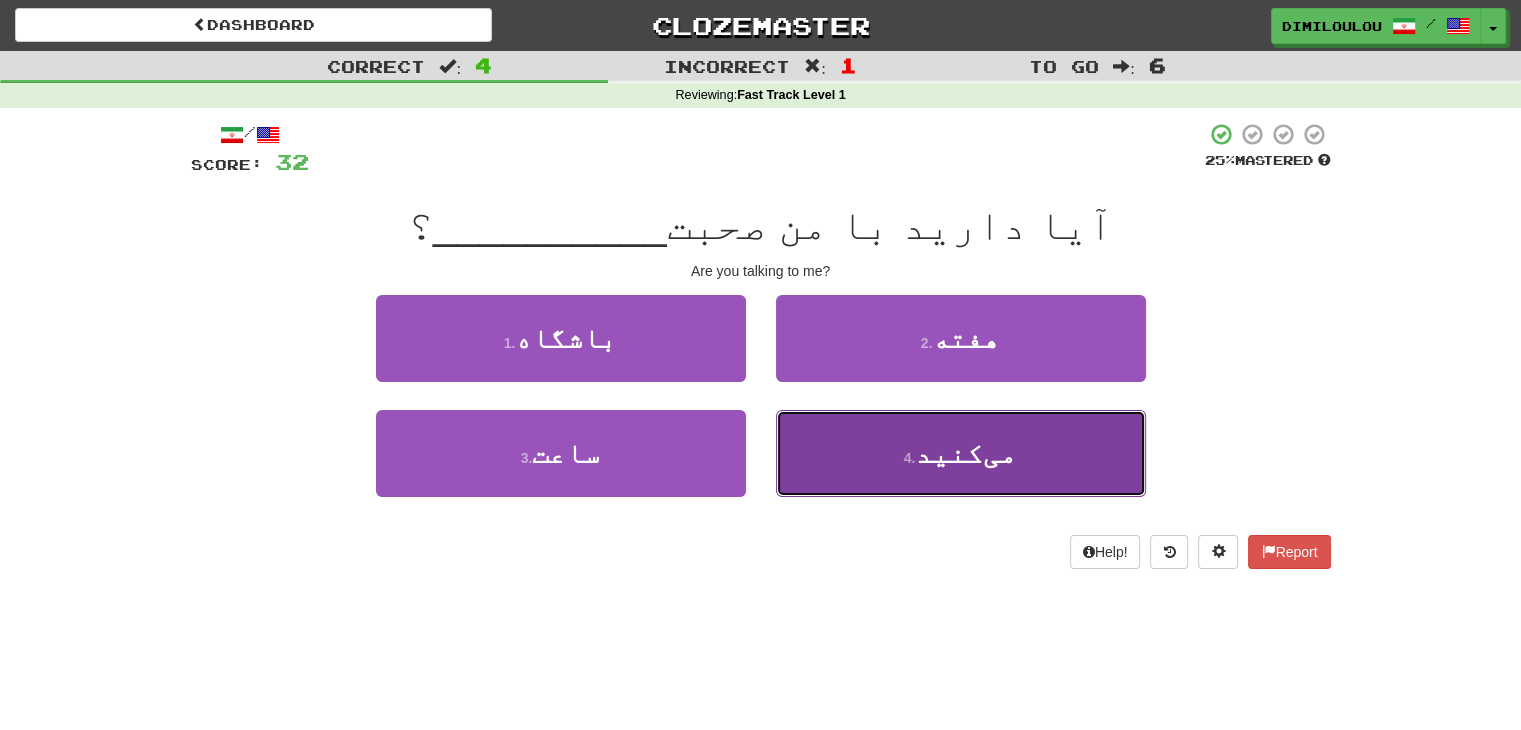 click on "4 .  می‌کنید" at bounding box center (961, 453) 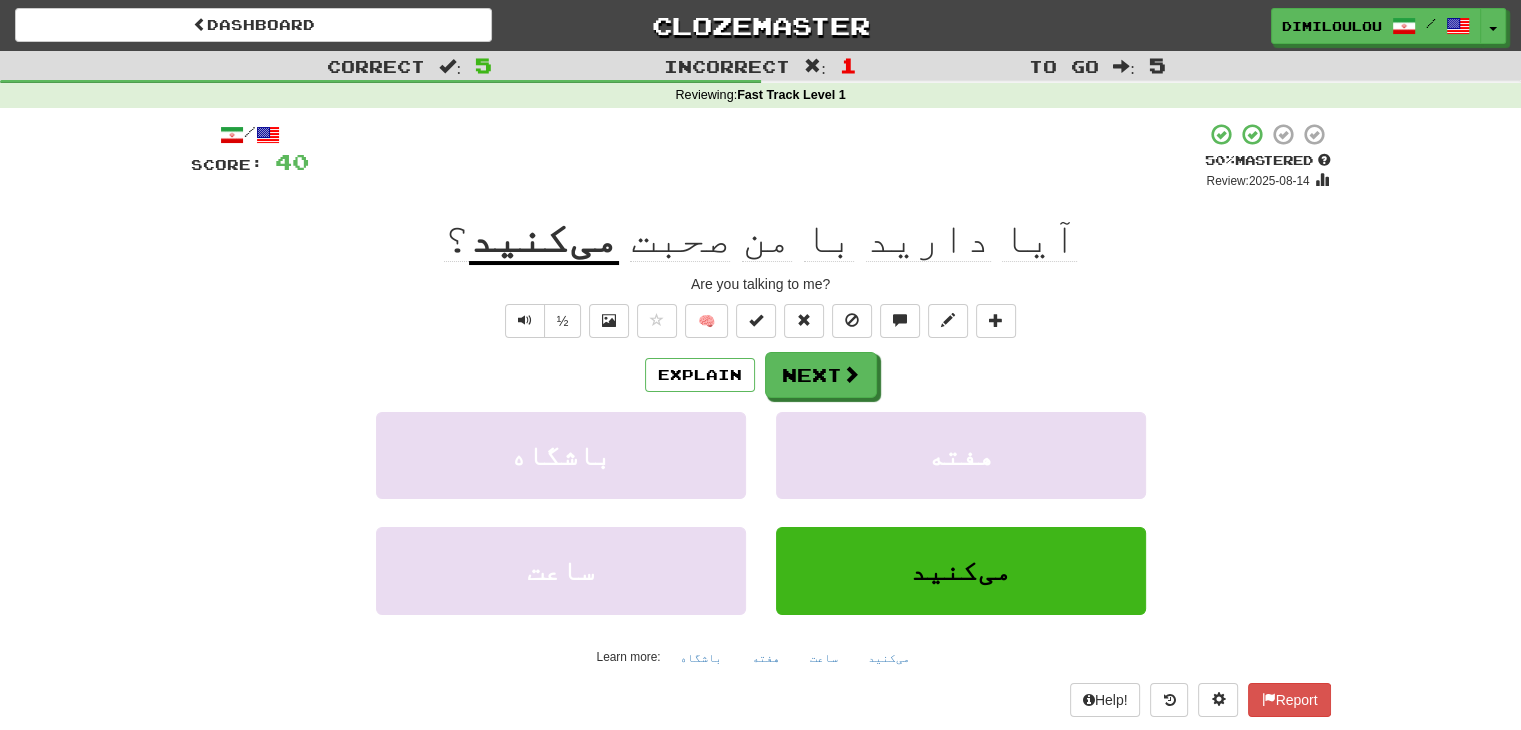 click on "Explain Next" at bounding box center (761, 375) 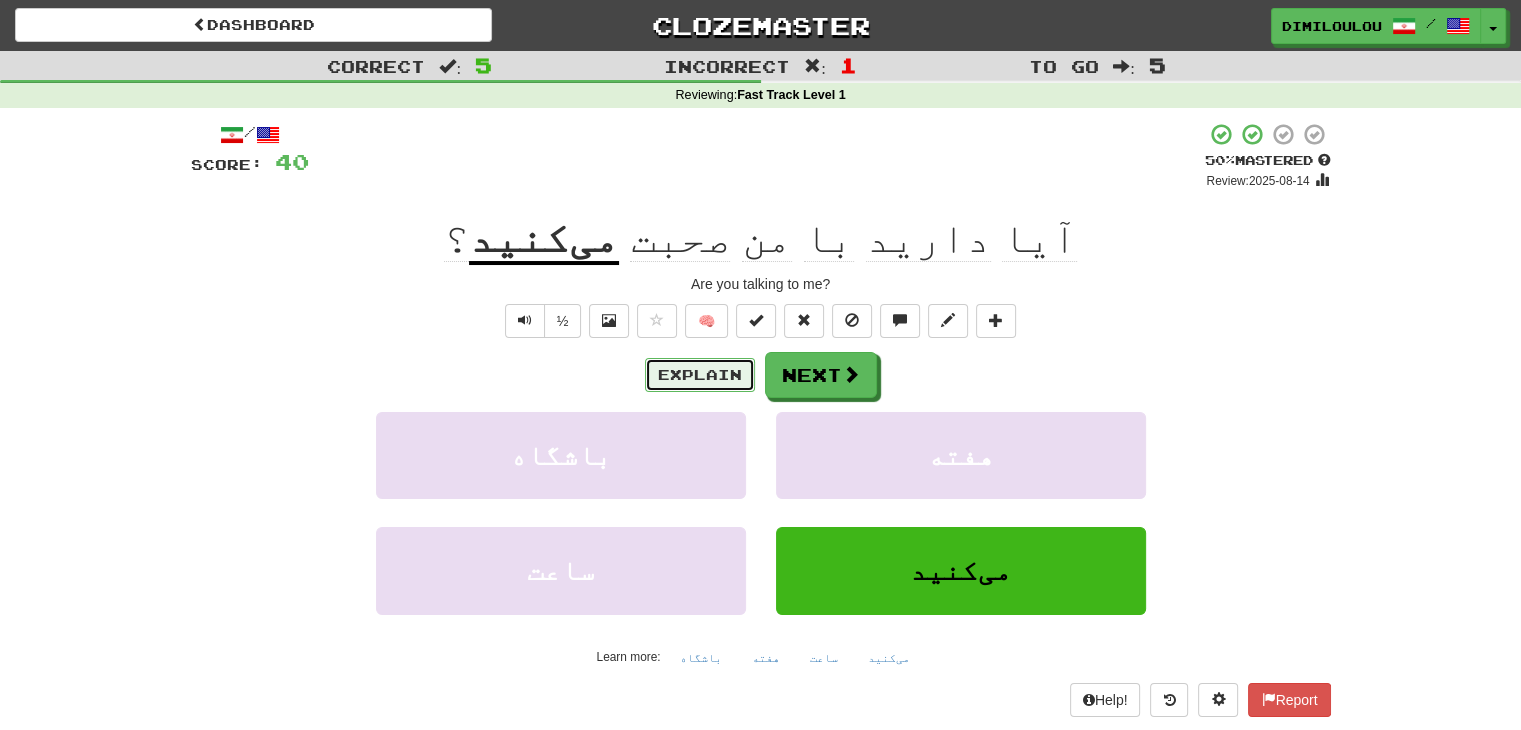 click on "Explain" at bounding box center (700, 375) 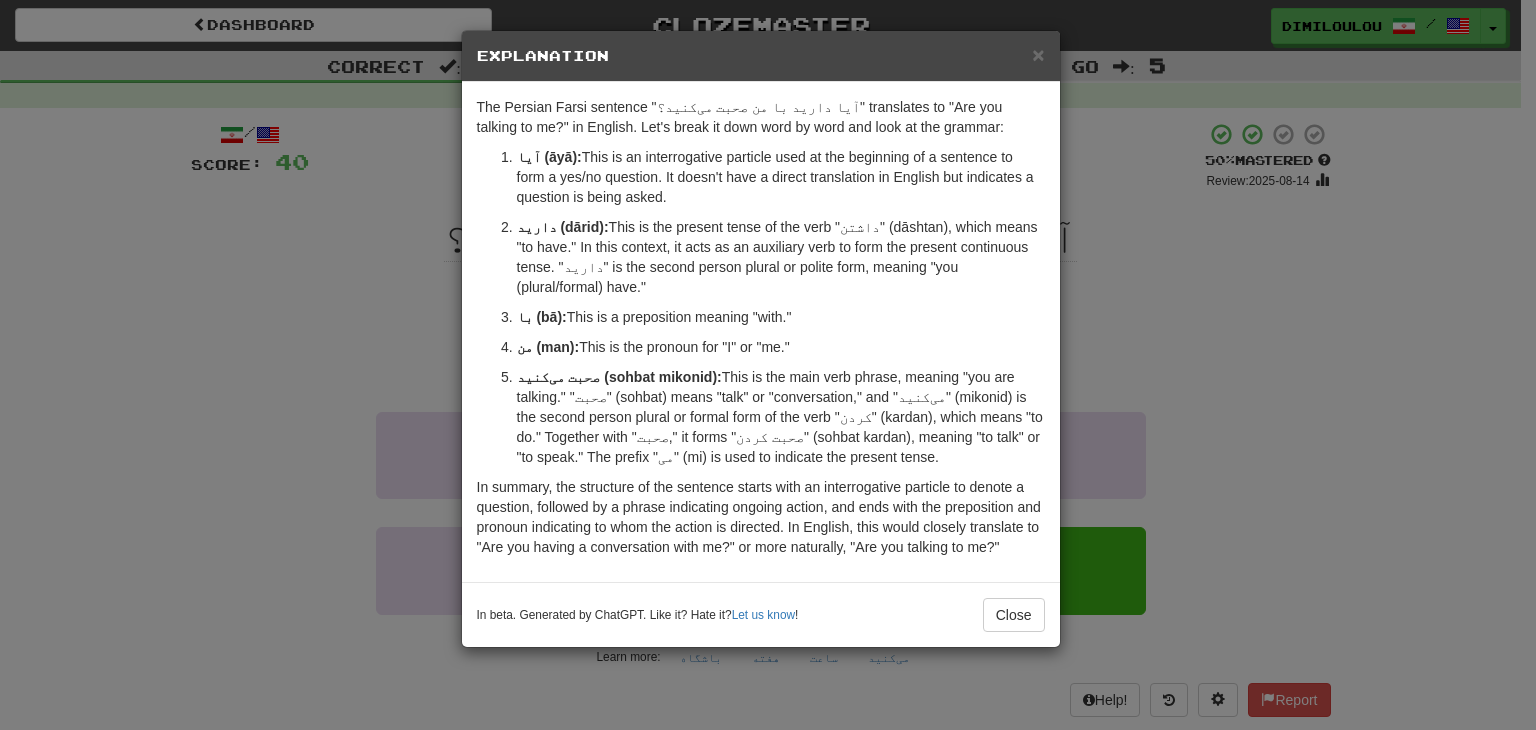 click on "× Explanation The Persian Farsi sentence "آیا دارید با من صحبت می‌کنید؟" translates to "Are you talking to me?" in English. Let's break it down word by word and look at the grammar:
آیا (āyā):  This is an interrogative particle used at the beginning of a sentence to form a yes/no question. It doesn't have a direct translation in English but indicates a question is being asked.
دارید (dārid):  This is the present tense of the verb "داشتن" (dāshtan), which means "to have." In this context, it acts as an auxiliary verb to form the present continuous tense. "دارید" is the second person plural or polite form, meaning "you (plural/formal) have."
با (bā):  This is a preposition meaning "with."
من (man):  This is the pronoun for "I" or "me."
صحبت می‌کنید (sohbat mikonid):
In beta. Generated by ChatGPT. Like it? Hate it?  Let us know ! Close" at bounding box center [768, 365] 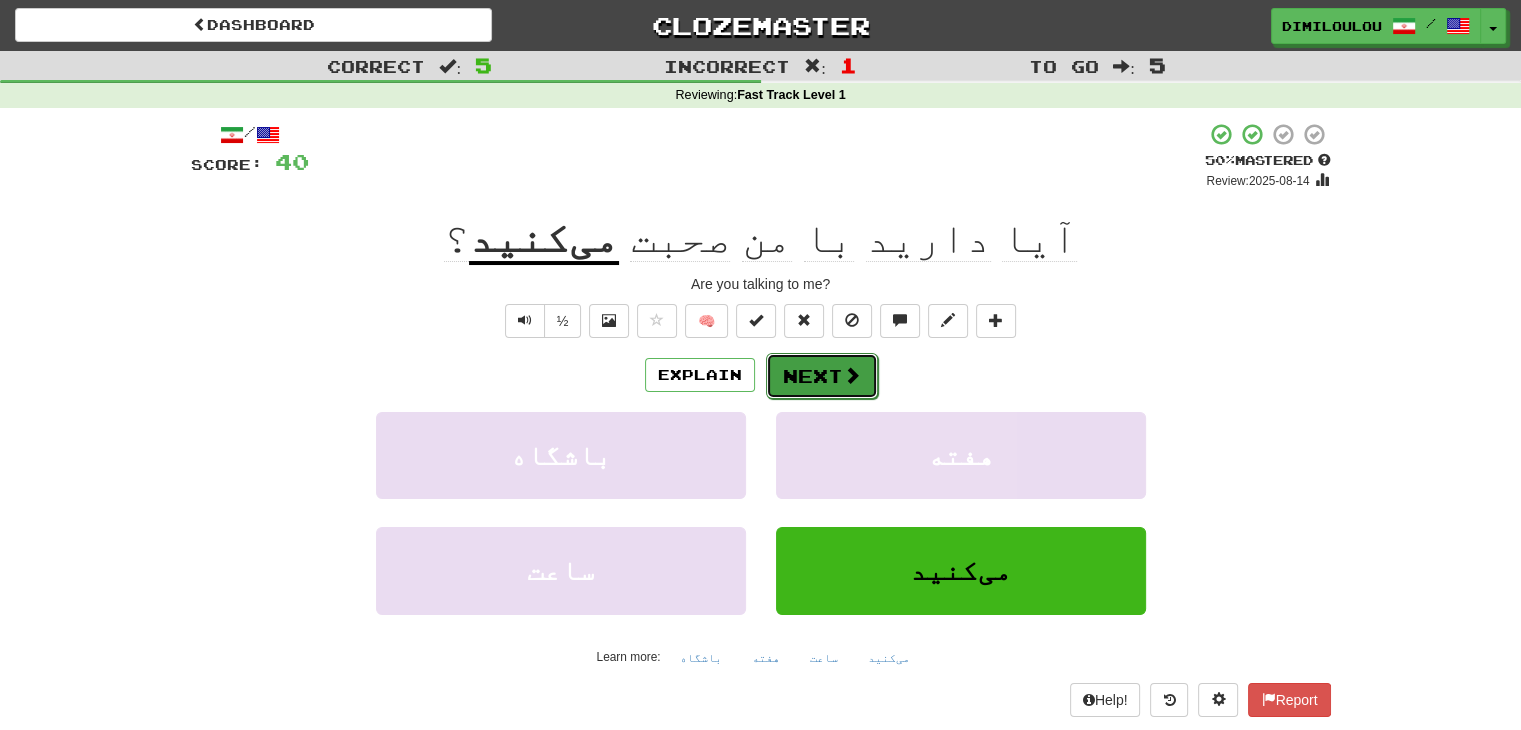 click at bounding box center [852, 375] 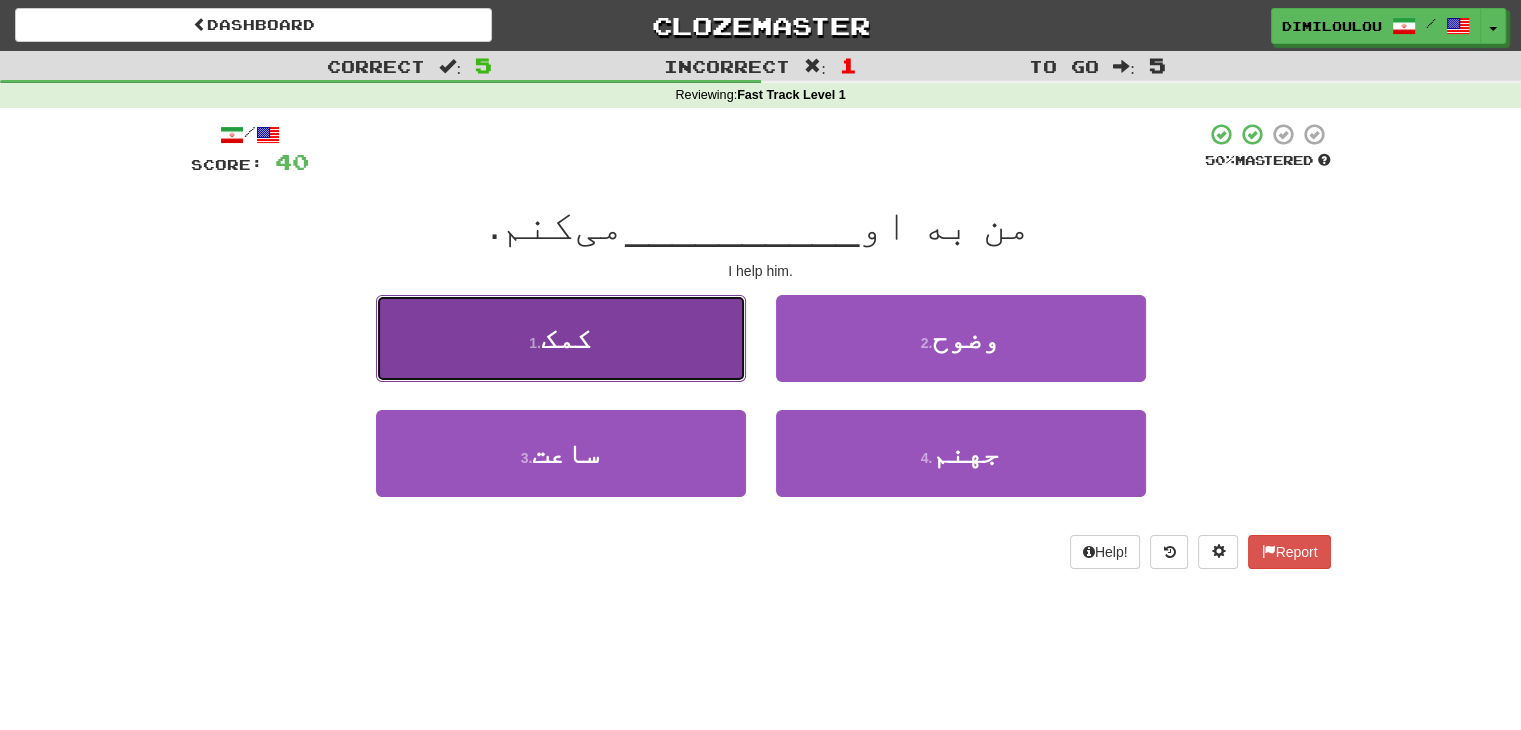 click on "1 .  کمک" at bounding box center (561, 338) 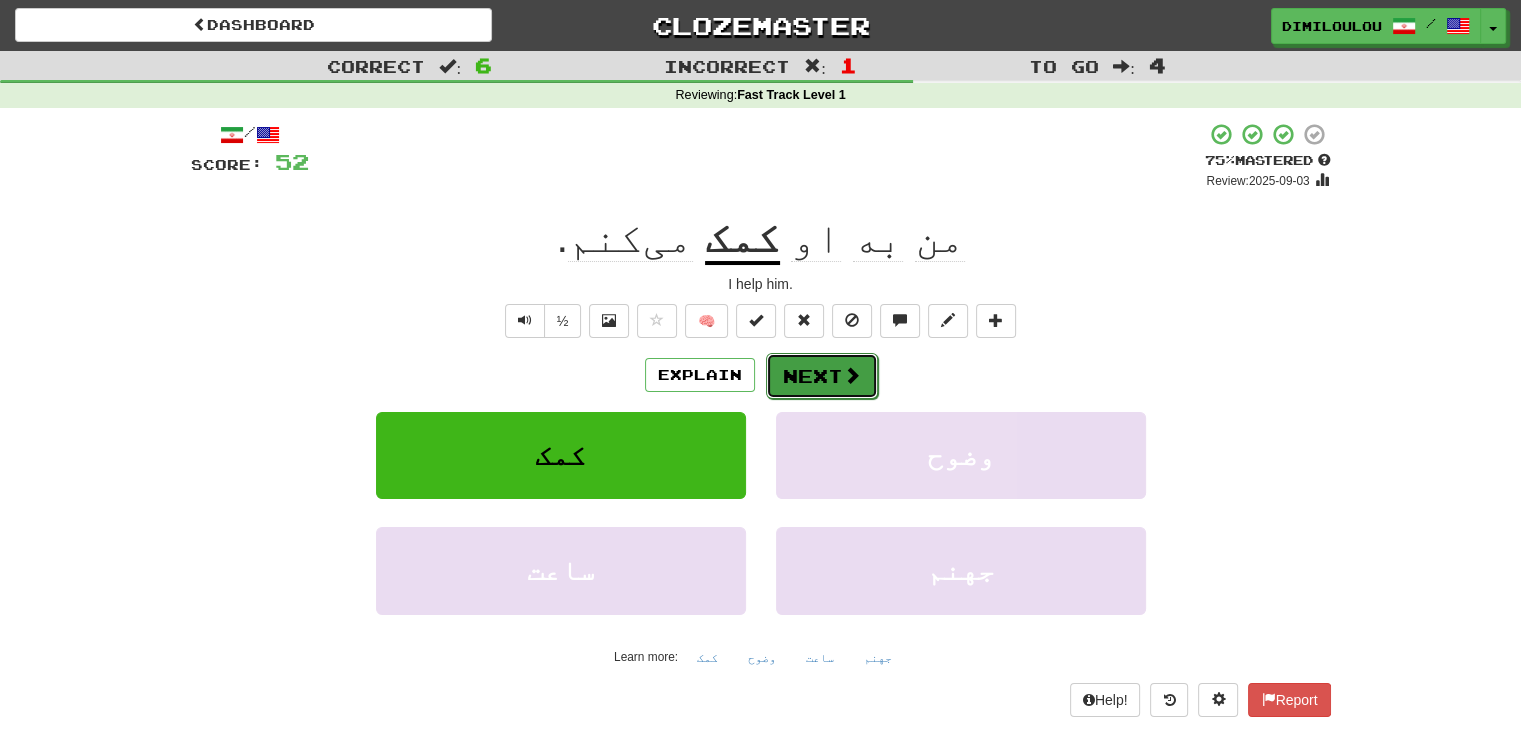 click at bounding box center [852, 375] 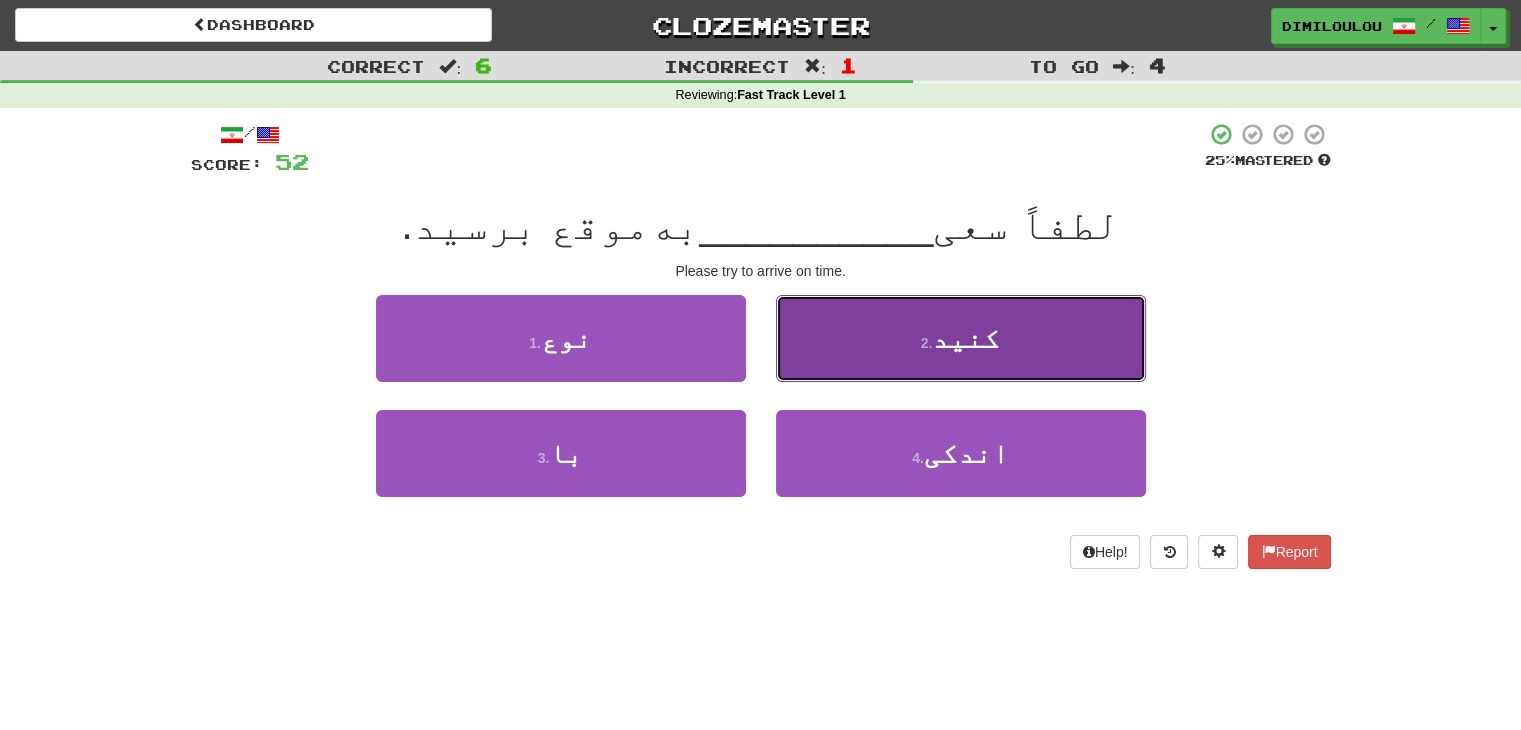 click on "2 .  کنید" at bounding box center [961, 338] 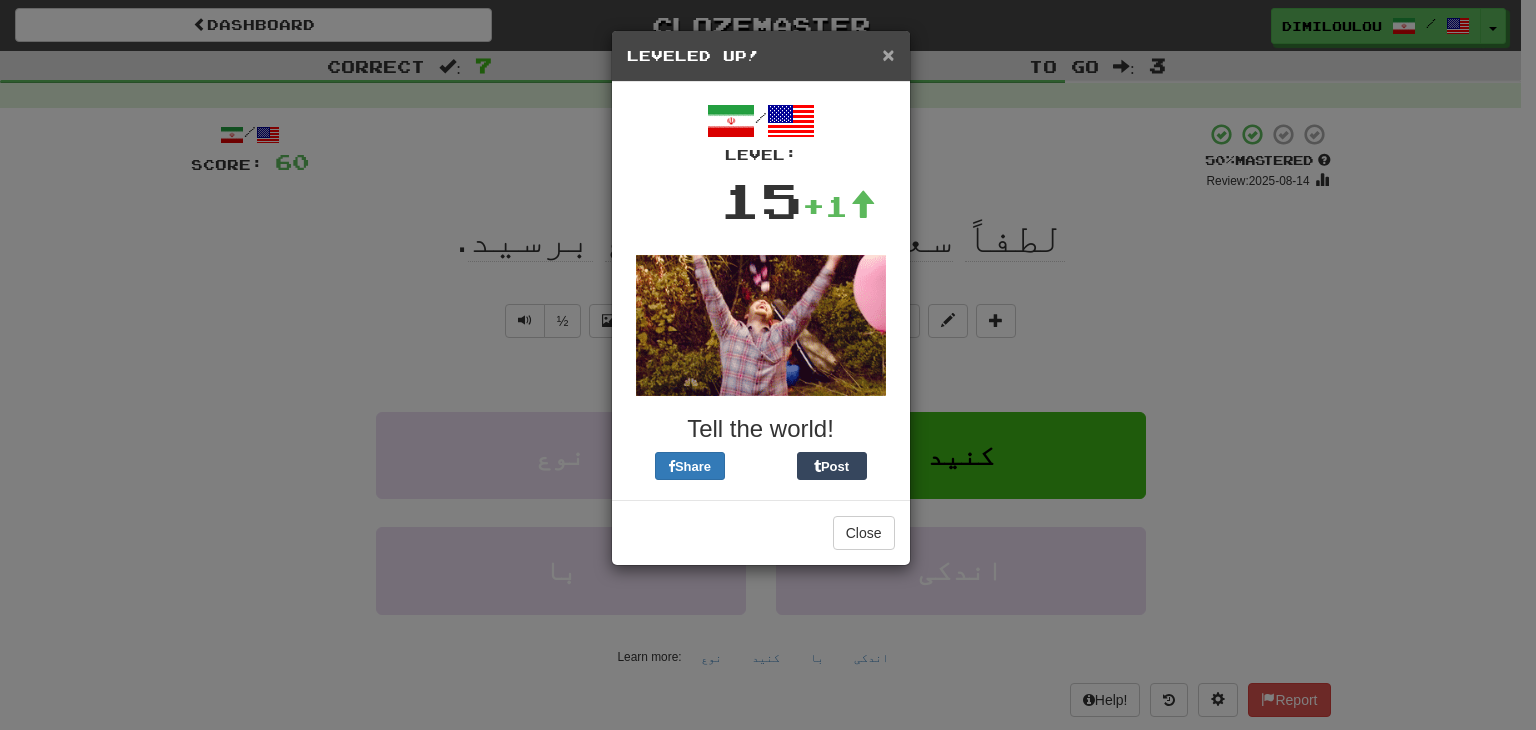 click on "×" at bounding box center [888, 54] 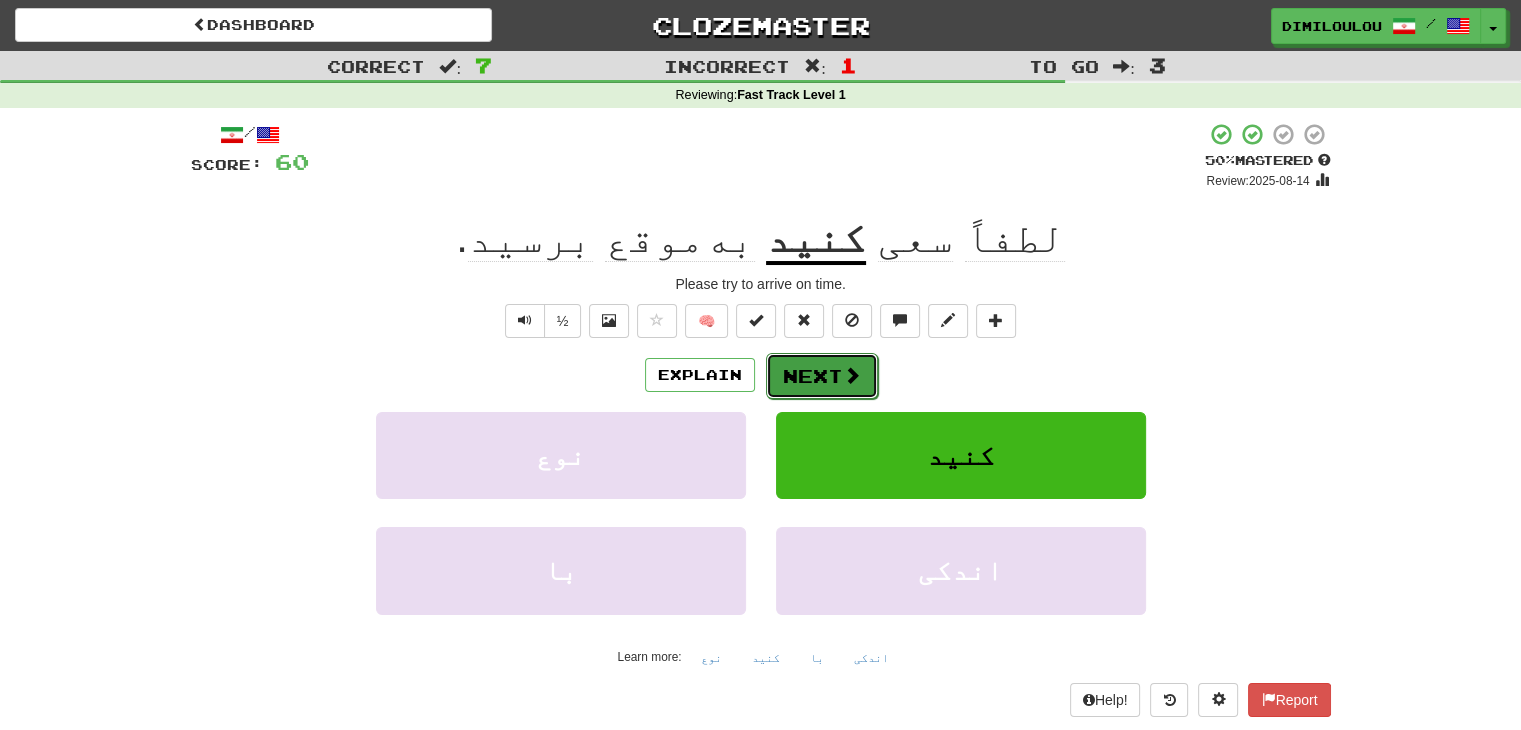 click on "Next" at bounding box center (822, 376) 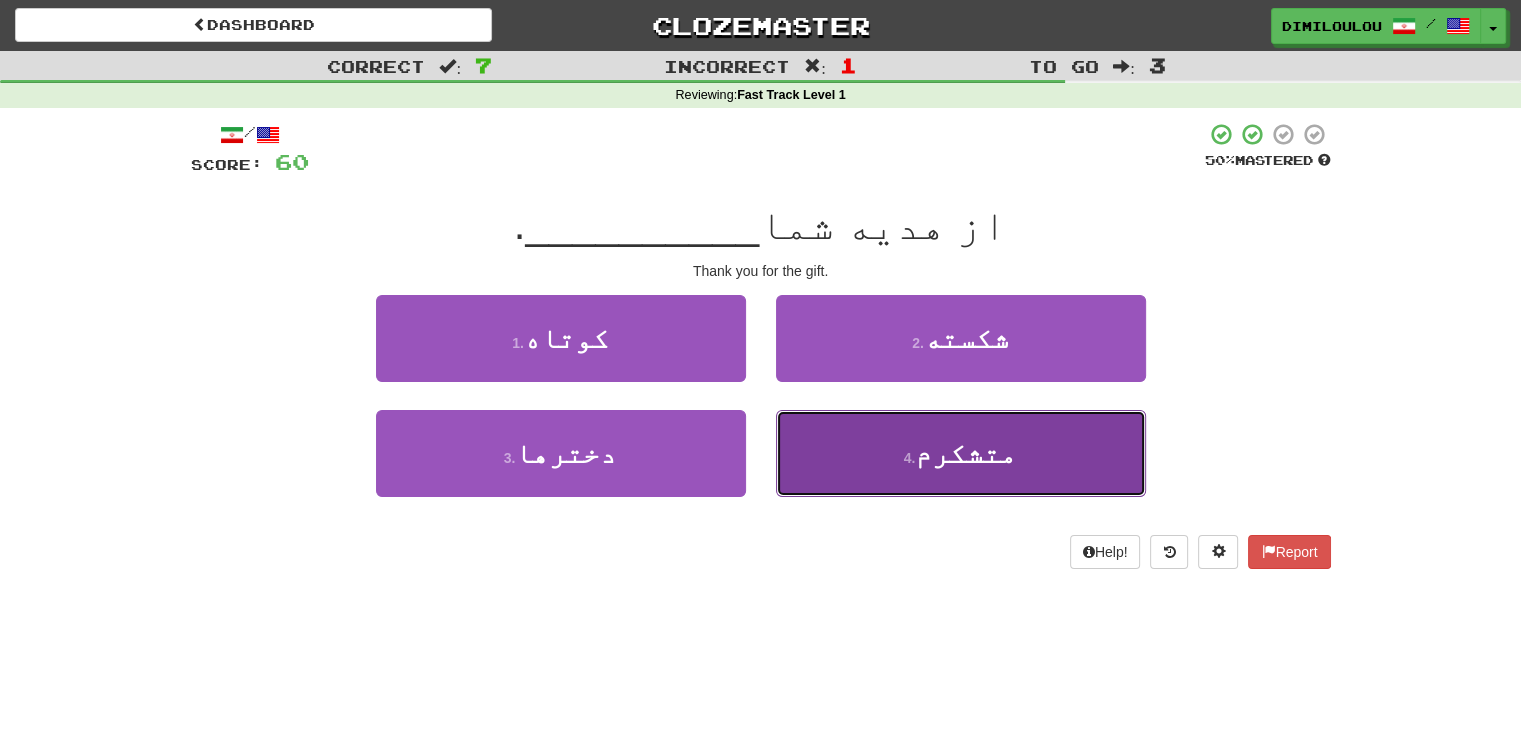 click on "4 .  متشکرم" at bounding box center [961, 453] 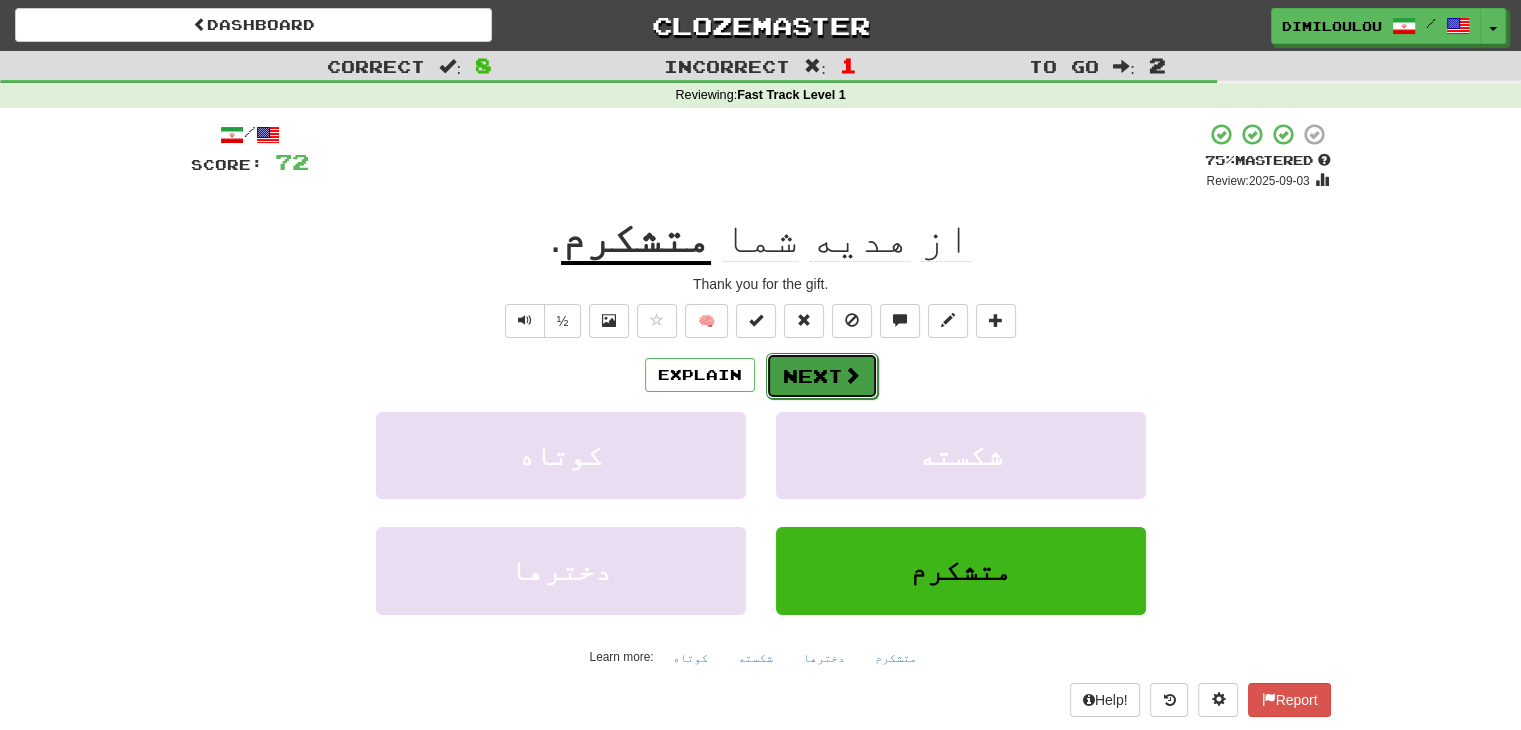 click on "Next" at bounding box center [822, 376] 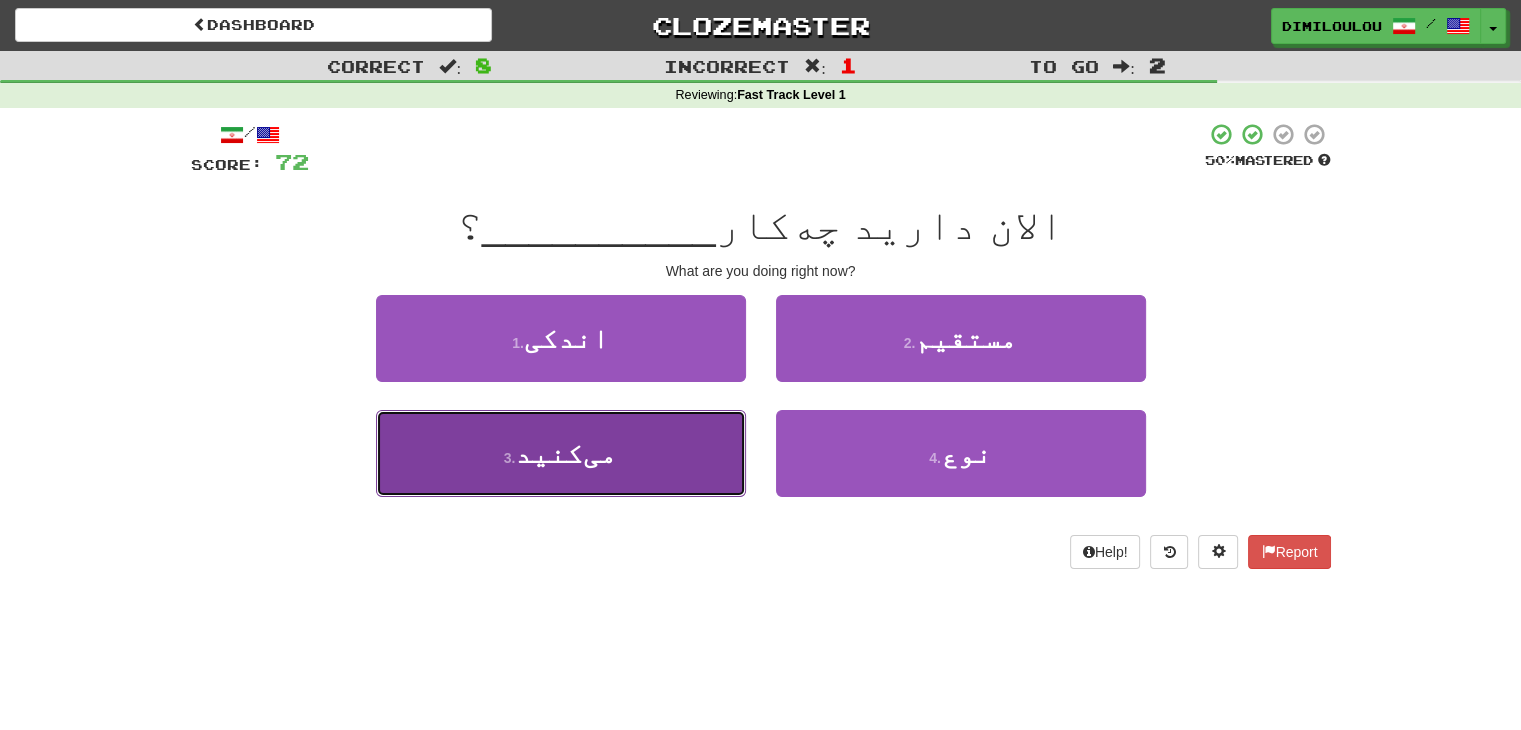 click on "3 .  می‌کنید" at bounding box center [561, 453] 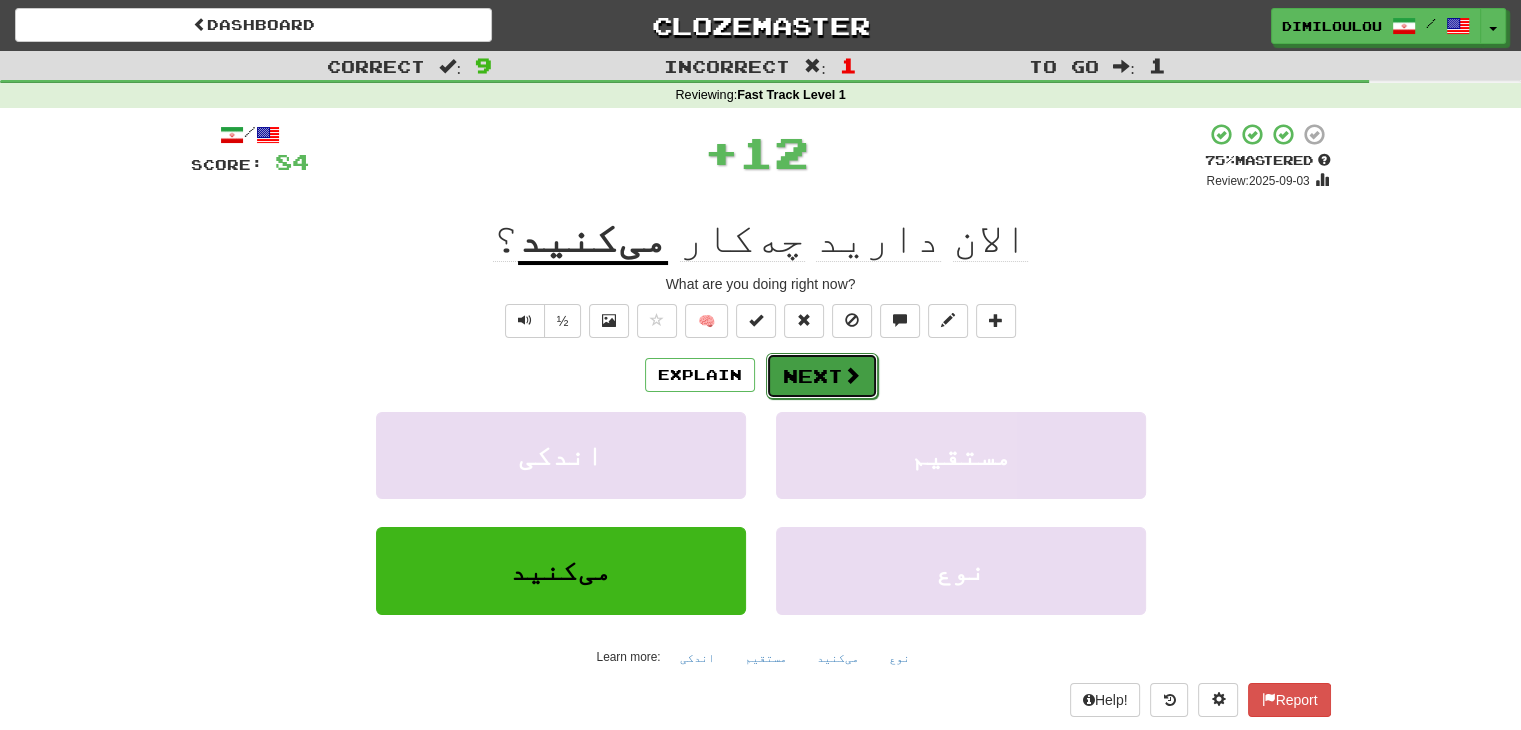 click on "Next" at bounding box center [822, 376] 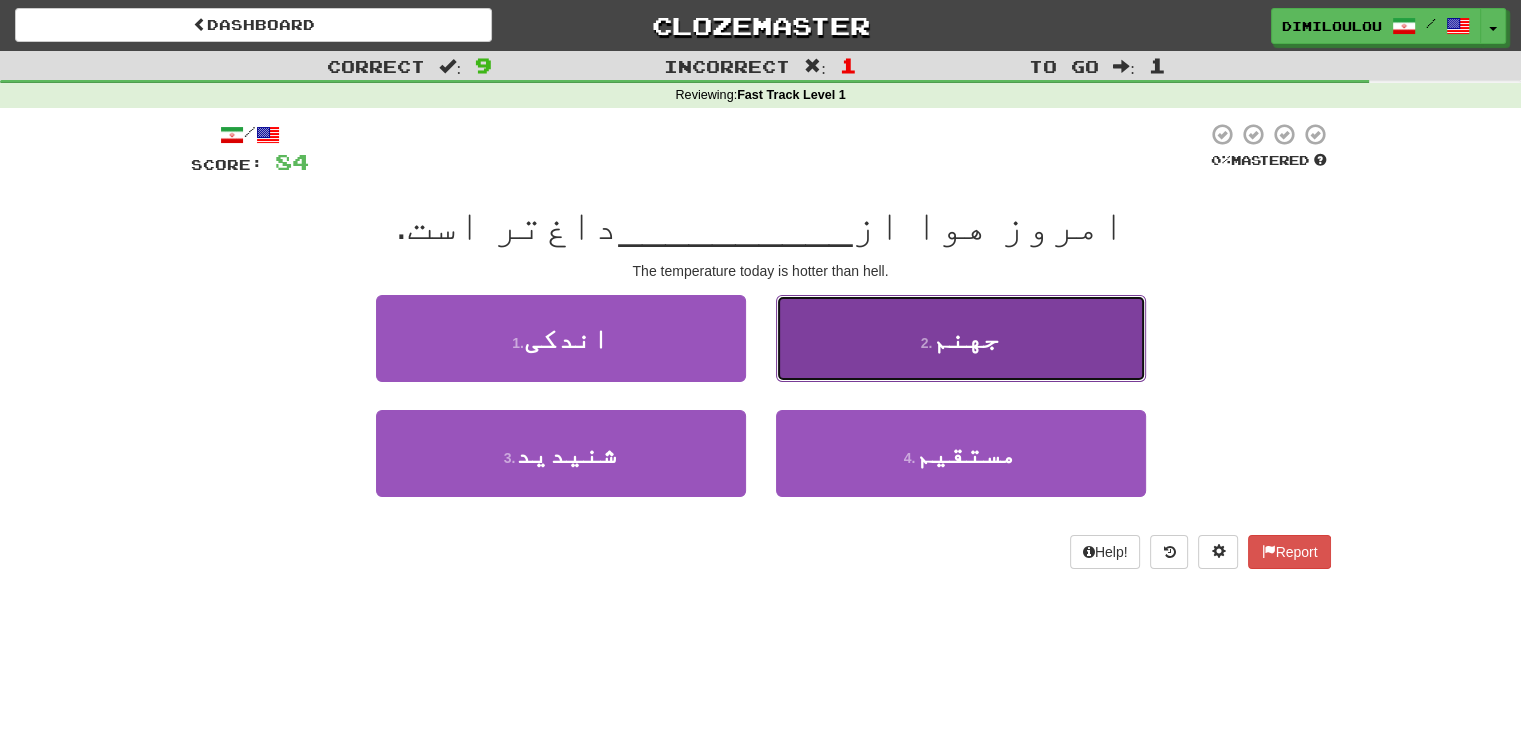 click on "2 .  جهنم" at bounding box center (961, 338) 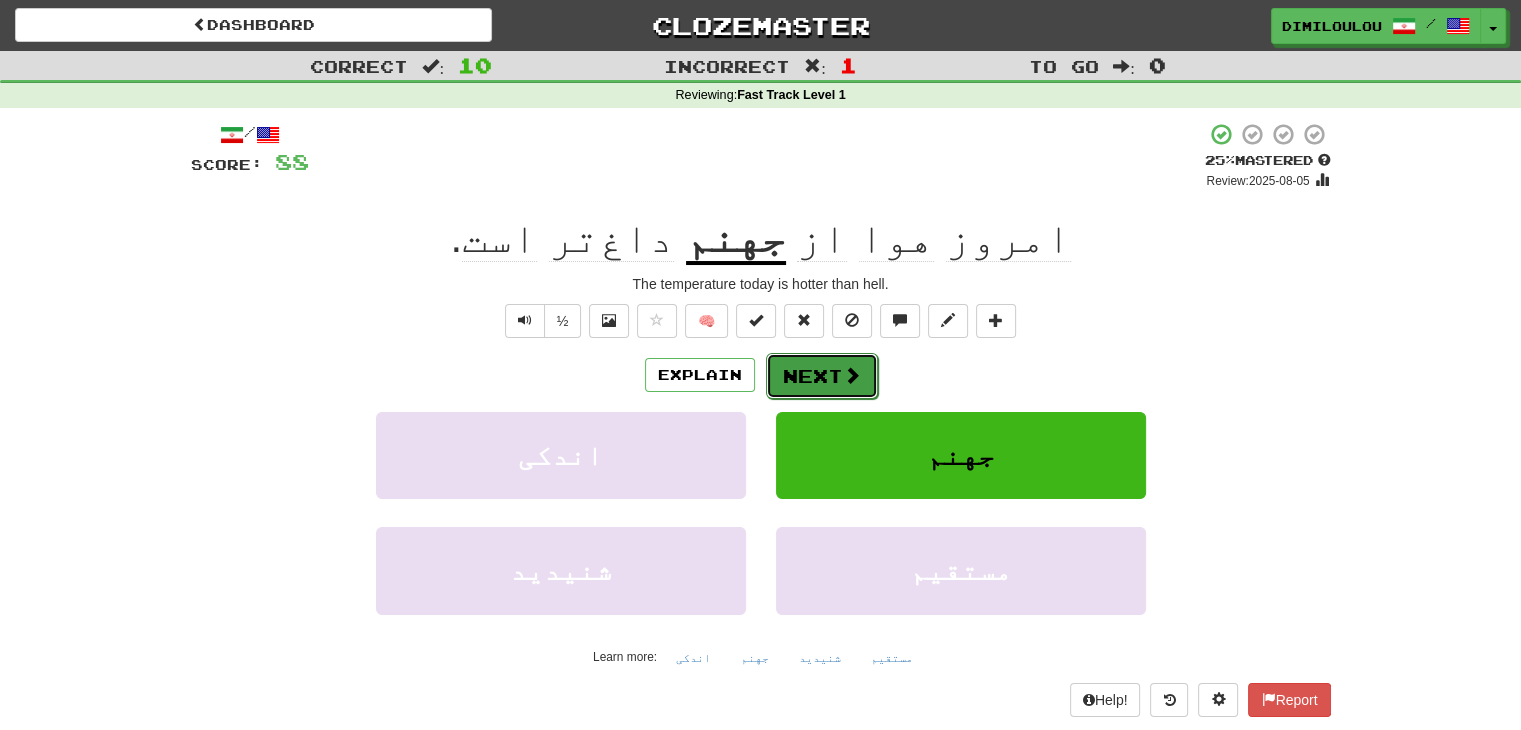 click on "Next" at bounding box center [822, 376] 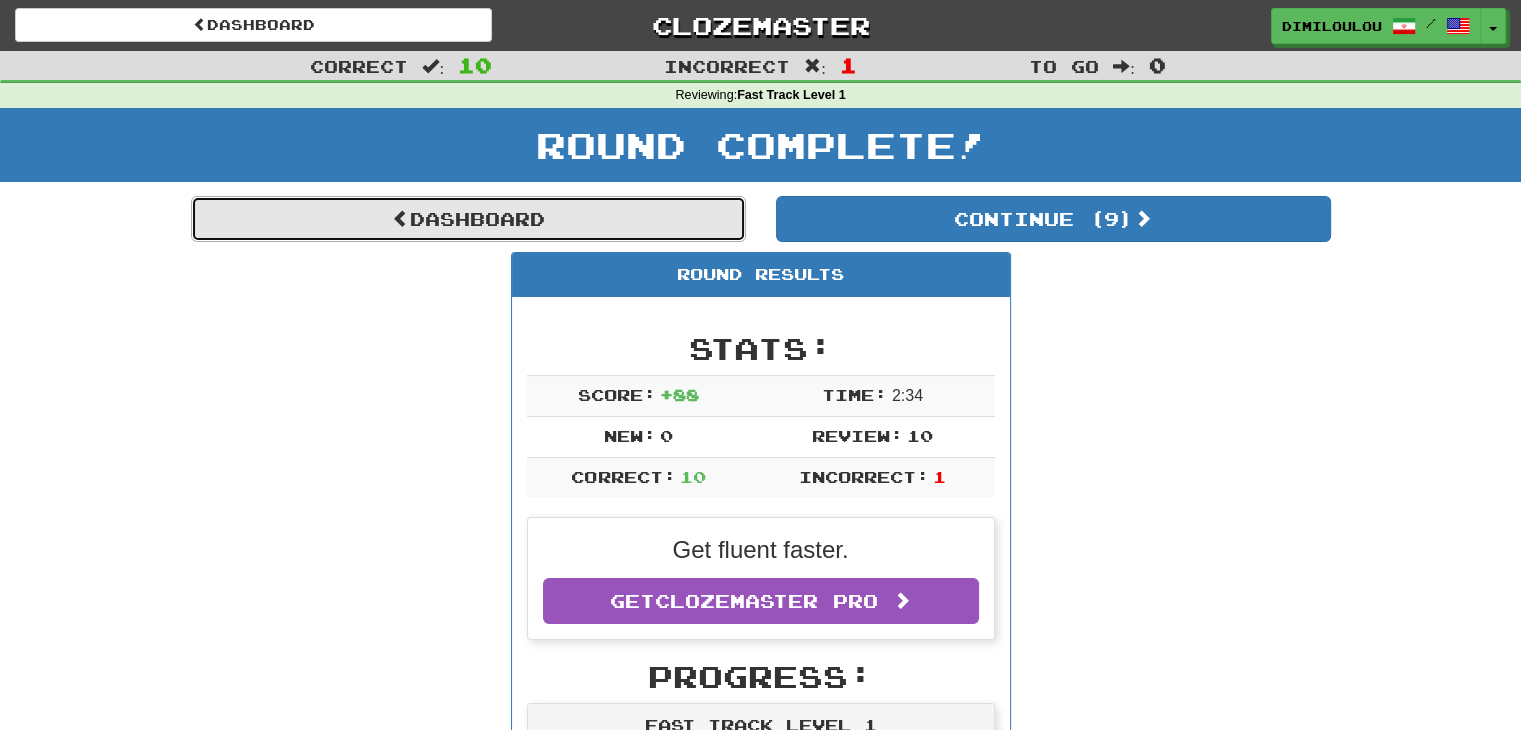 click on "Dashboard" at bounding box center [468, 219] 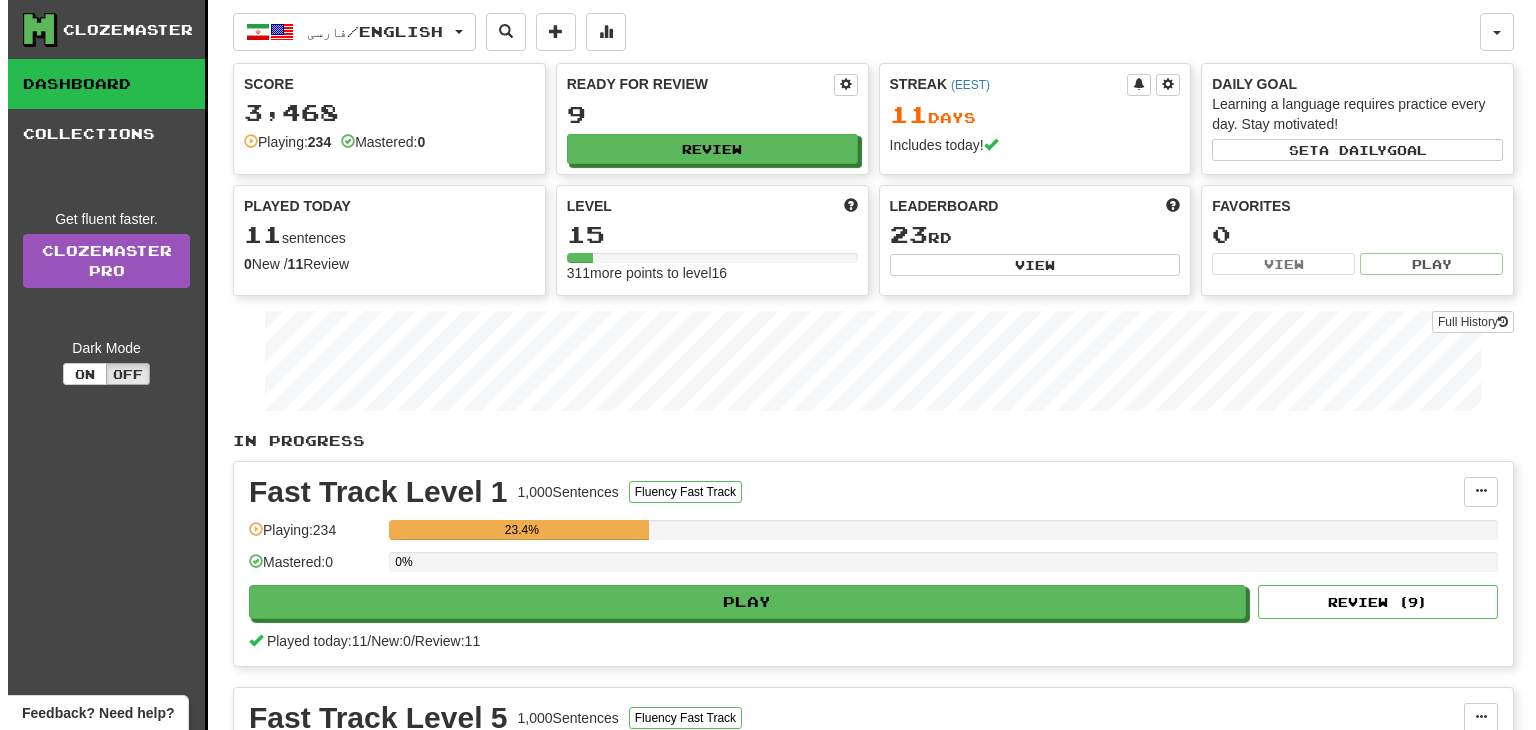 scroll, scrollTop: 0, scrollLeft: 0, axis: both 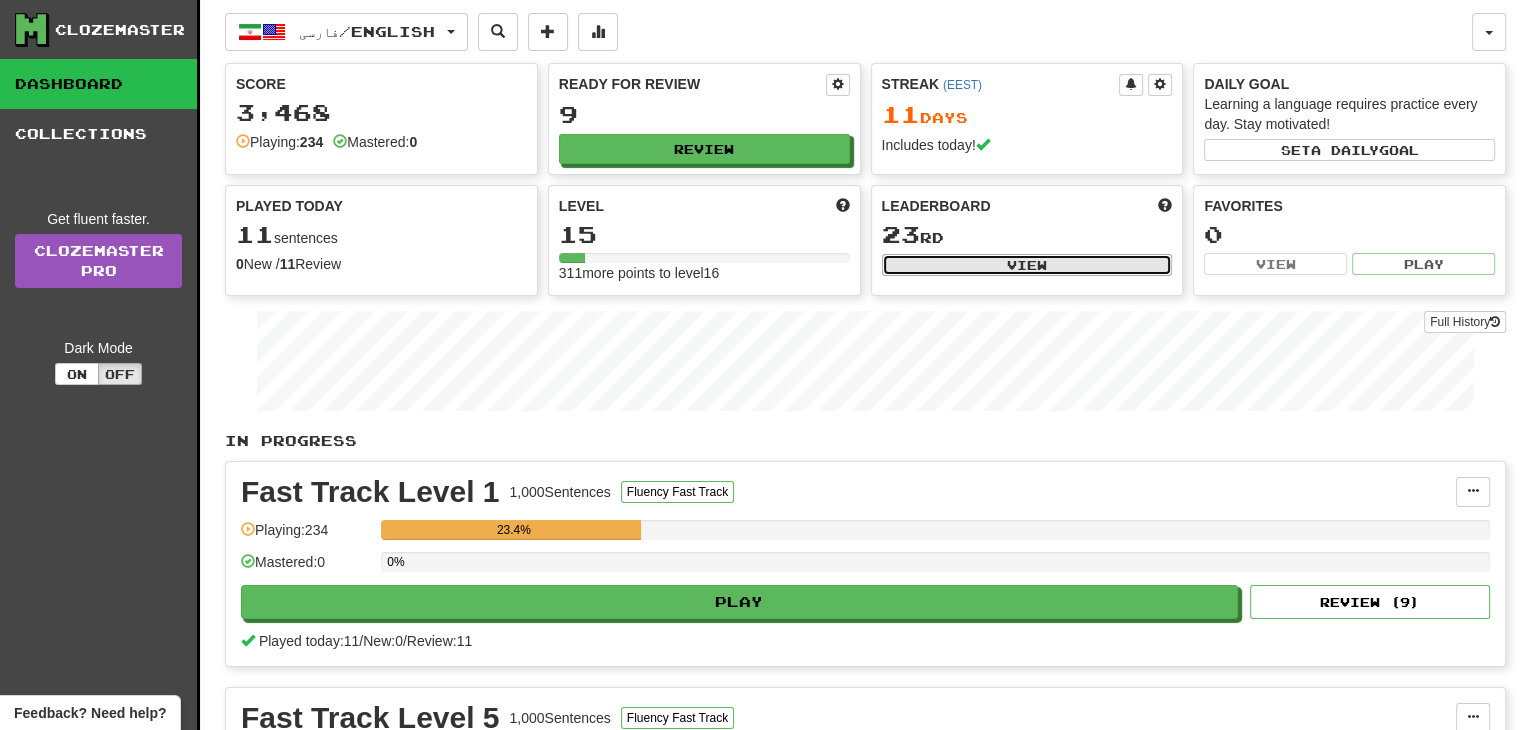 click on "View" at bounding box center (1027, 265) 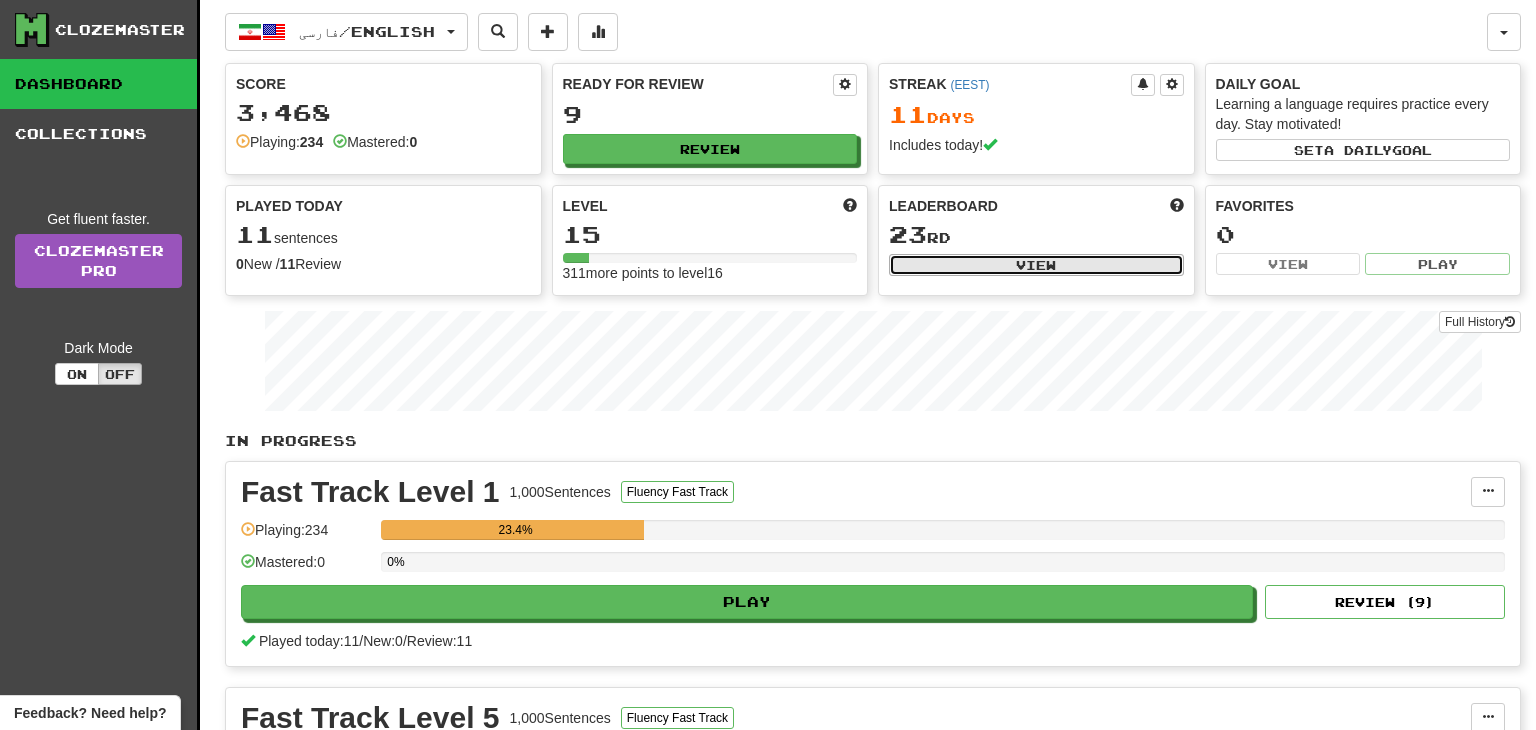 select on "**********" 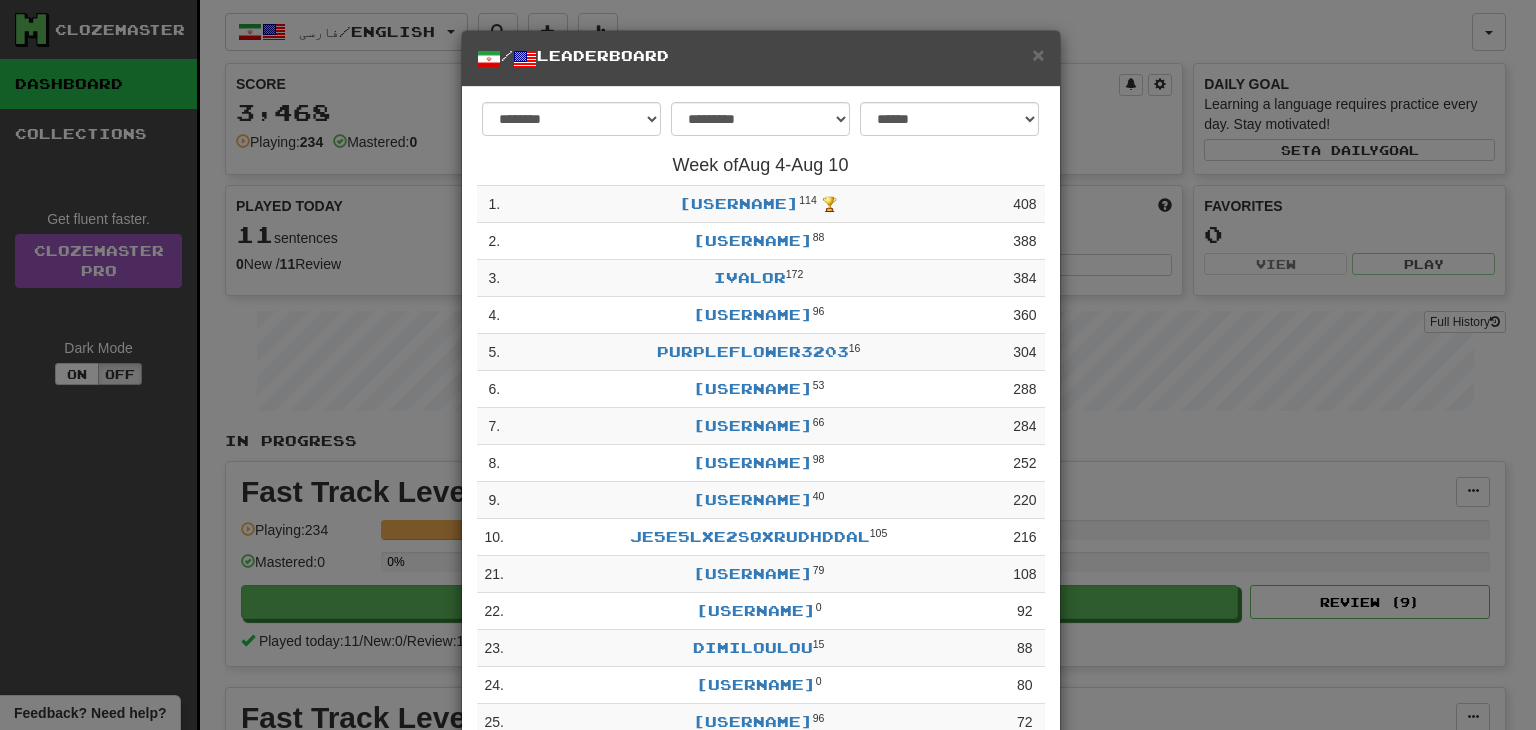 click on "**********" at bounding box center (768, 365) 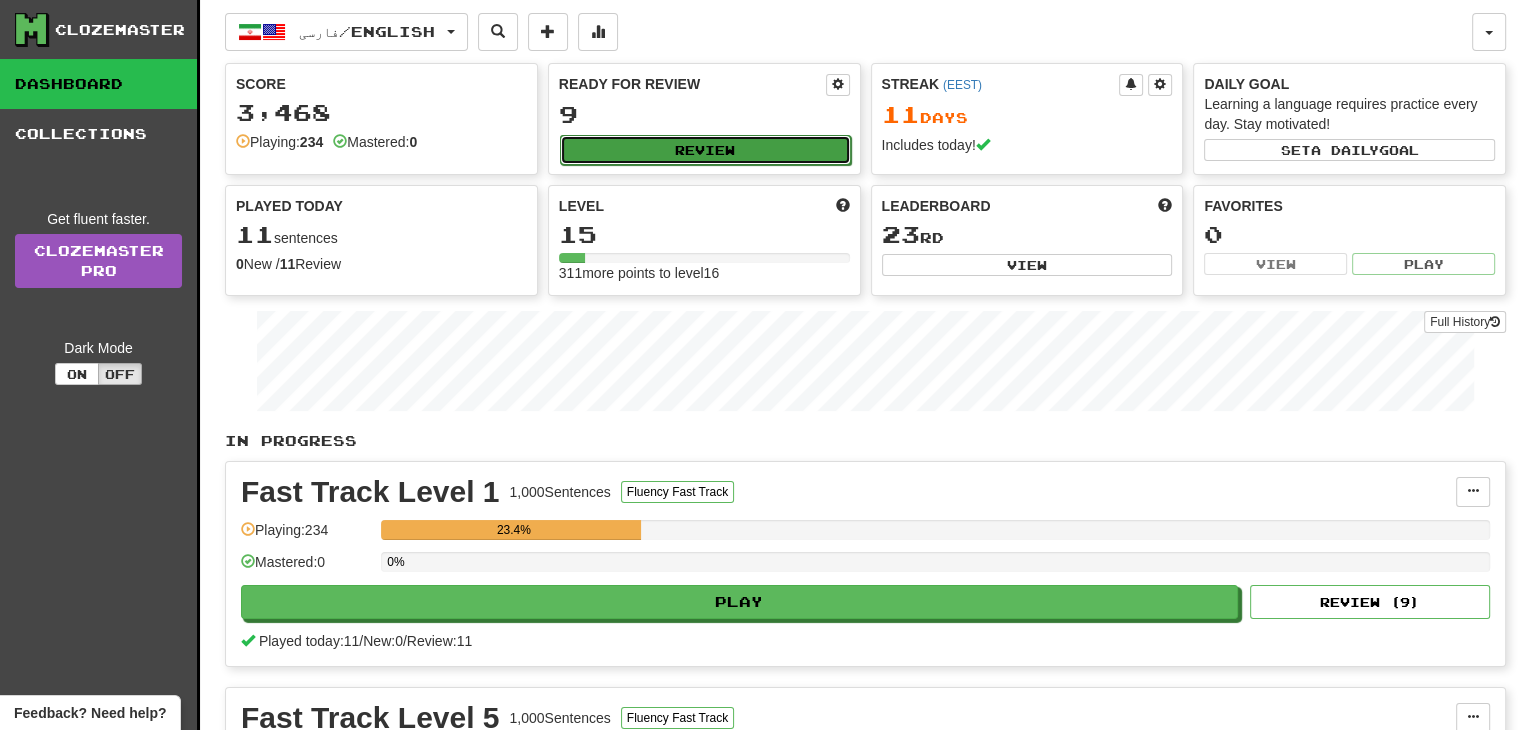 click on "Review" at bounding box center (705, 150) 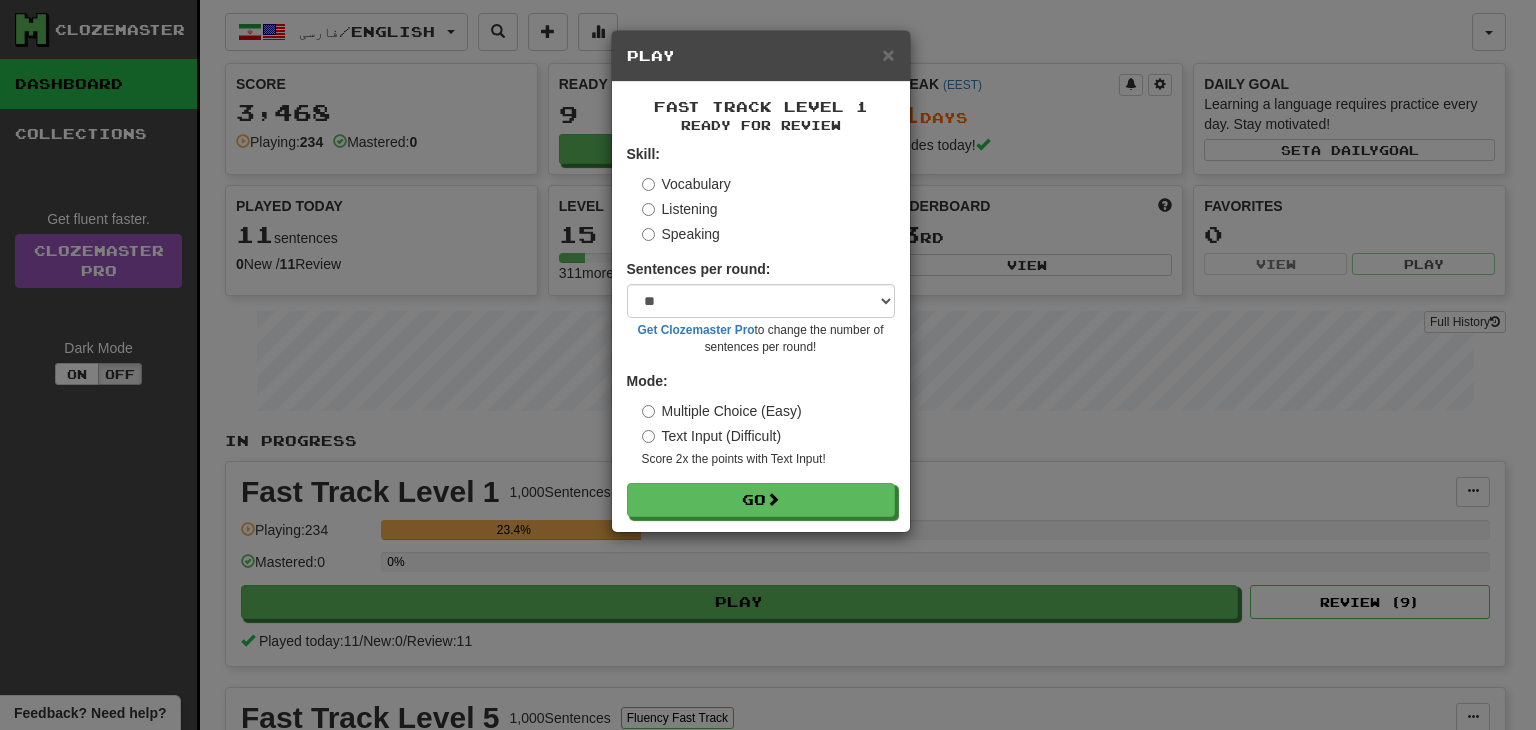 click on "Listening" at bounding box center [680, 209] 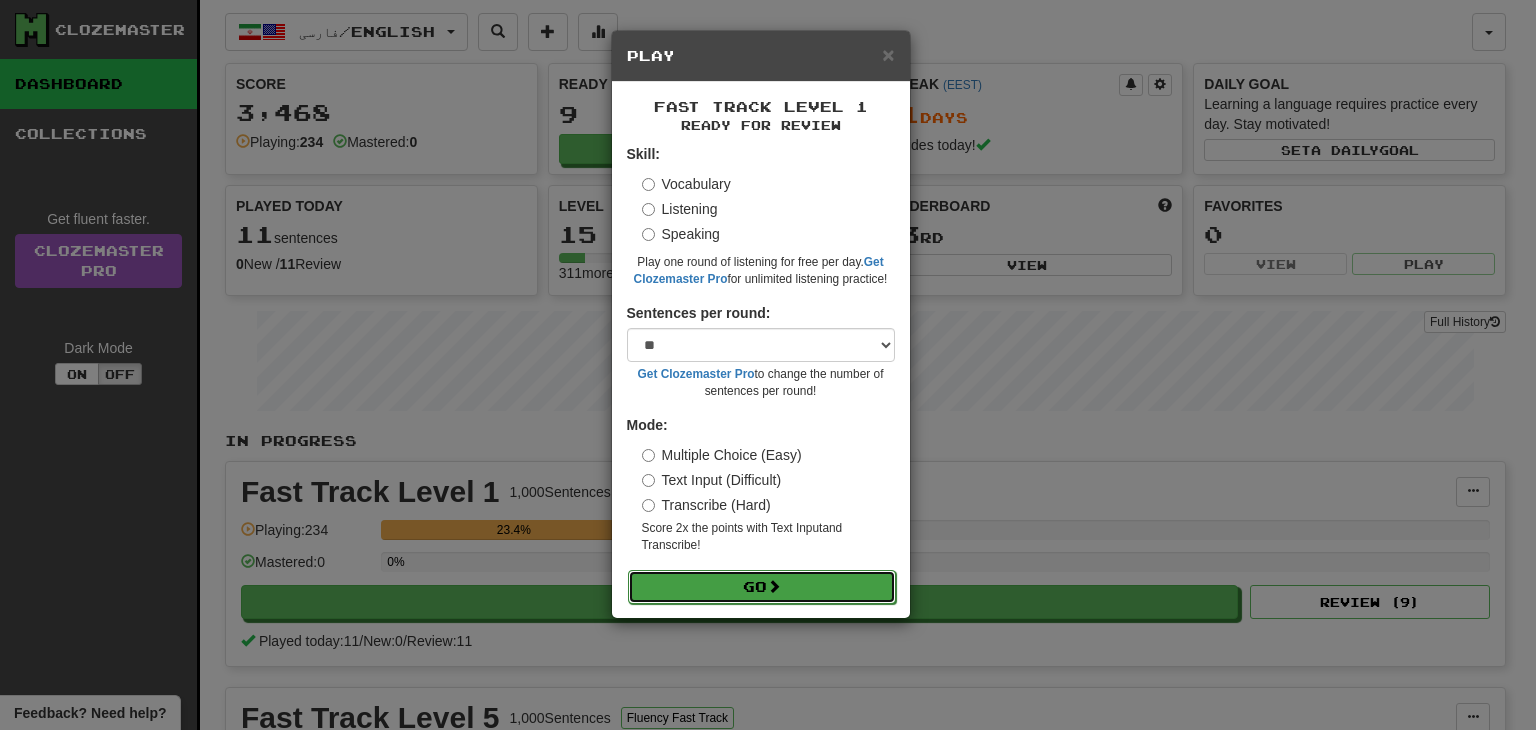 click at bounding box center (774, 586) 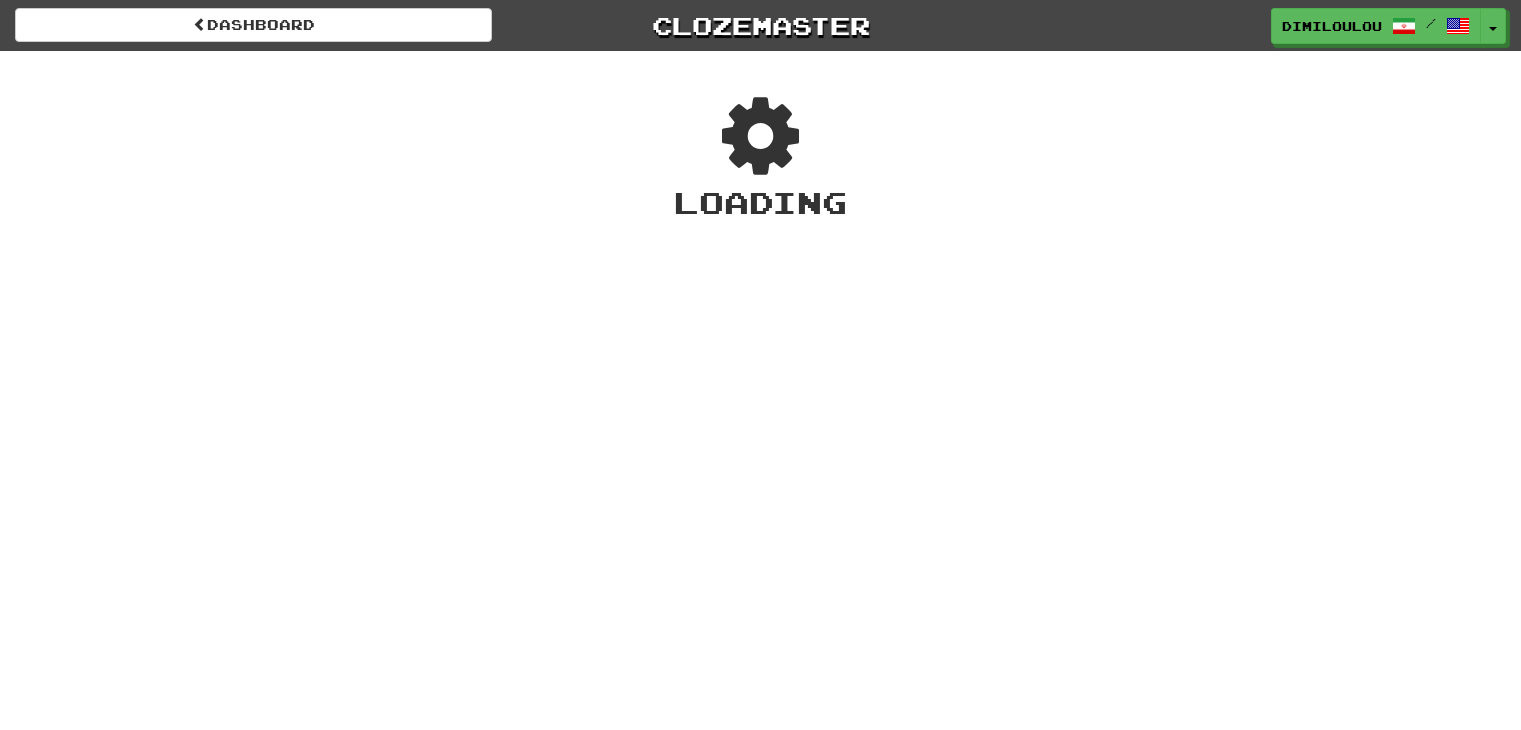 scroll, scrollTop: 0, scrollLeft: 0, axis: both 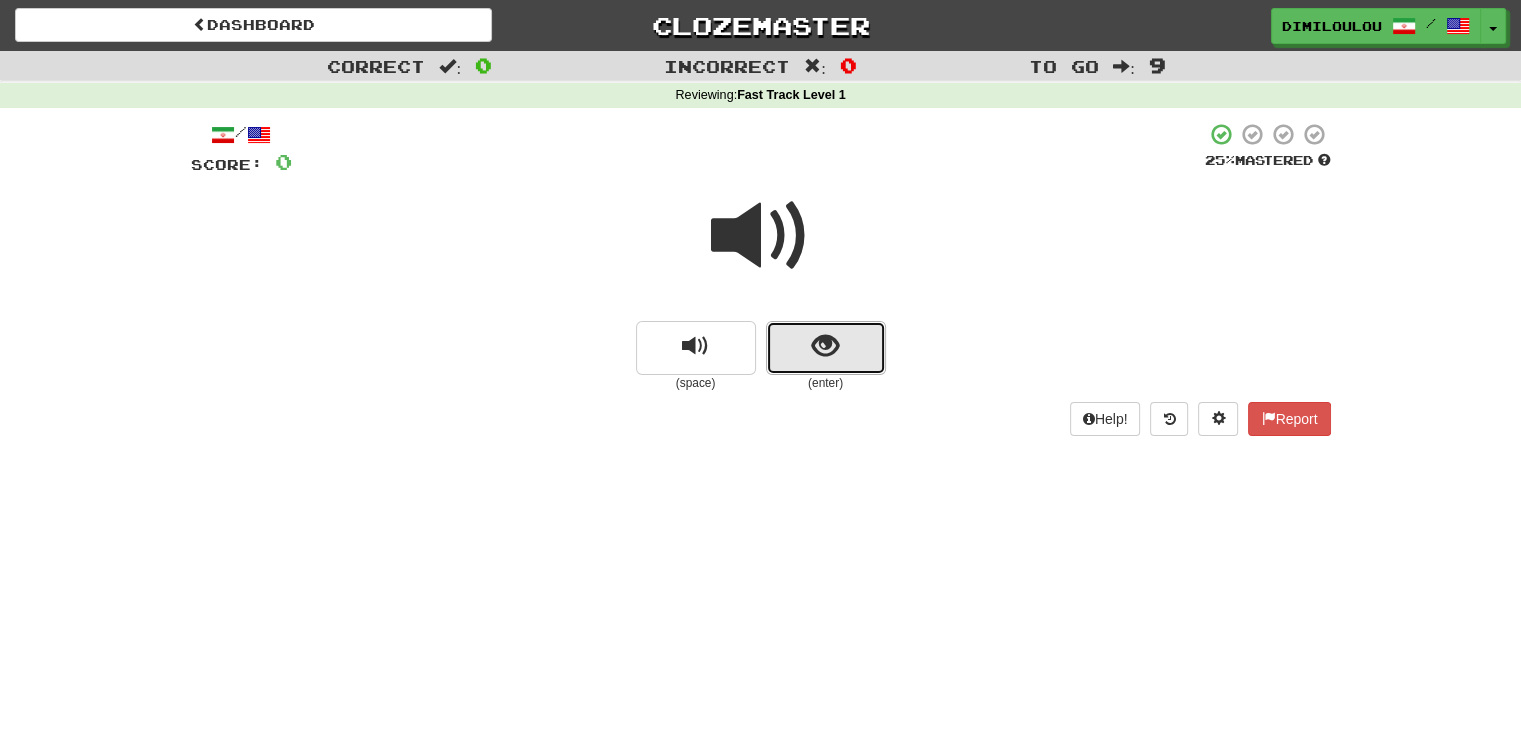 click at bounding box center [826, 348] 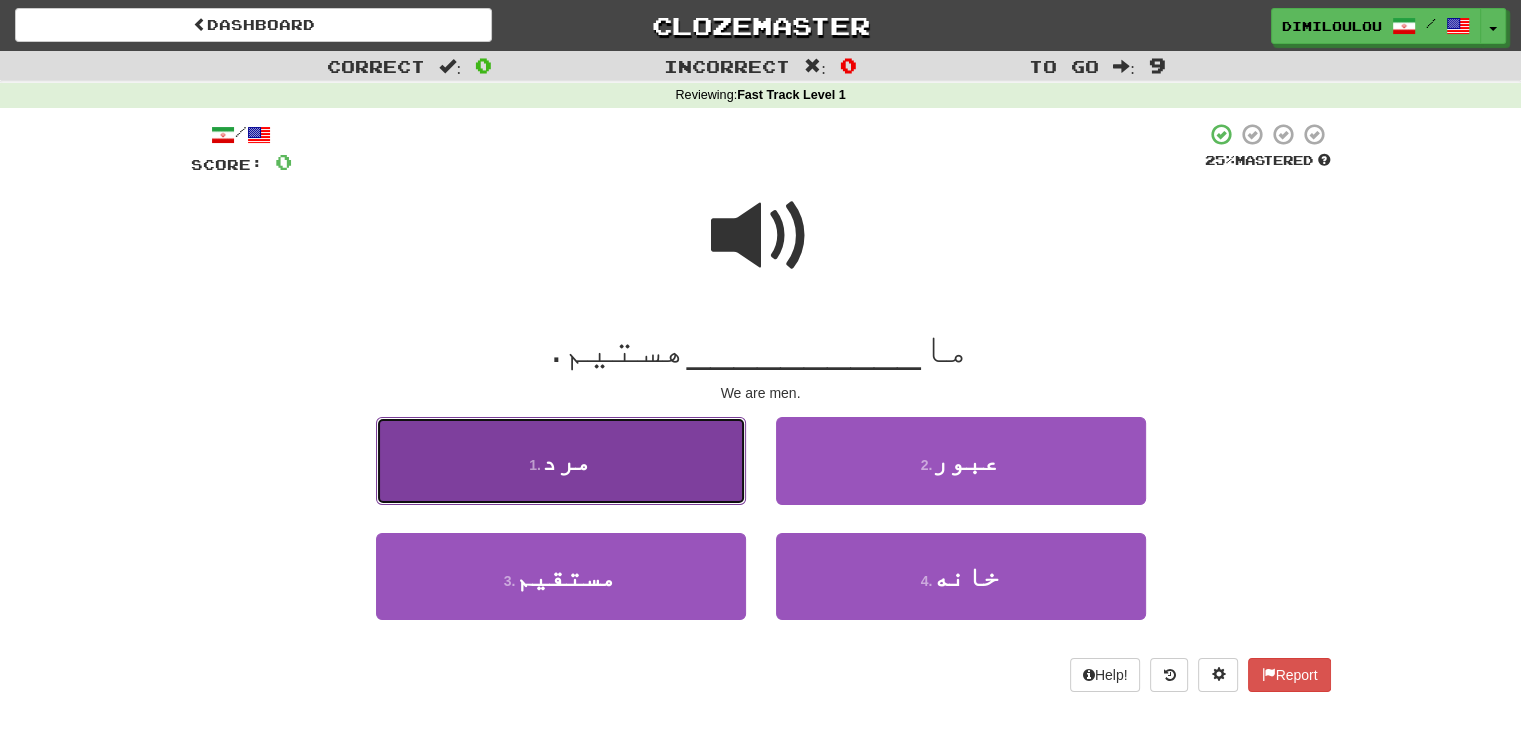 click on "1 .  مرد" at bounding box center [561, 460] 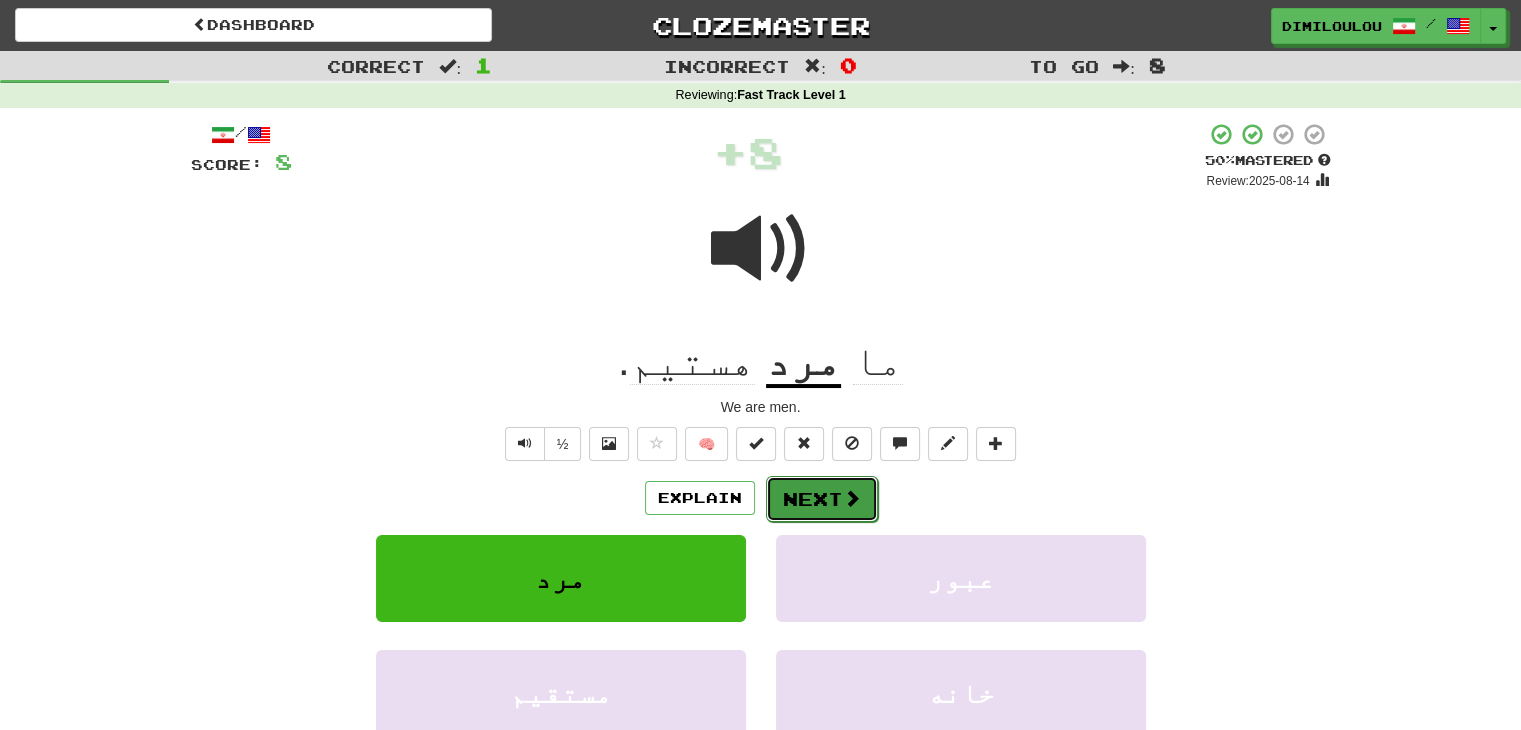 click at bounding box center (852, 498) 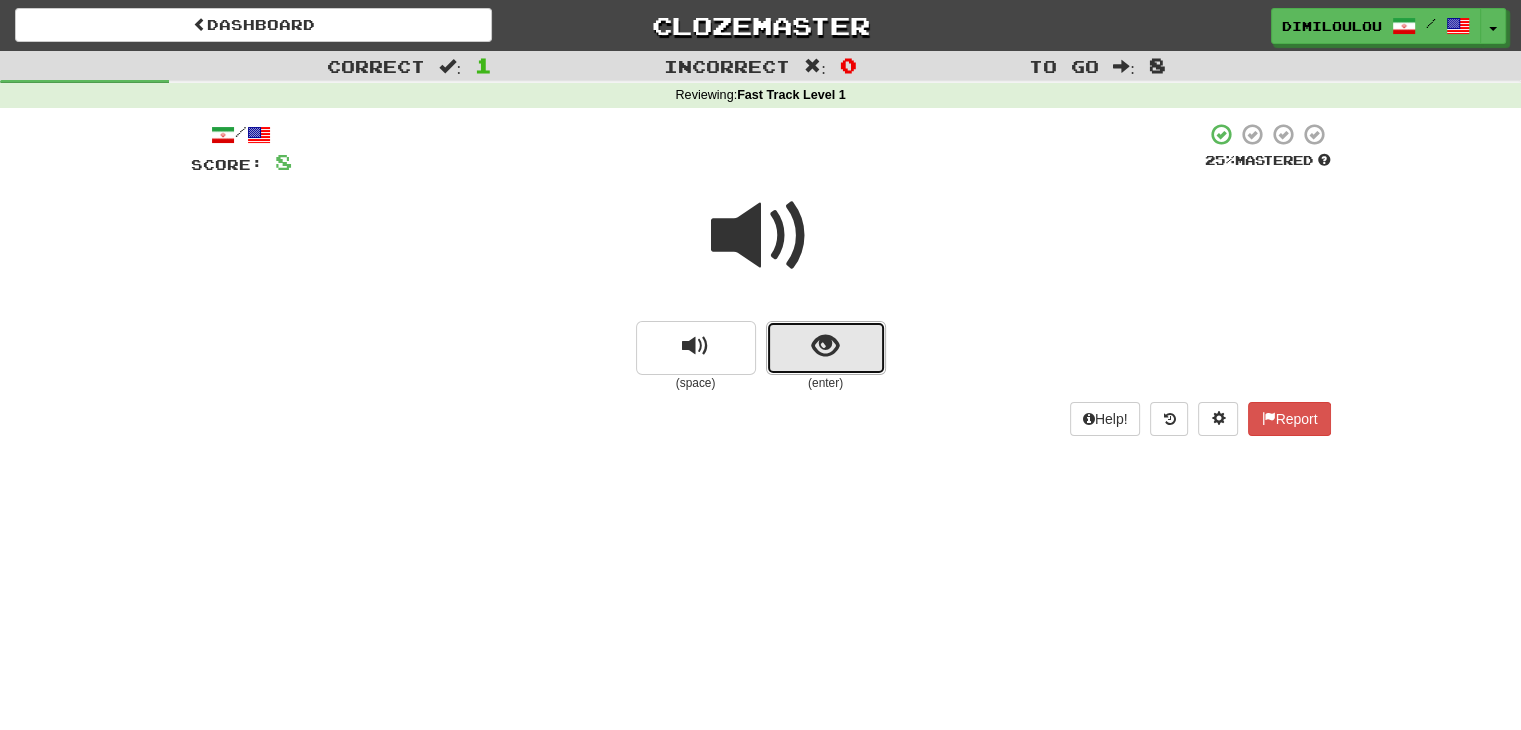 click at bounding box center [825, 346] 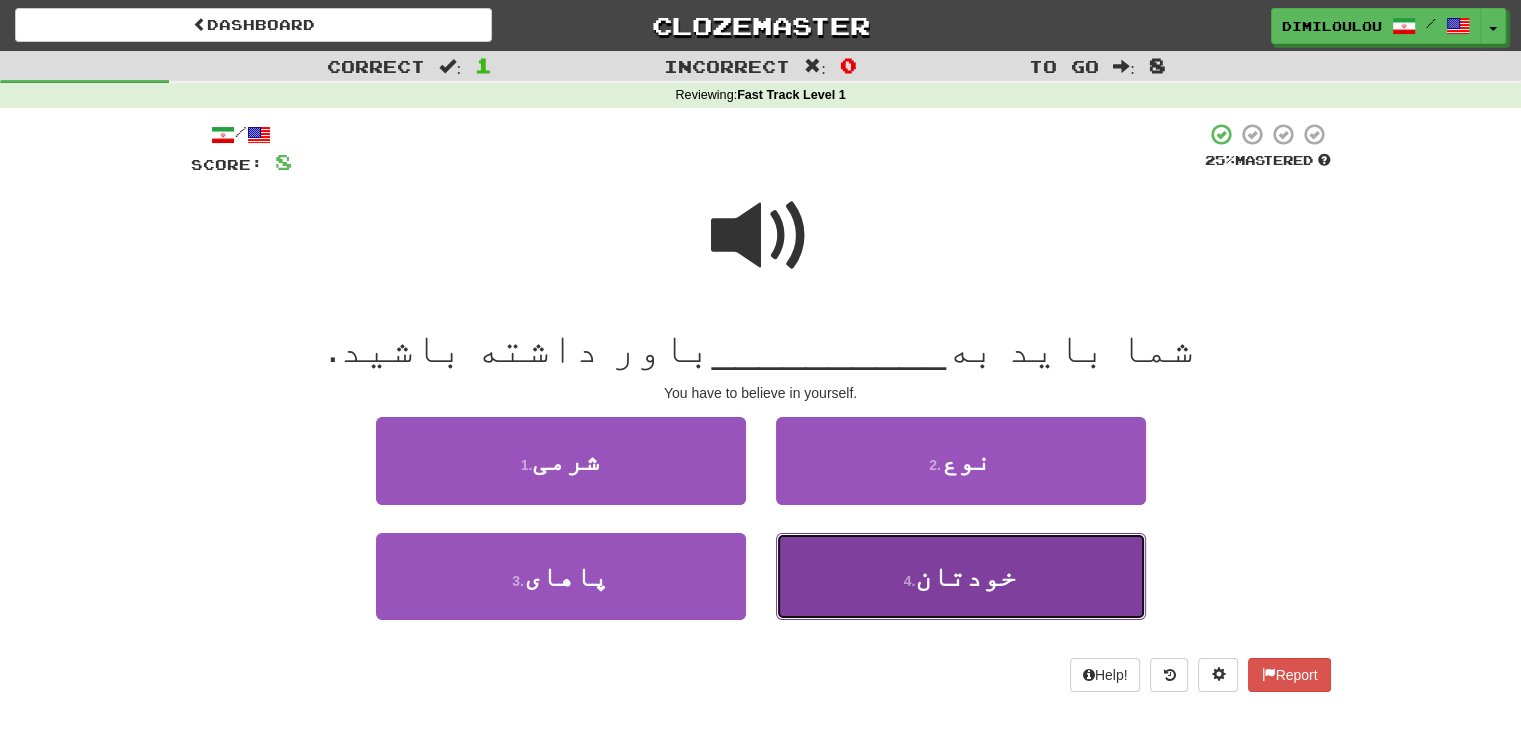 click on "4 .  خودتان" at bounding box center (961, 576) 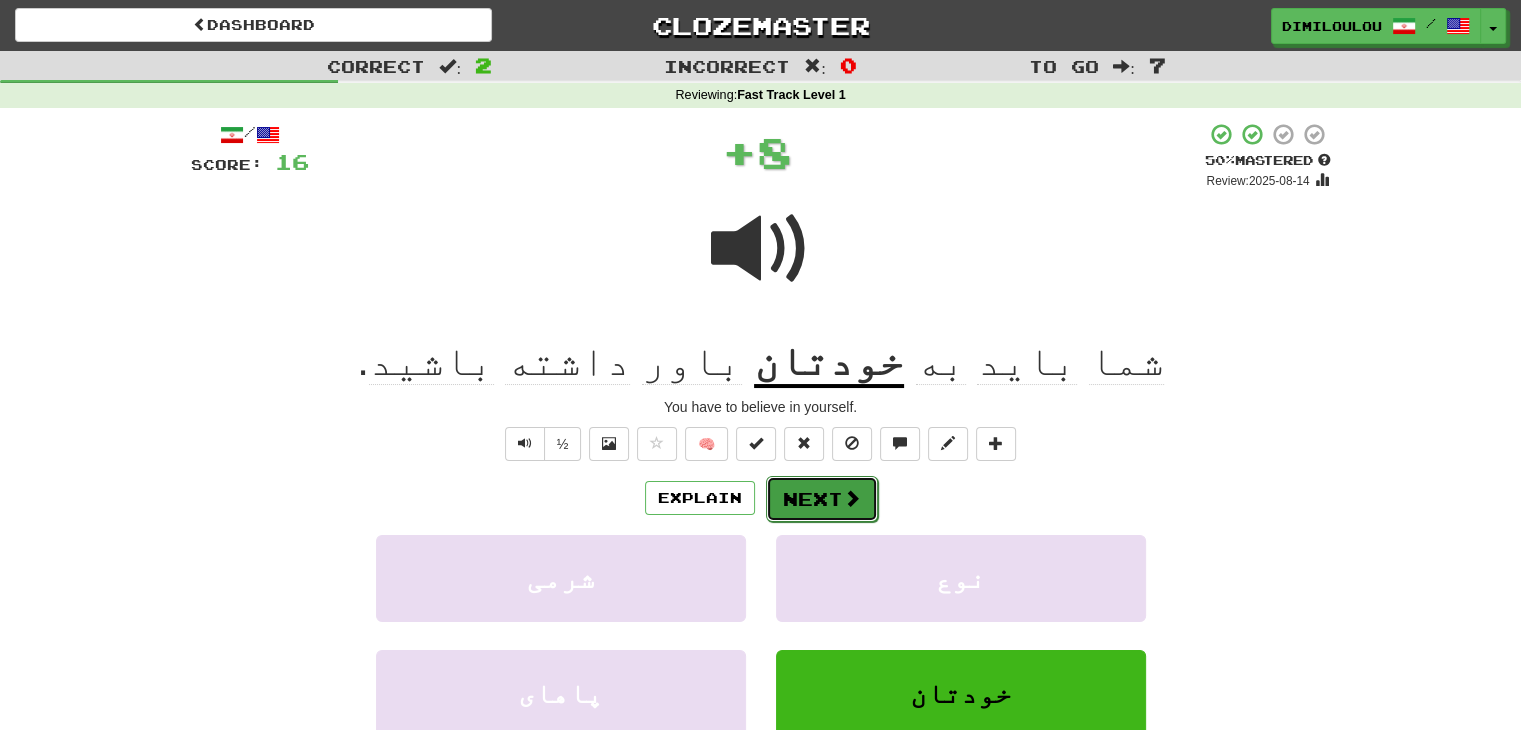 click on "Next" at bounding box center (822, 499) 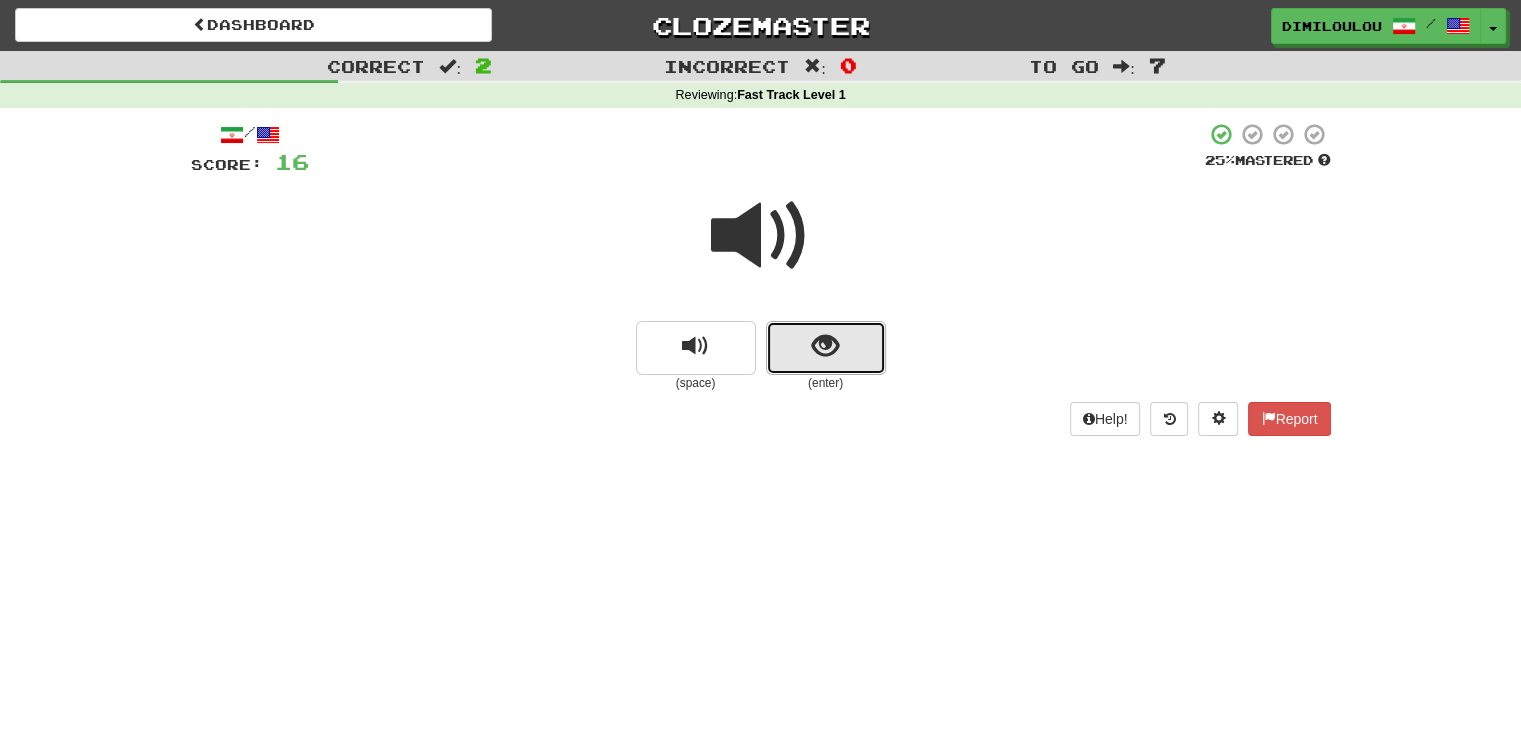 click at bounding box center (826, 348) 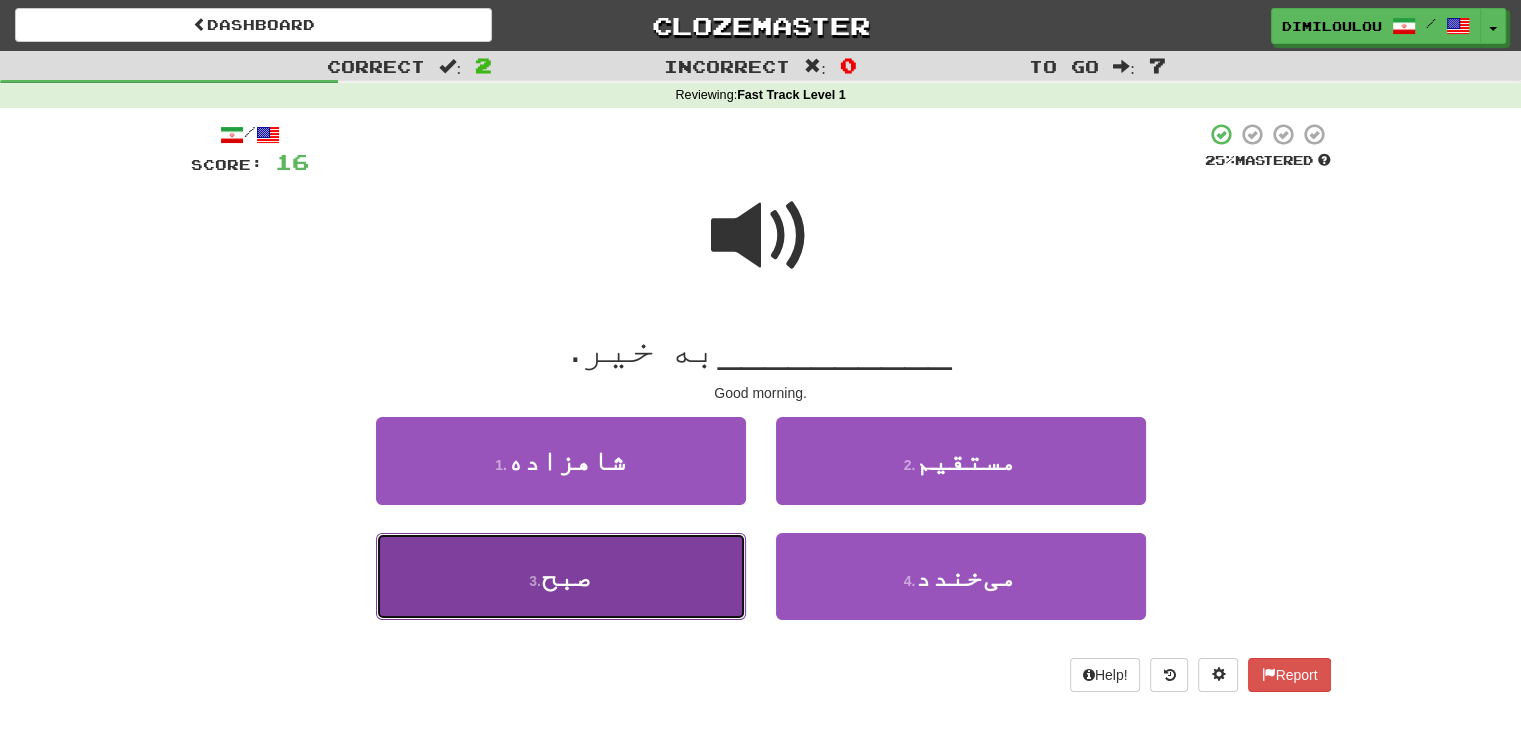 click on "3 .  صبح" at bounding box center [561, 576] 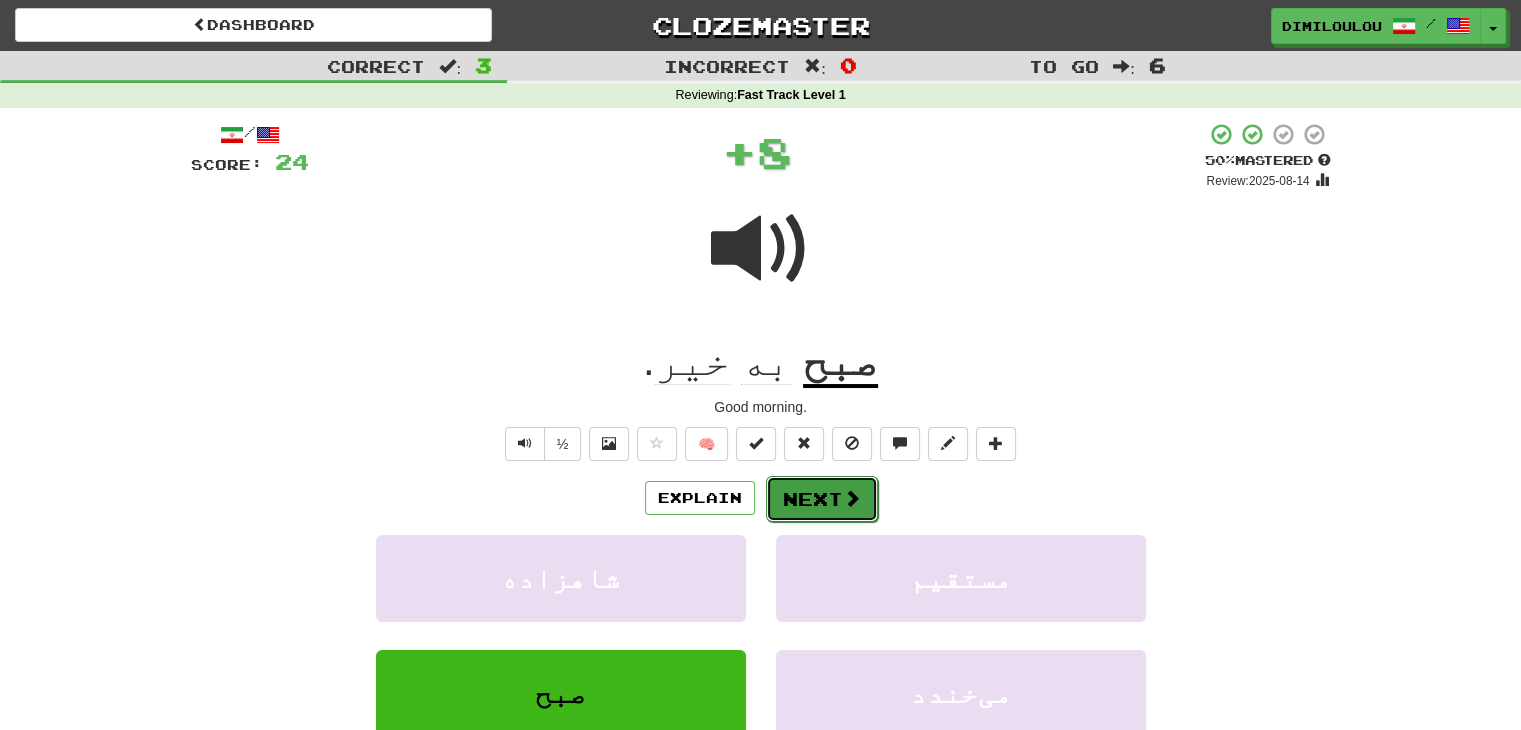 click on "Next" at bounding box center [822, 499] 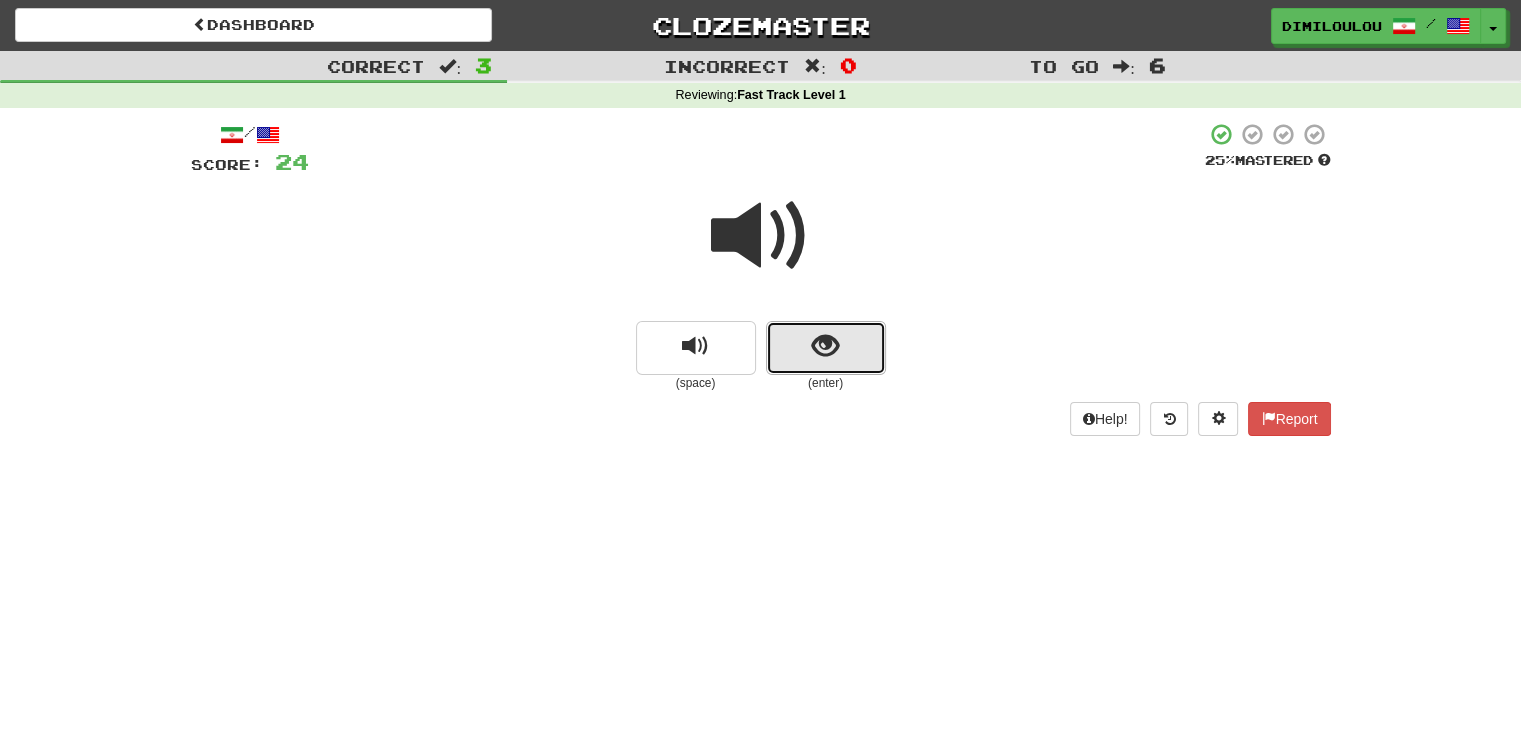 click at bounding box center (825, 346) 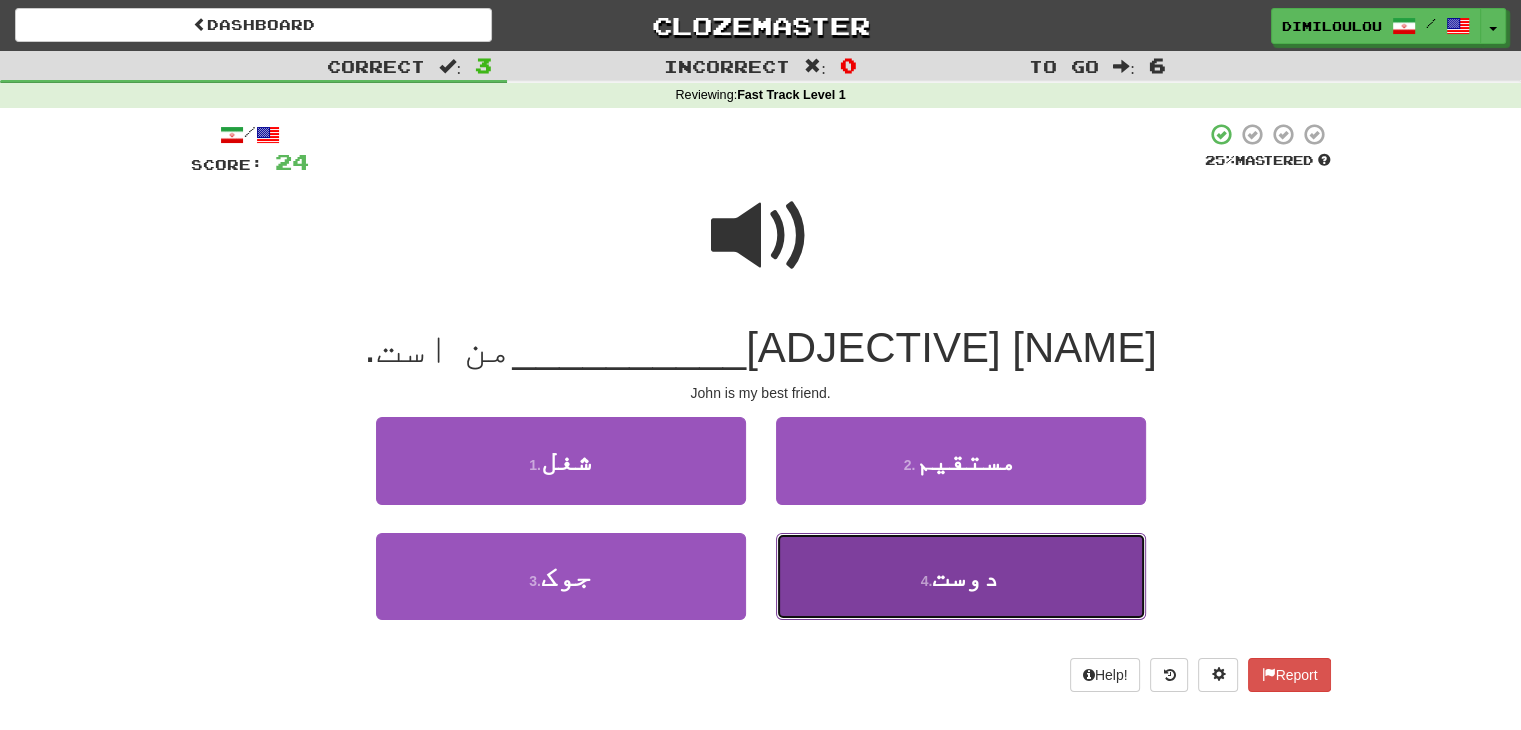 click on "دوست" at bounding box center [966, 576] 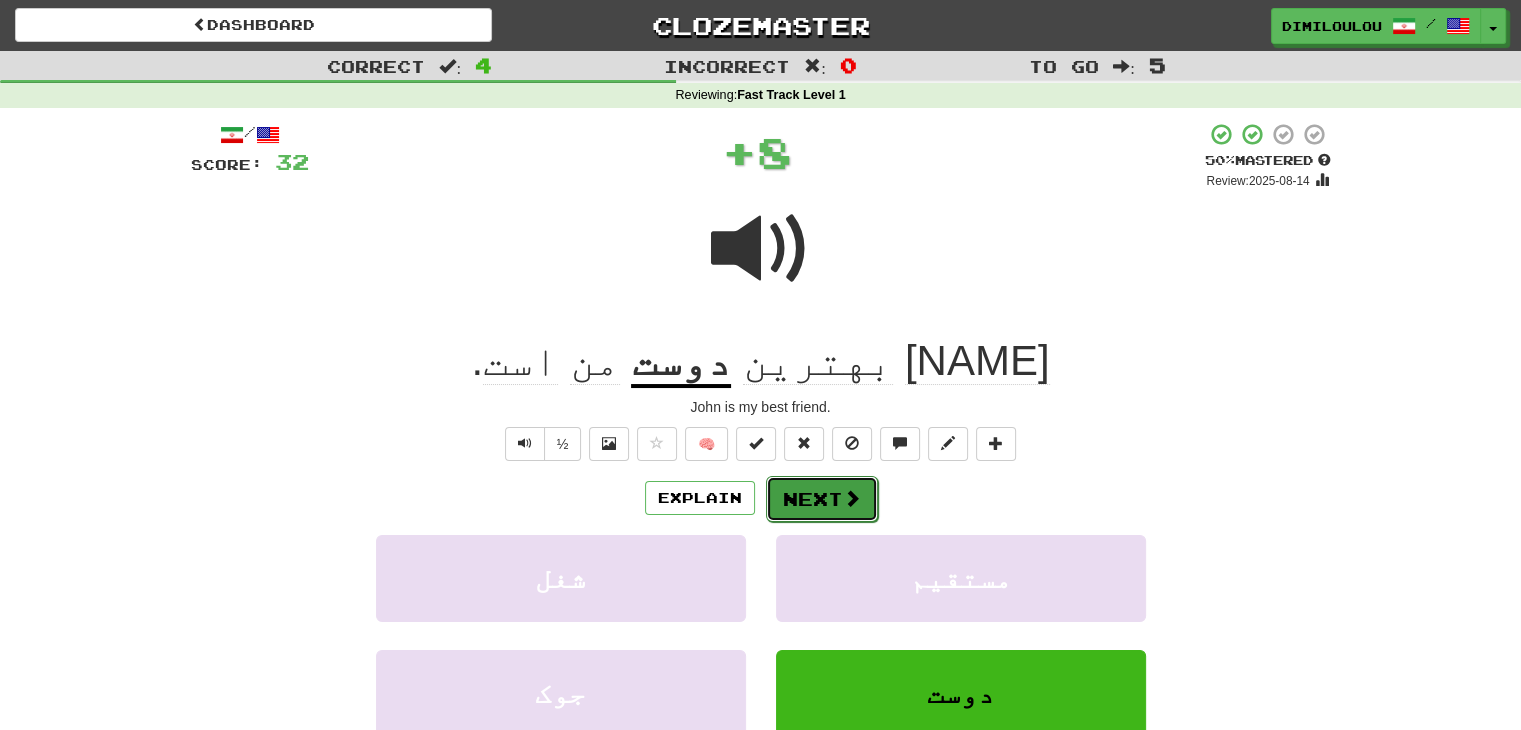 click on "Next" at bounding box center [822, 499] 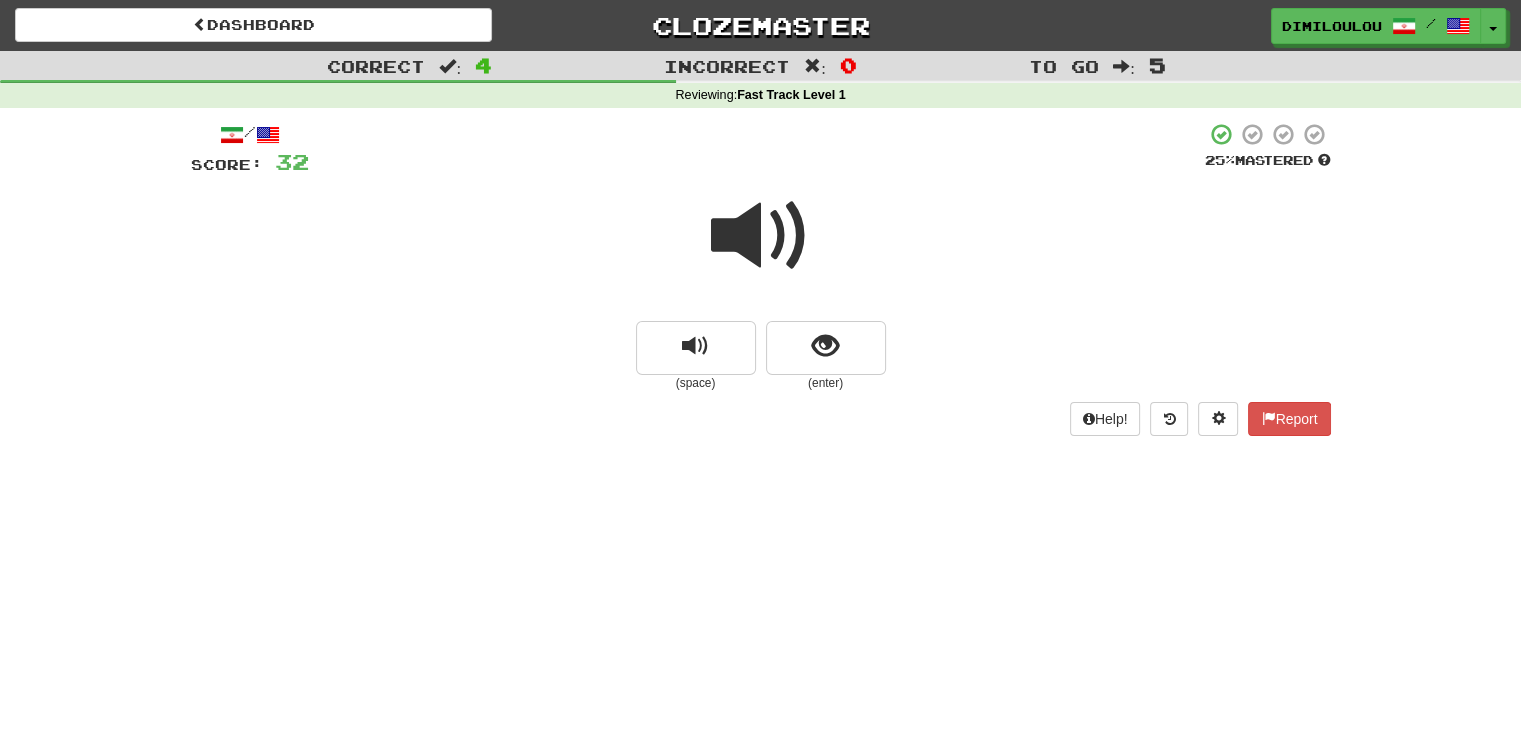click at bounding box center (761, 249) 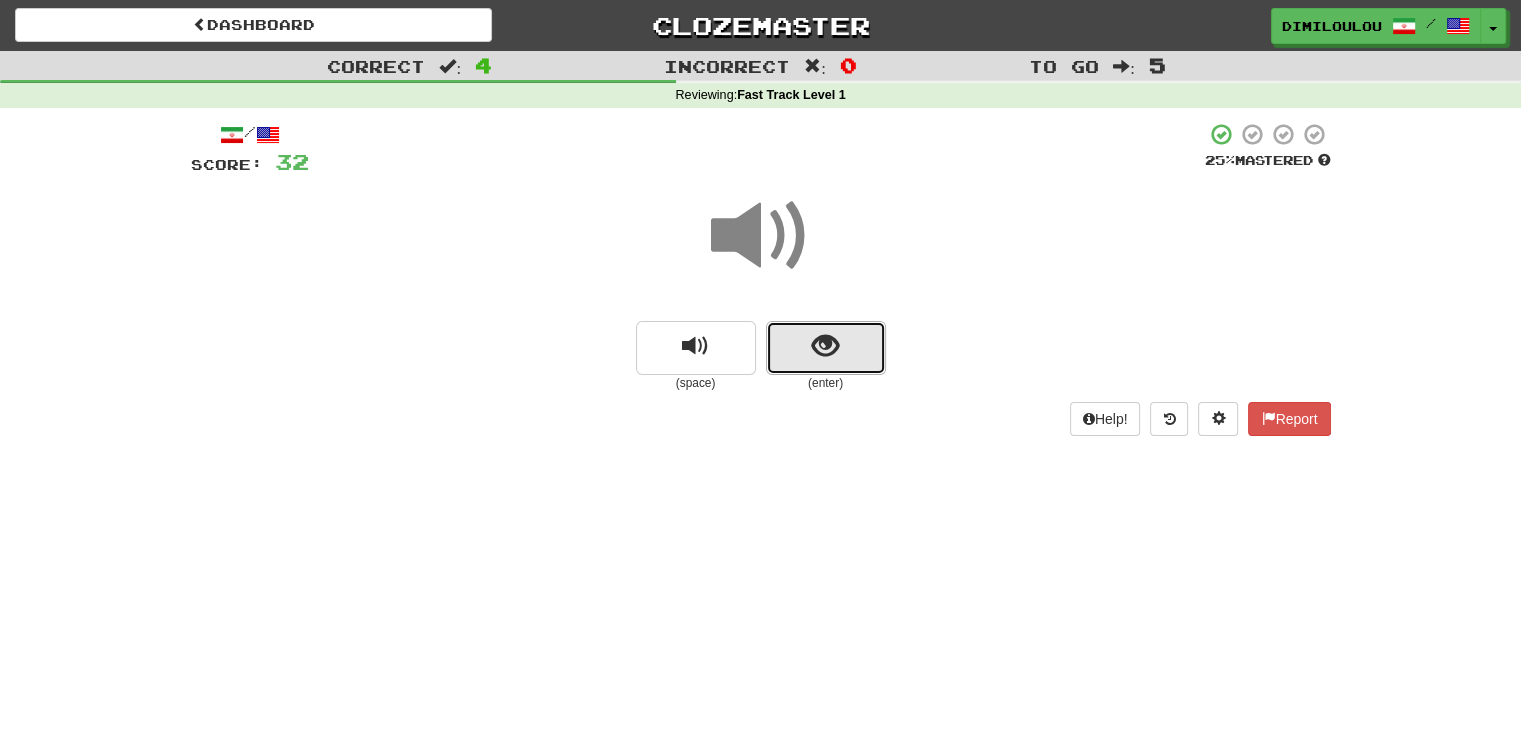 click at bounding box center (825, 346) 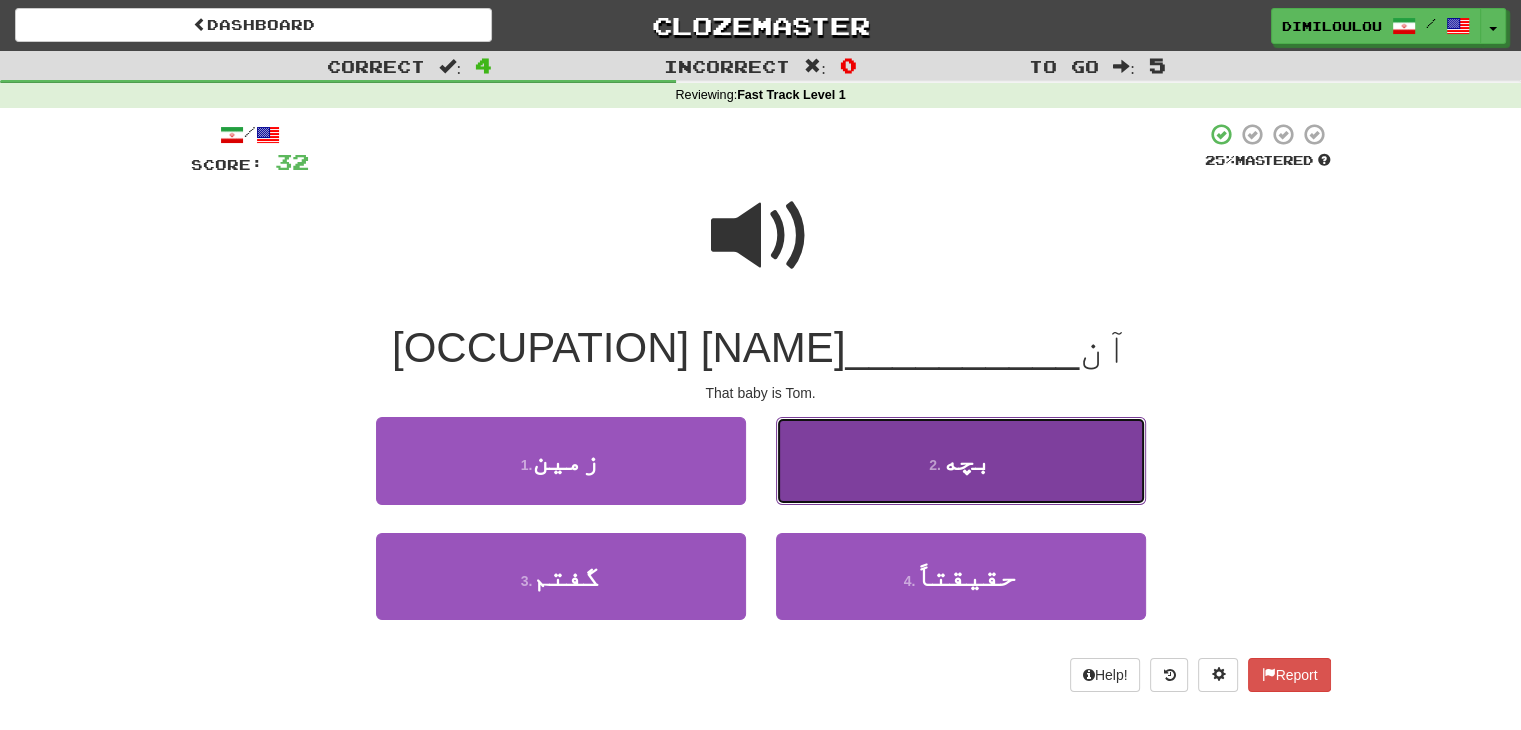 click on "2 .  بچه" at bounding box center (961, 460) 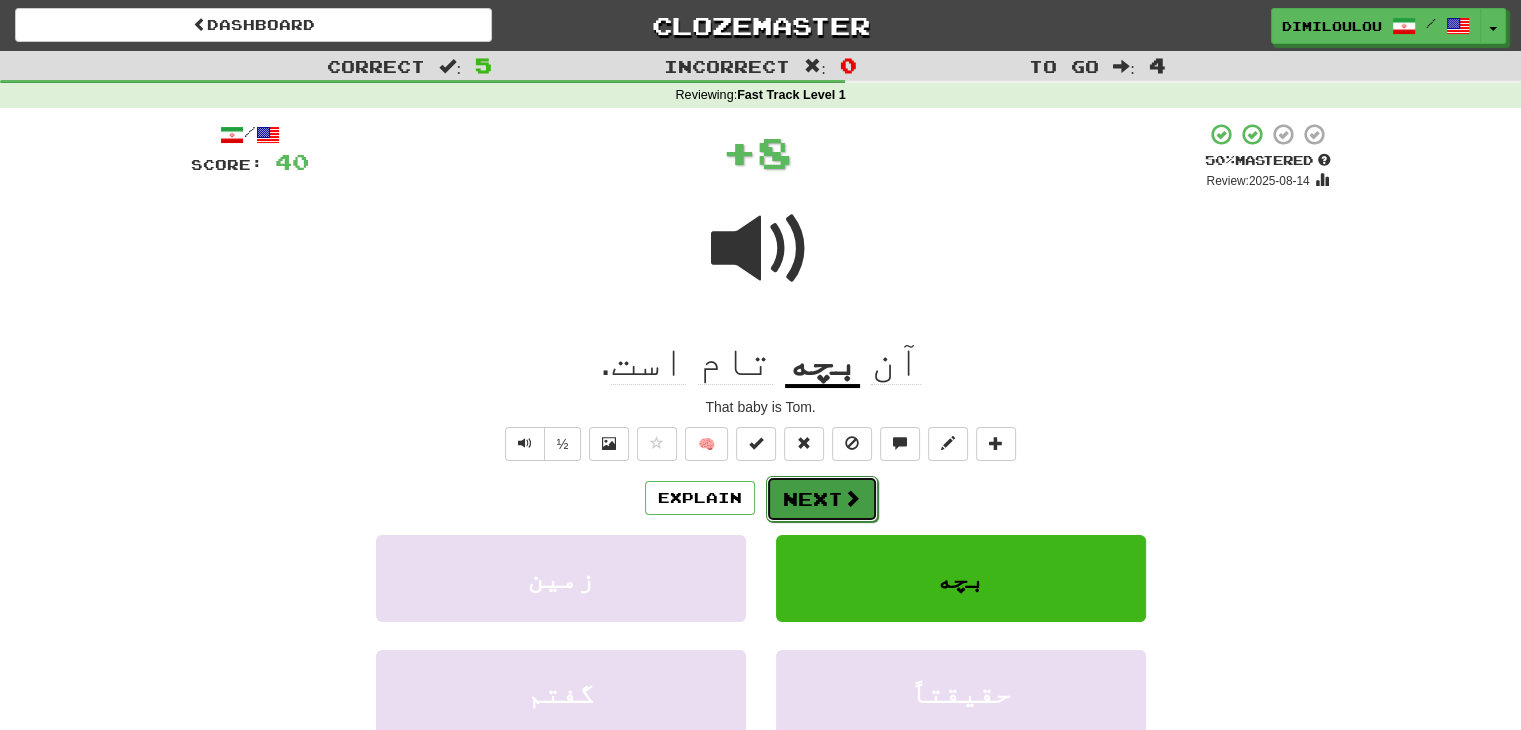click at bounding box center (852, 498) 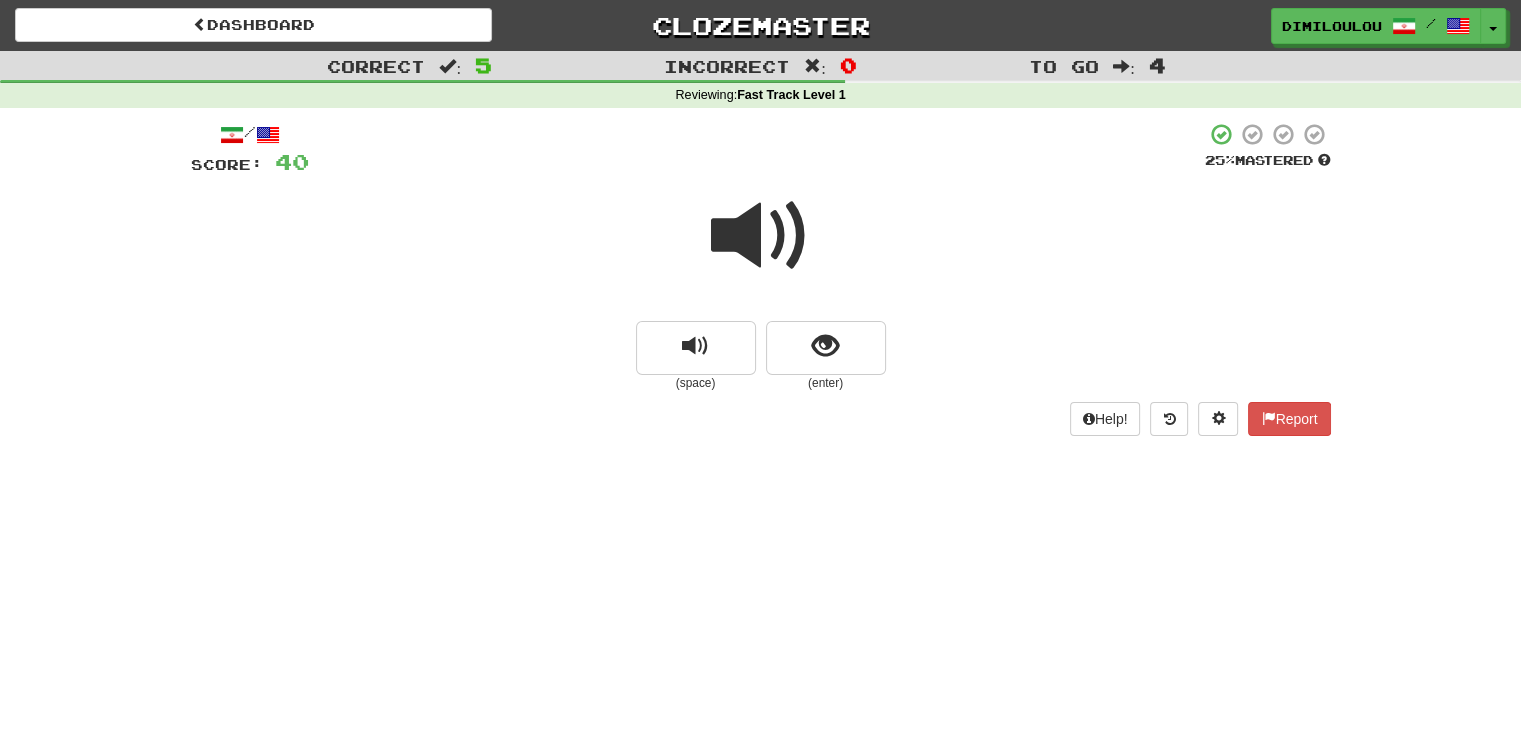 click at bounding box center [761, 249] 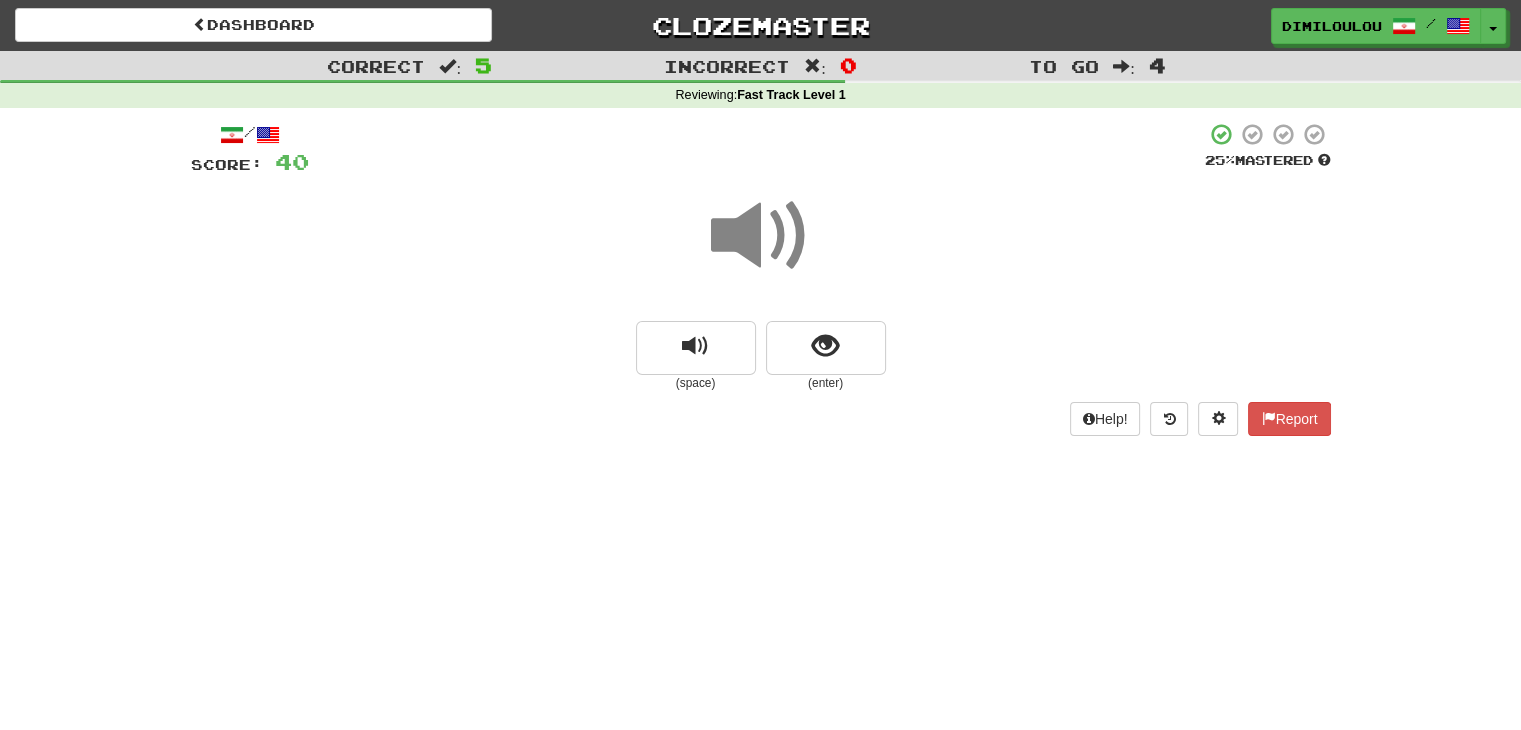 click on "(enter)" at bounding box center [826, 383] 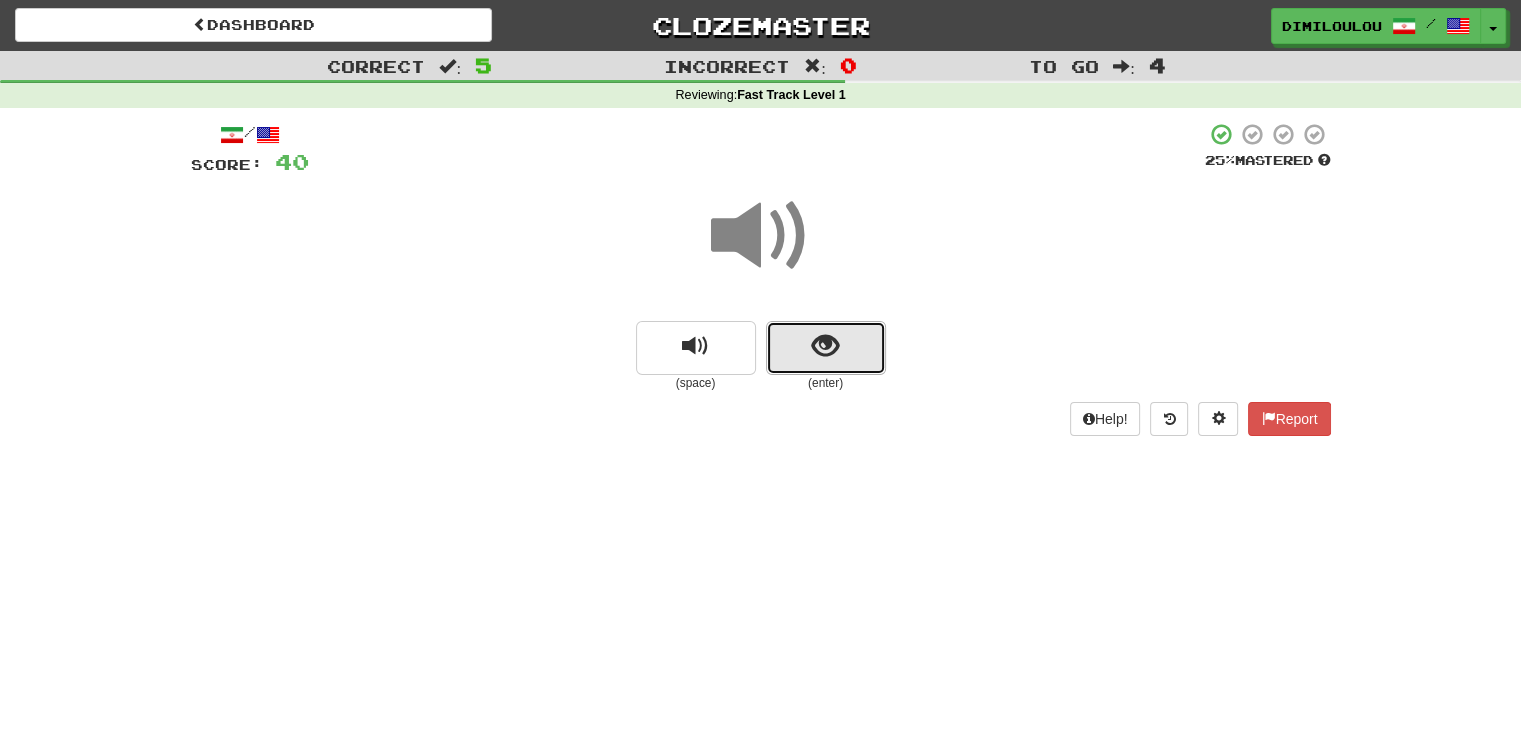 click at bounding box center (826, 348) 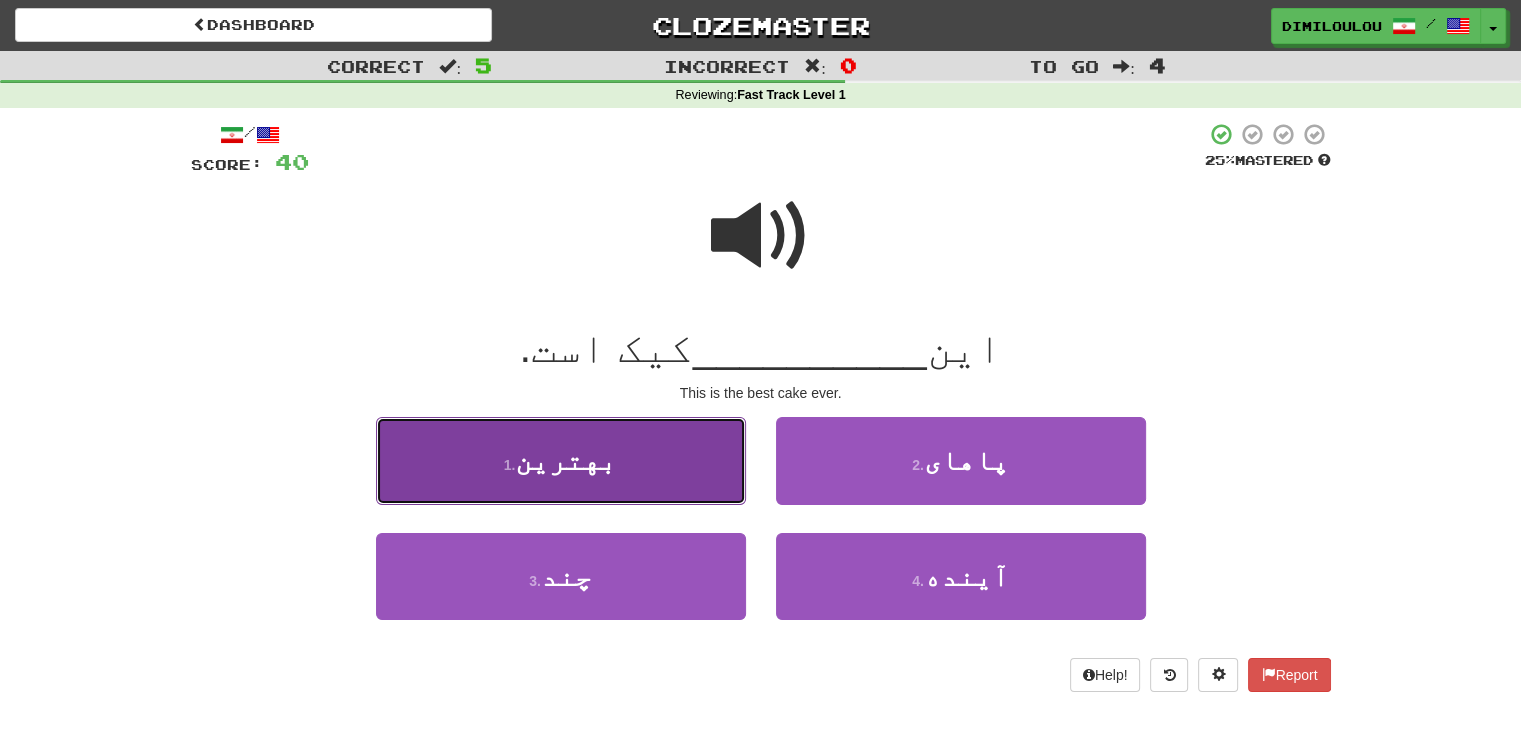 click on "1 .  بهترین" at bounding box center (561, 460) 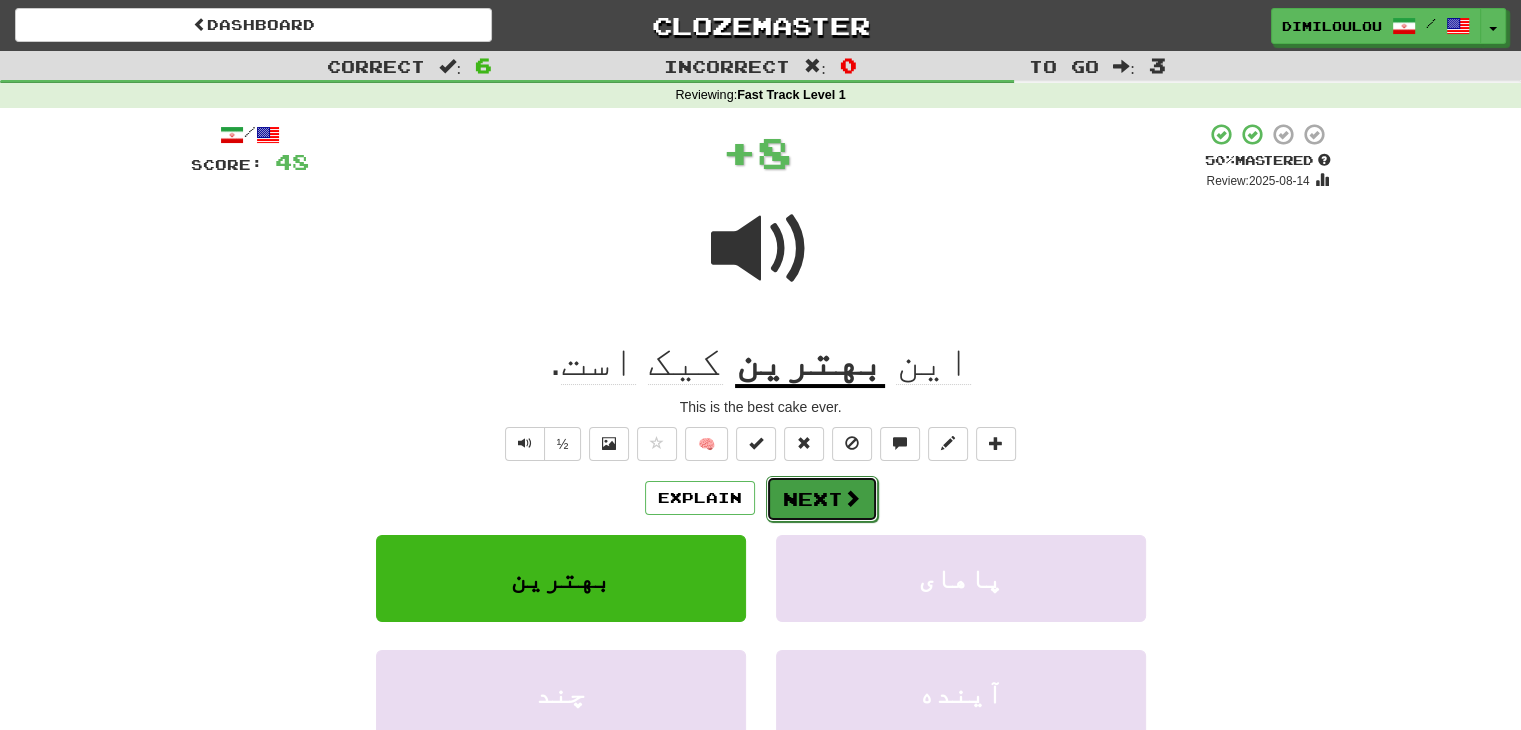 click on "Next" at bounding box center (822, 499) 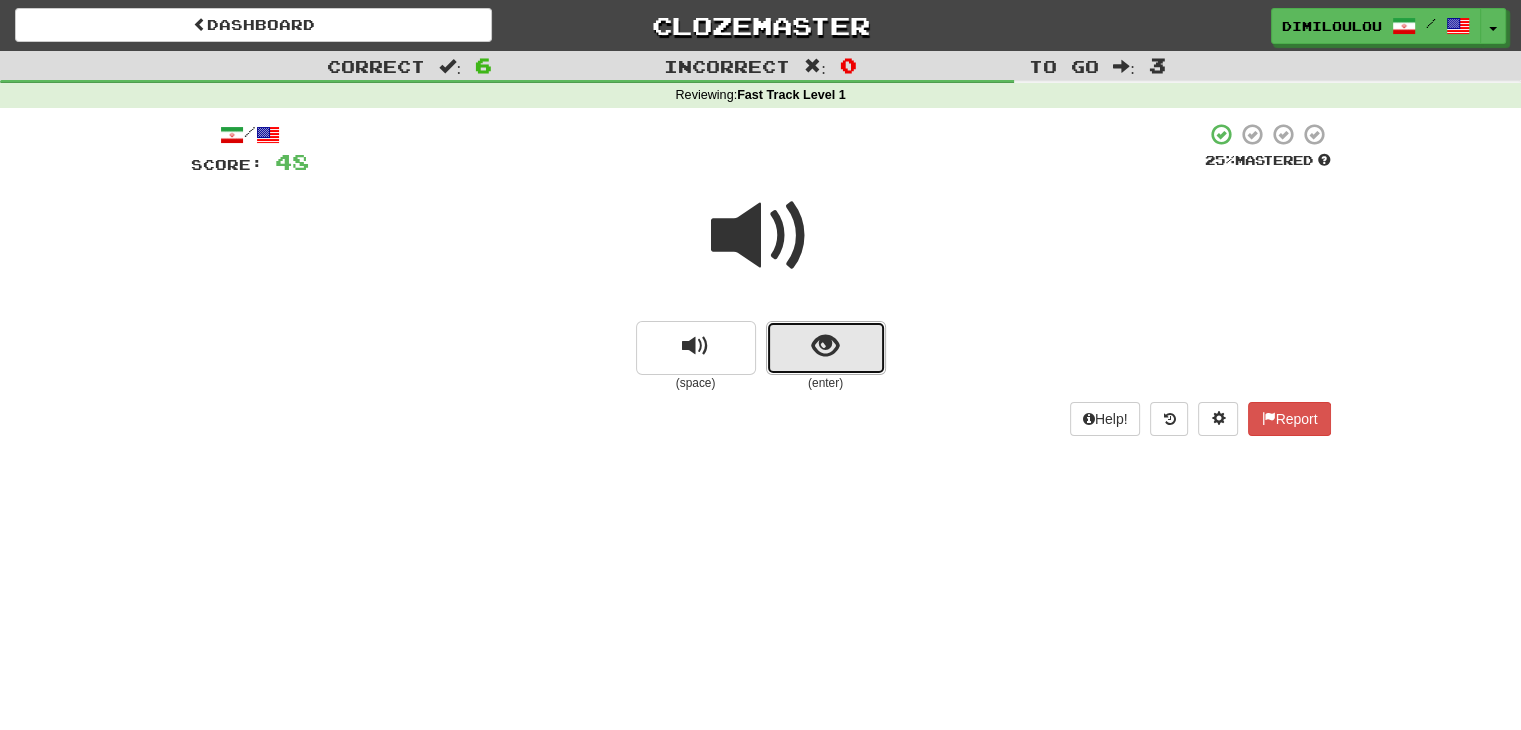 click at bounding box center (826, 348) 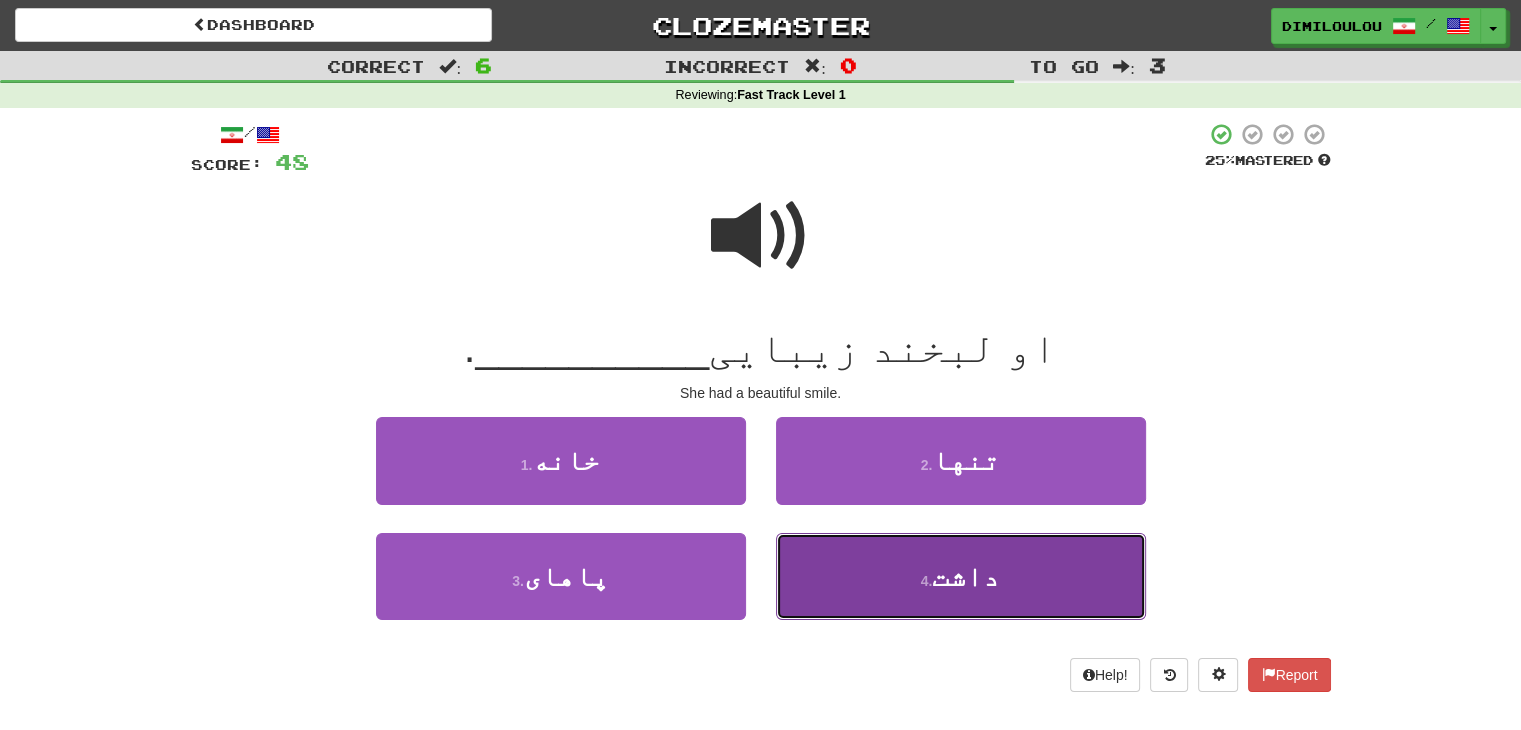 click on "داشت" at bounding box center (966, 576) 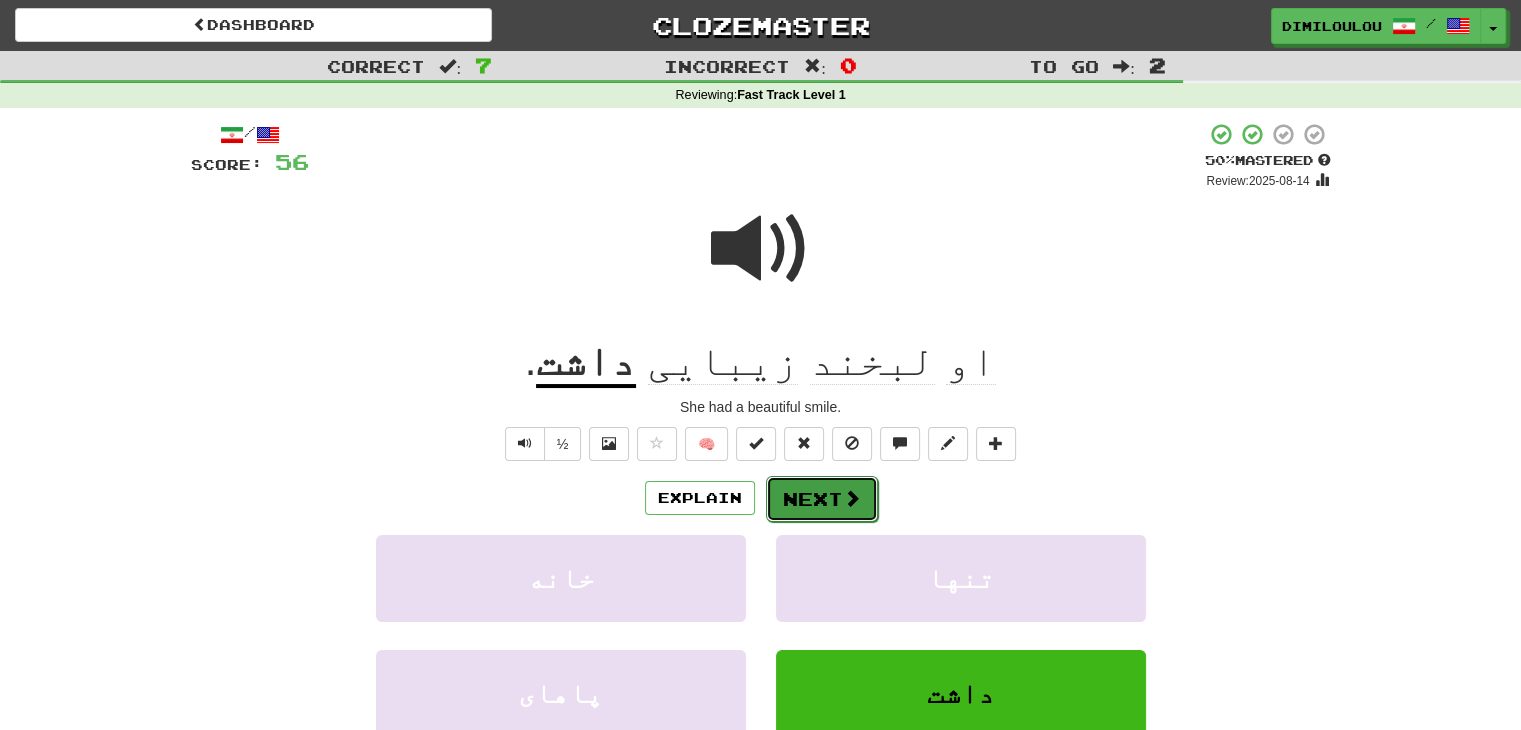 click at bounding box center [852, 498] 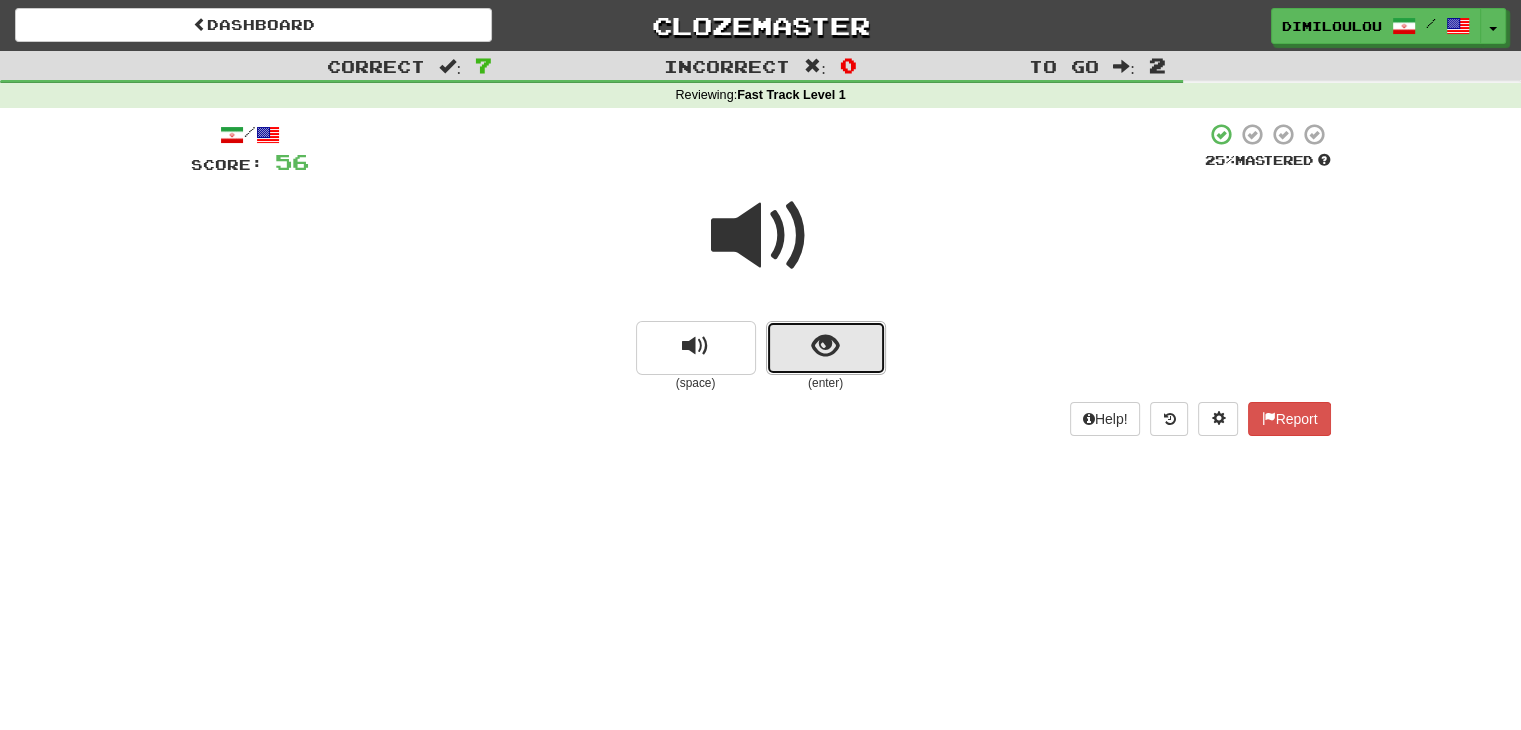 click at bounding box center (826, 348) 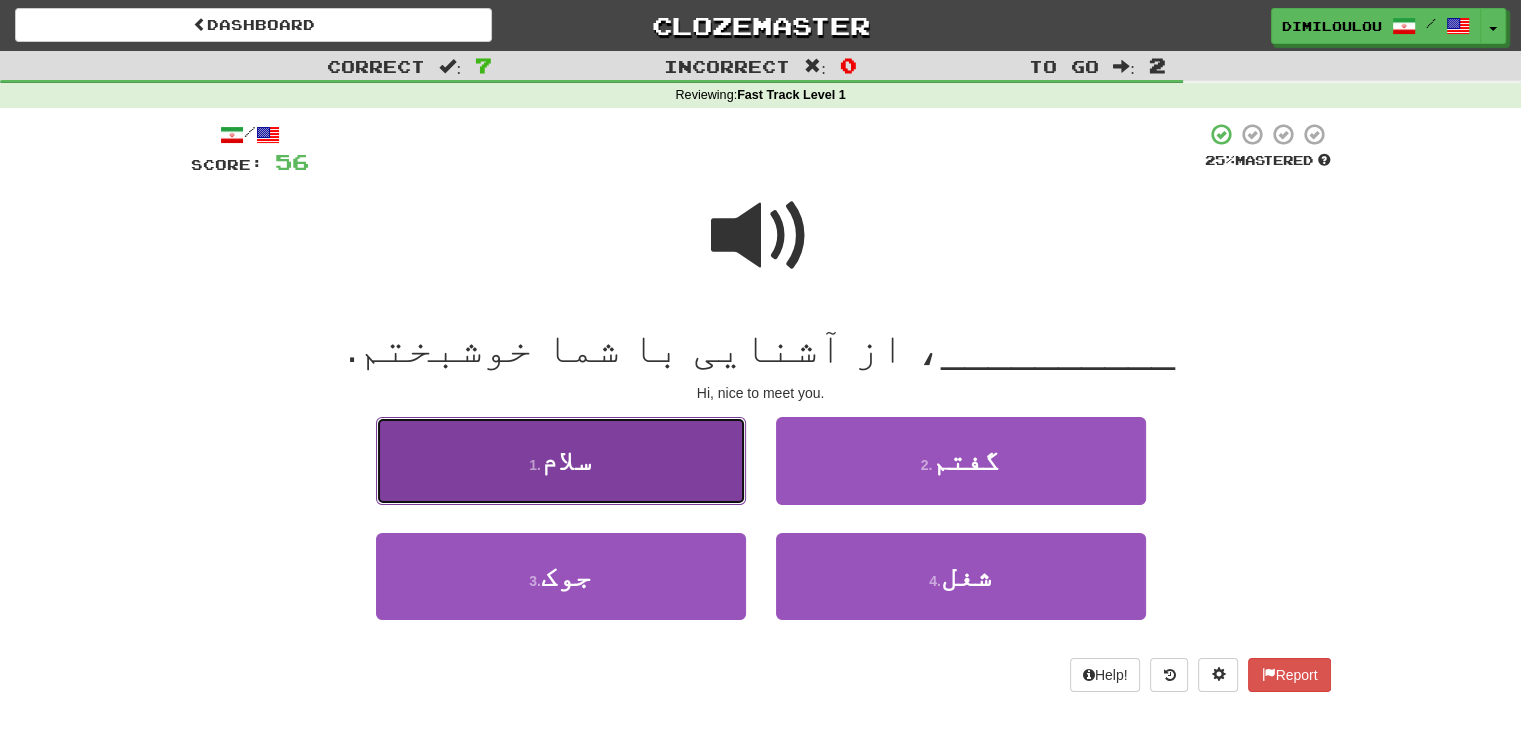 click on "1 .  سلام" at bounding box center (561, 460) 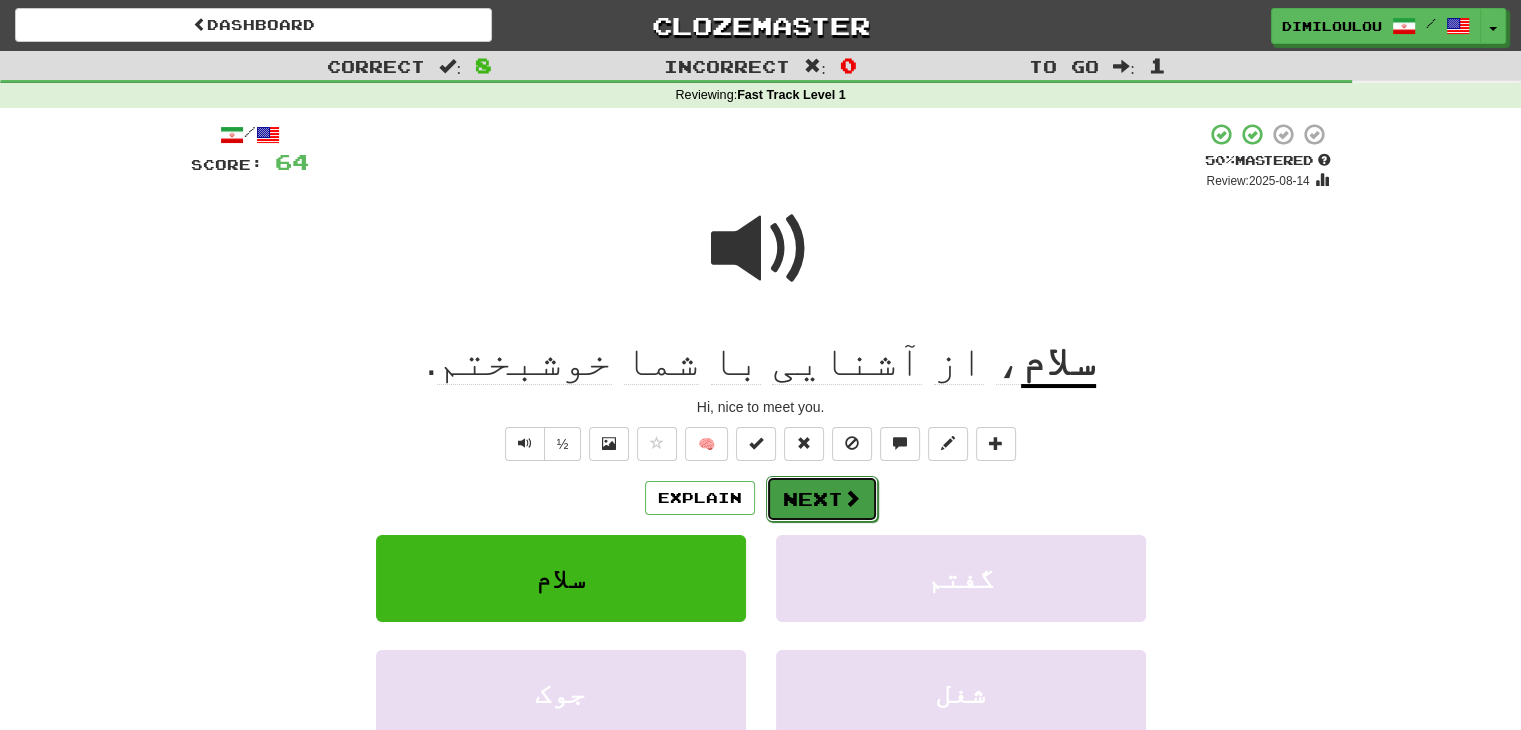click on "Next" at bounding box center [822, 499] 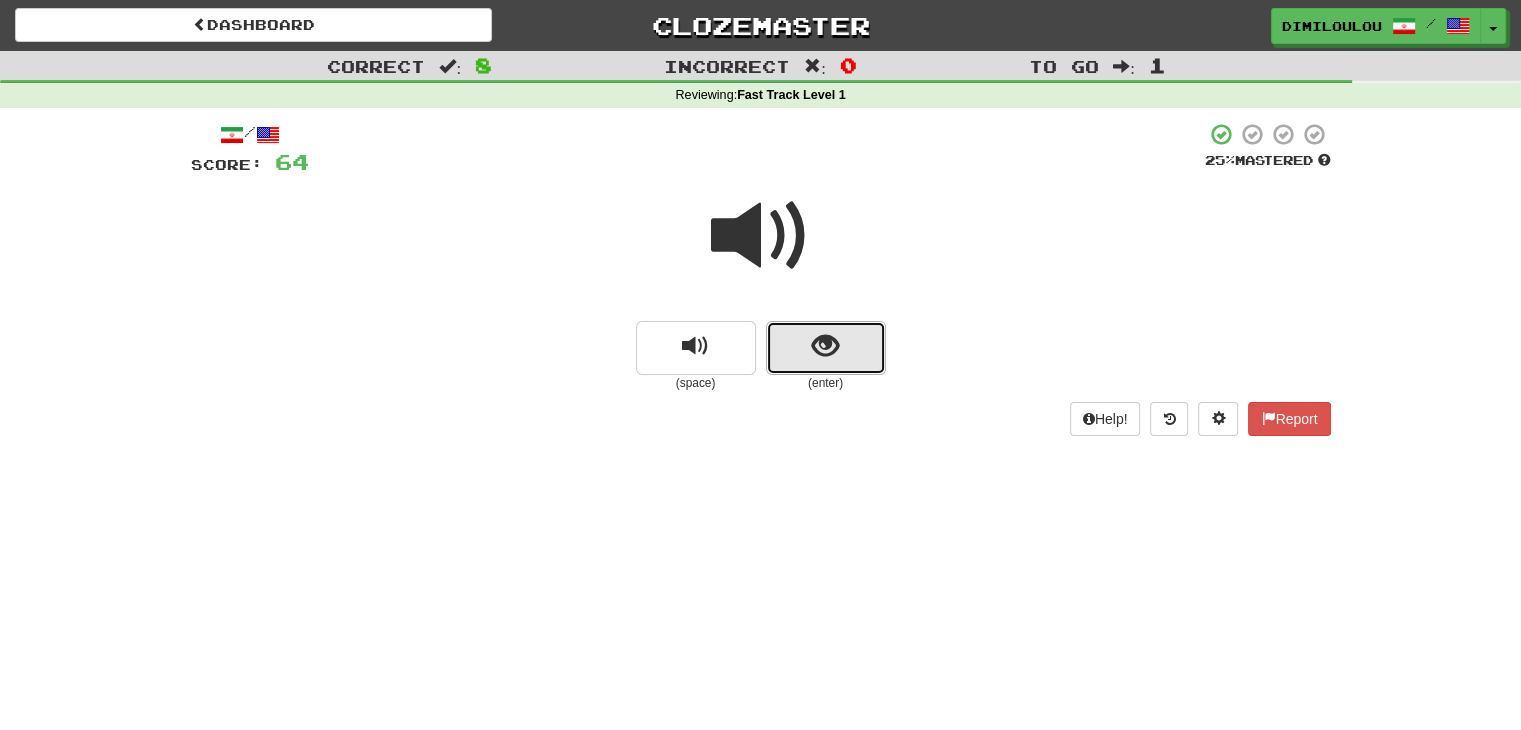 click at bounding box center [826, 348] 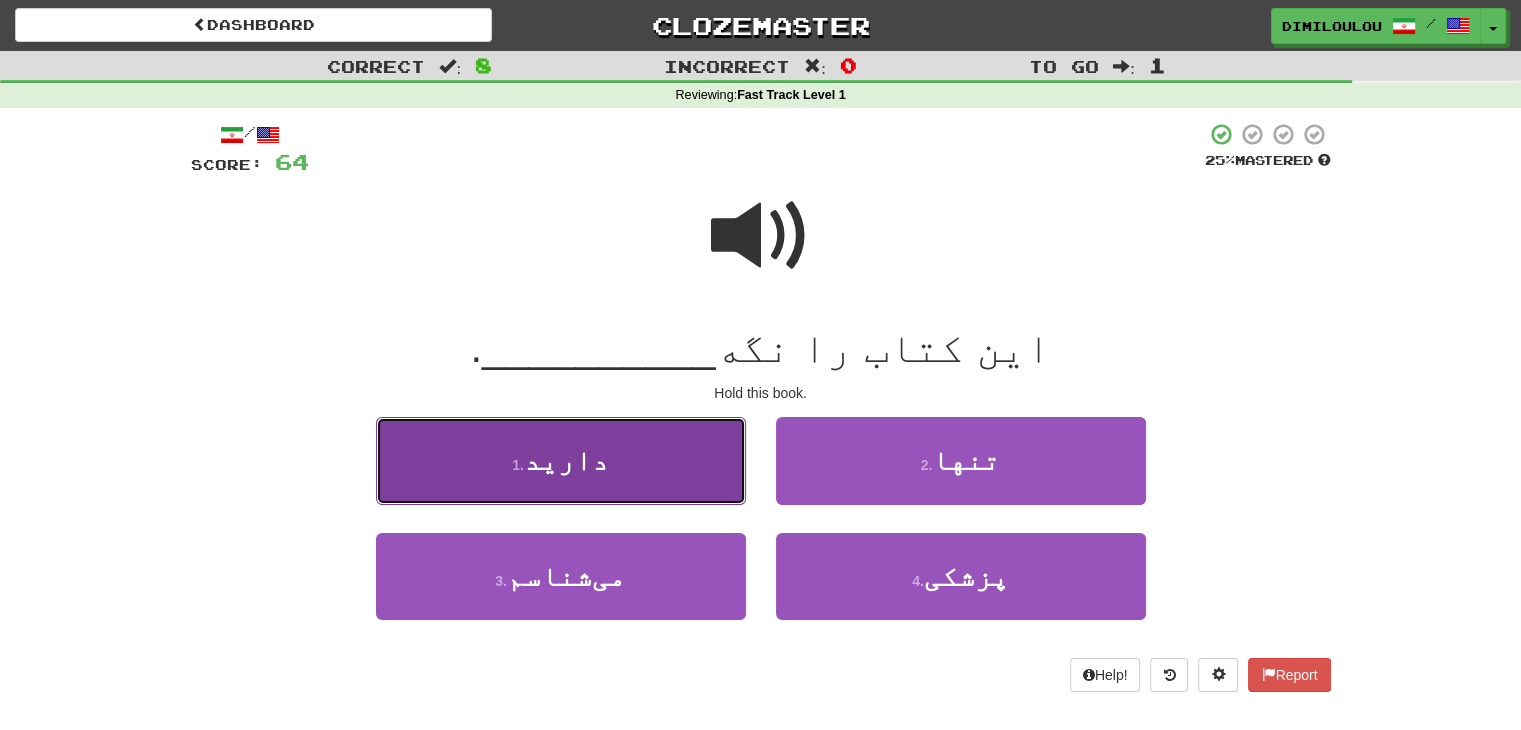 click on "1 .  دارید" at bounding box center [561, 460] 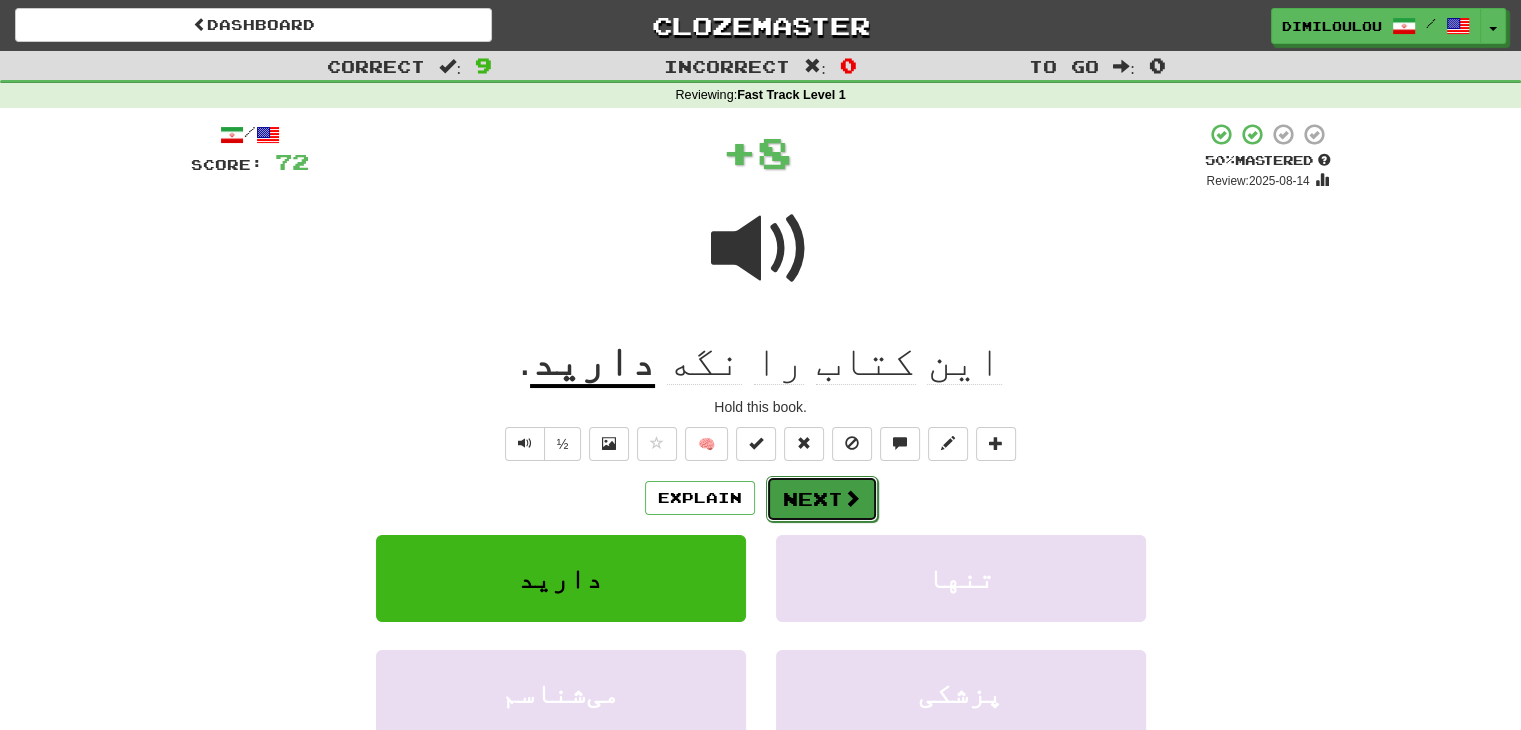 click at bounding box center [852, 498] 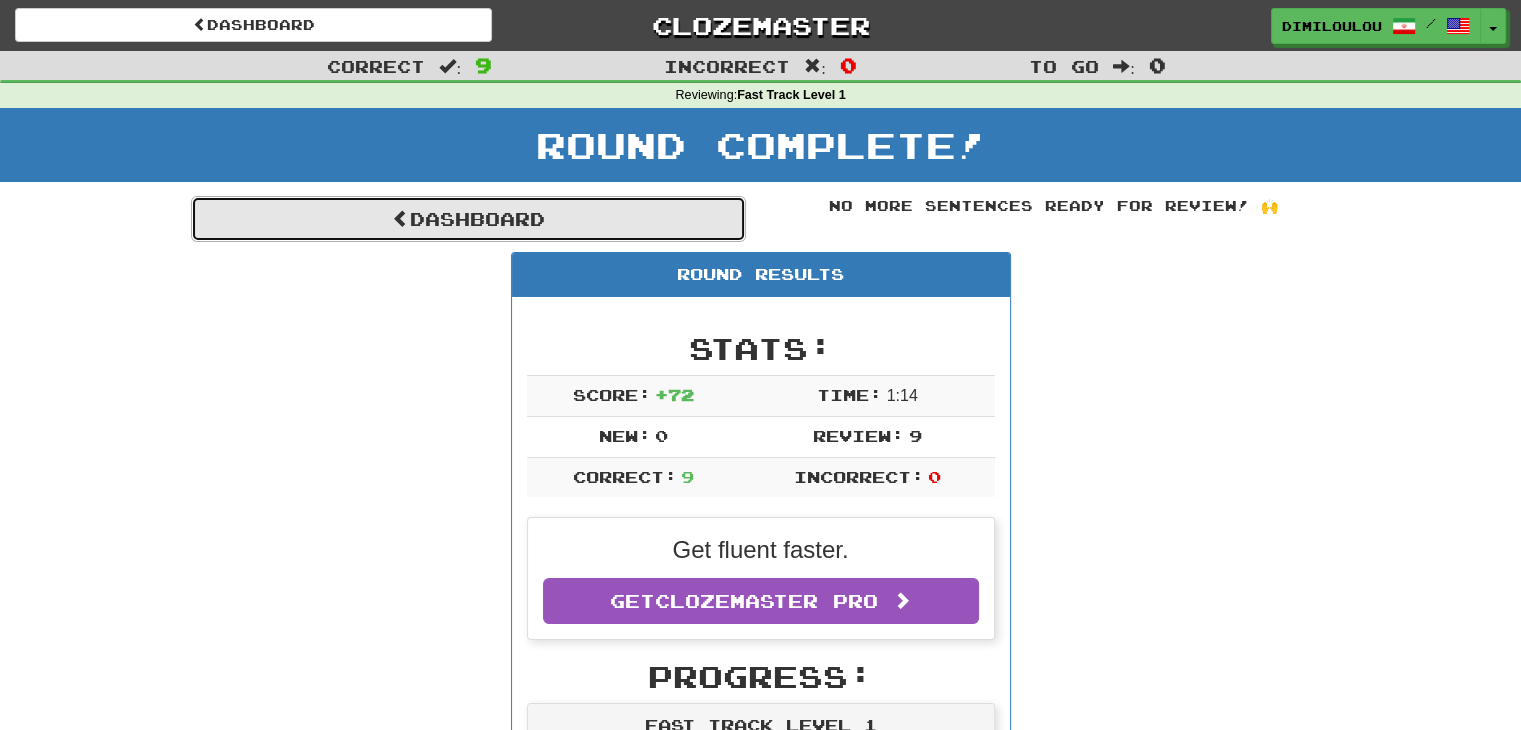click on "Dashboard" at bounding box center [468, 219] 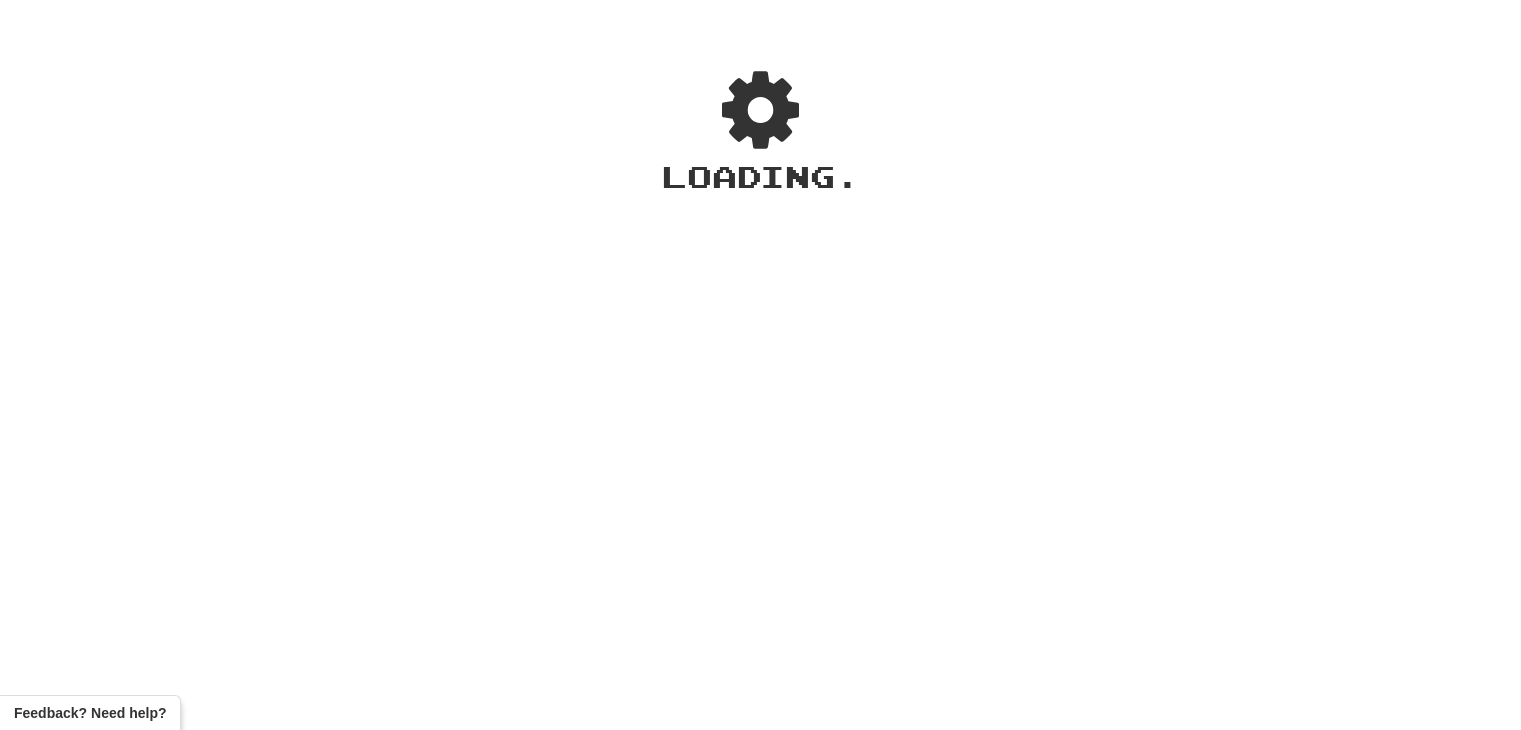 scroll, scrollTop: 0, scrollLeft: 0, axis: both 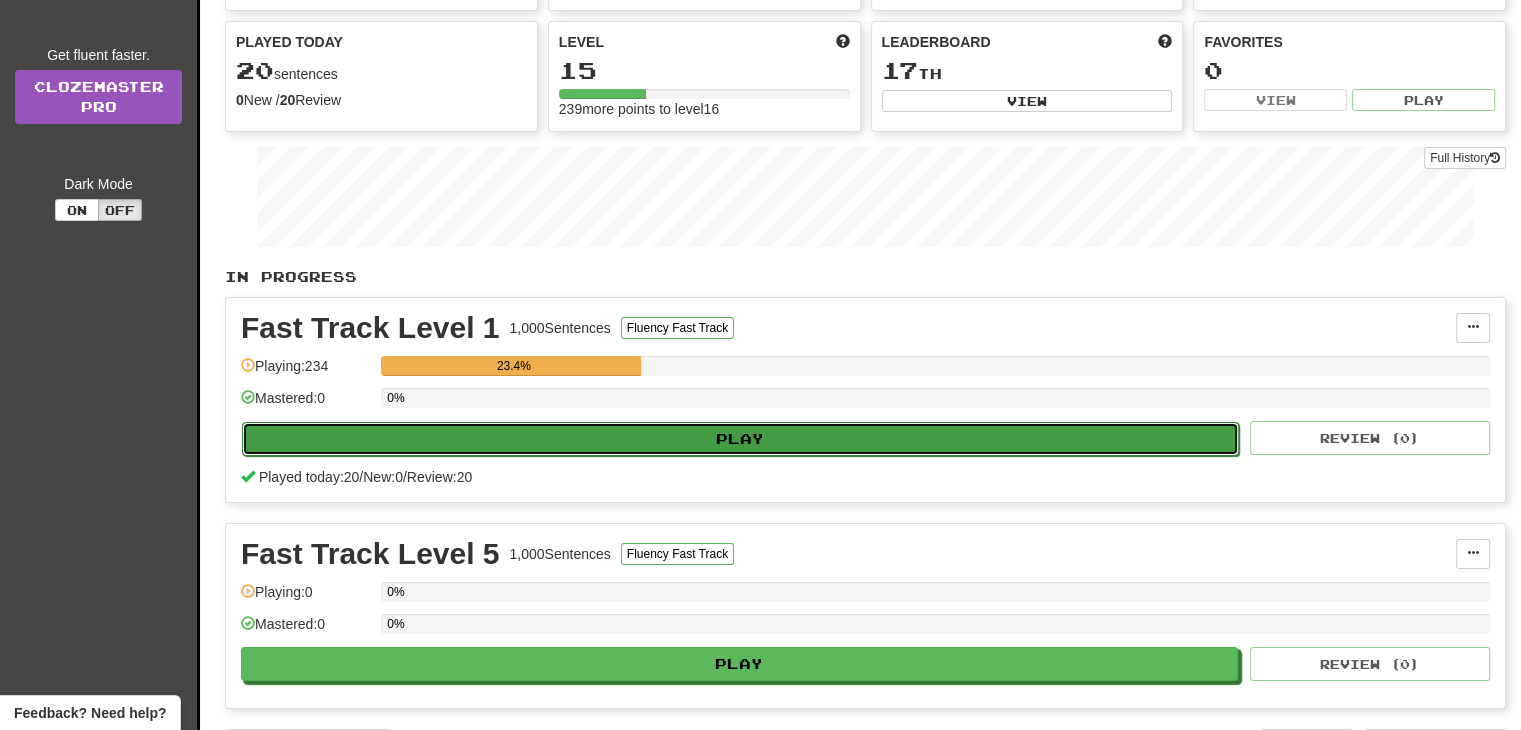 click on "Play" at bounding box center (740, 439) 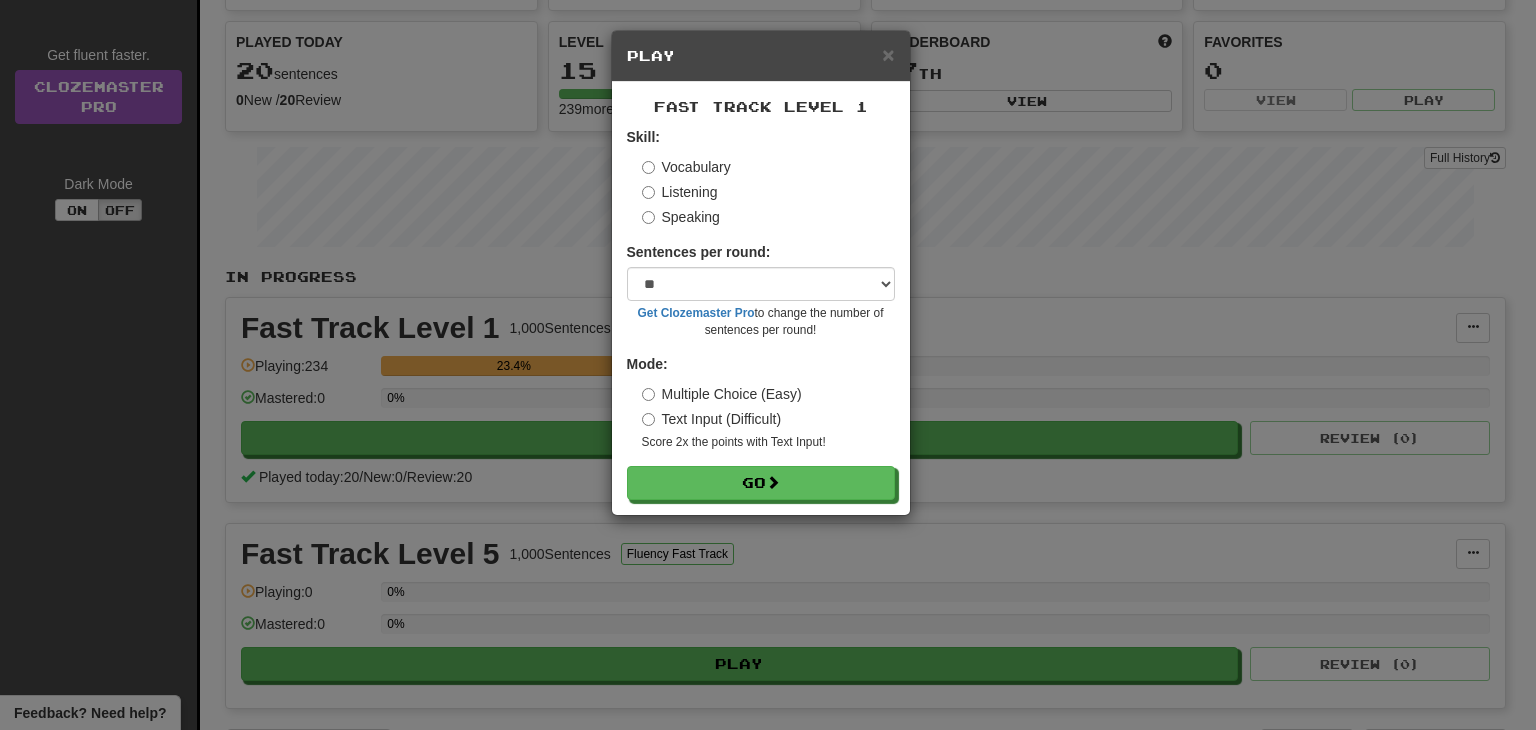 click on "× Play Fast Track Level 1 Skill: Vocabulary Listening Speaking Sentences per round: * ** ** ** ** ** *** ******** Get Clozemaster Pro  to change the number of sentences per round! Mode: Multiple Choice (Easy) Text Input (Difficult) Score 2x the points with Text Input ! Go" at bounding box center [768, 365] 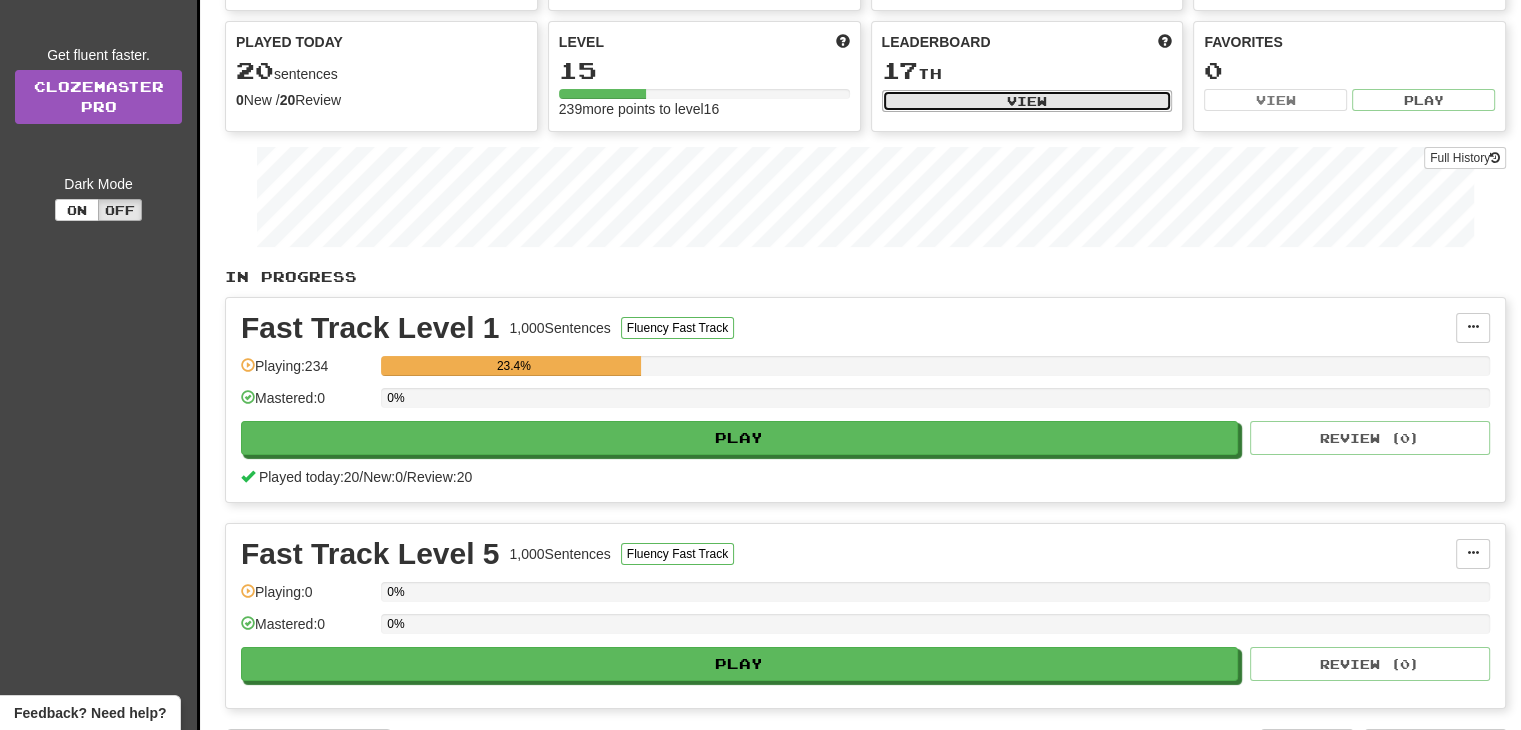 click on "View" at bounding box center (1027, 101) 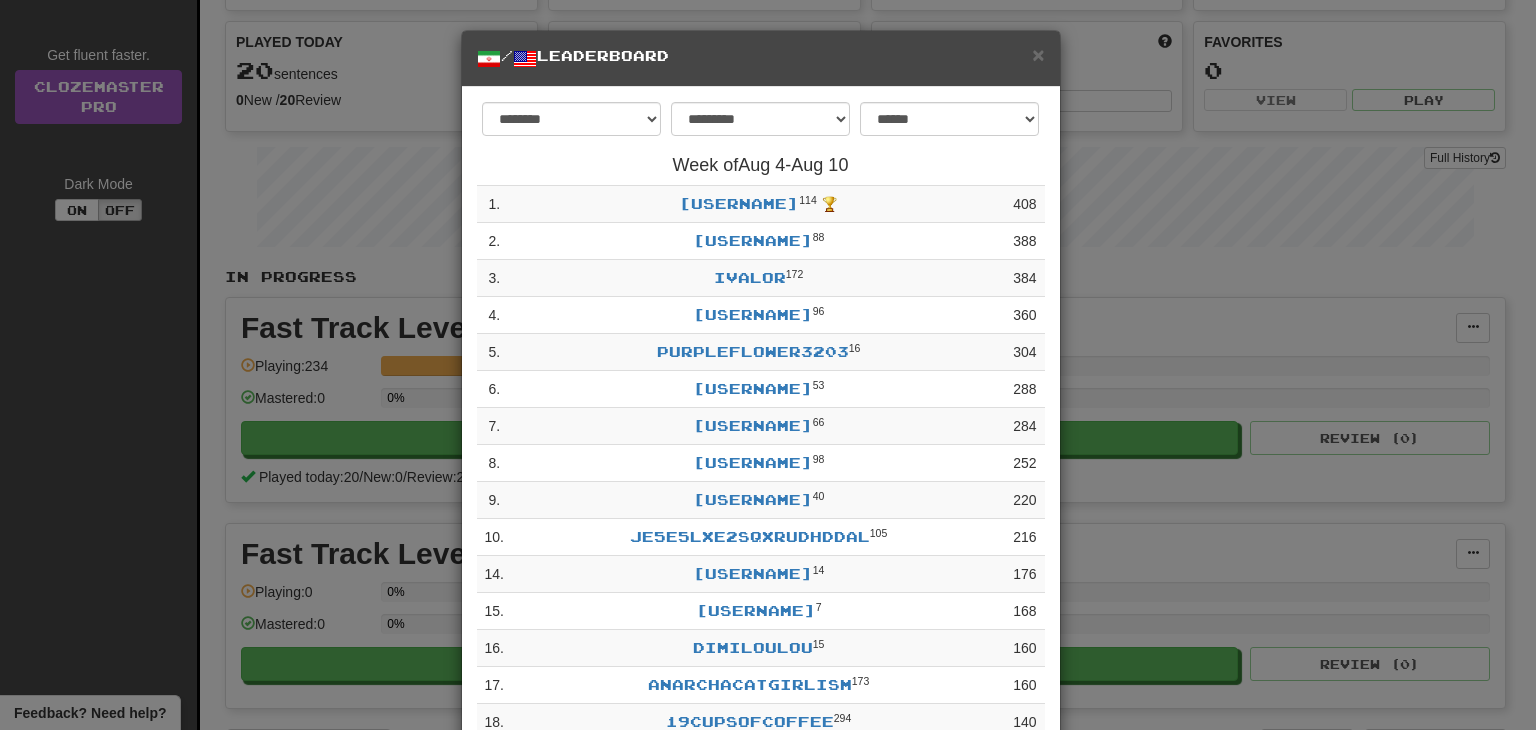 click on "**********" at bounding box center (768, 365) 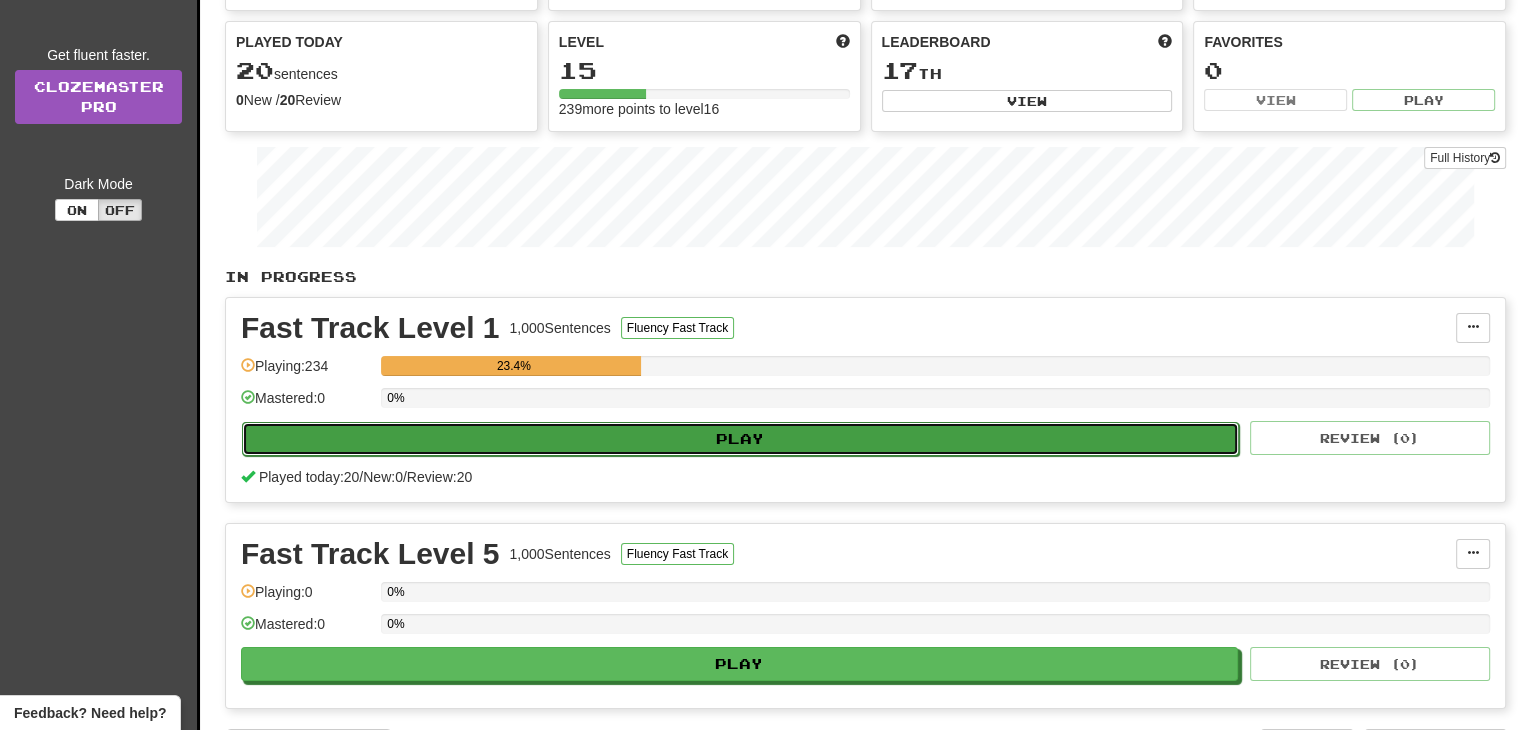 click on "Play" at bounding box center [740, 439] 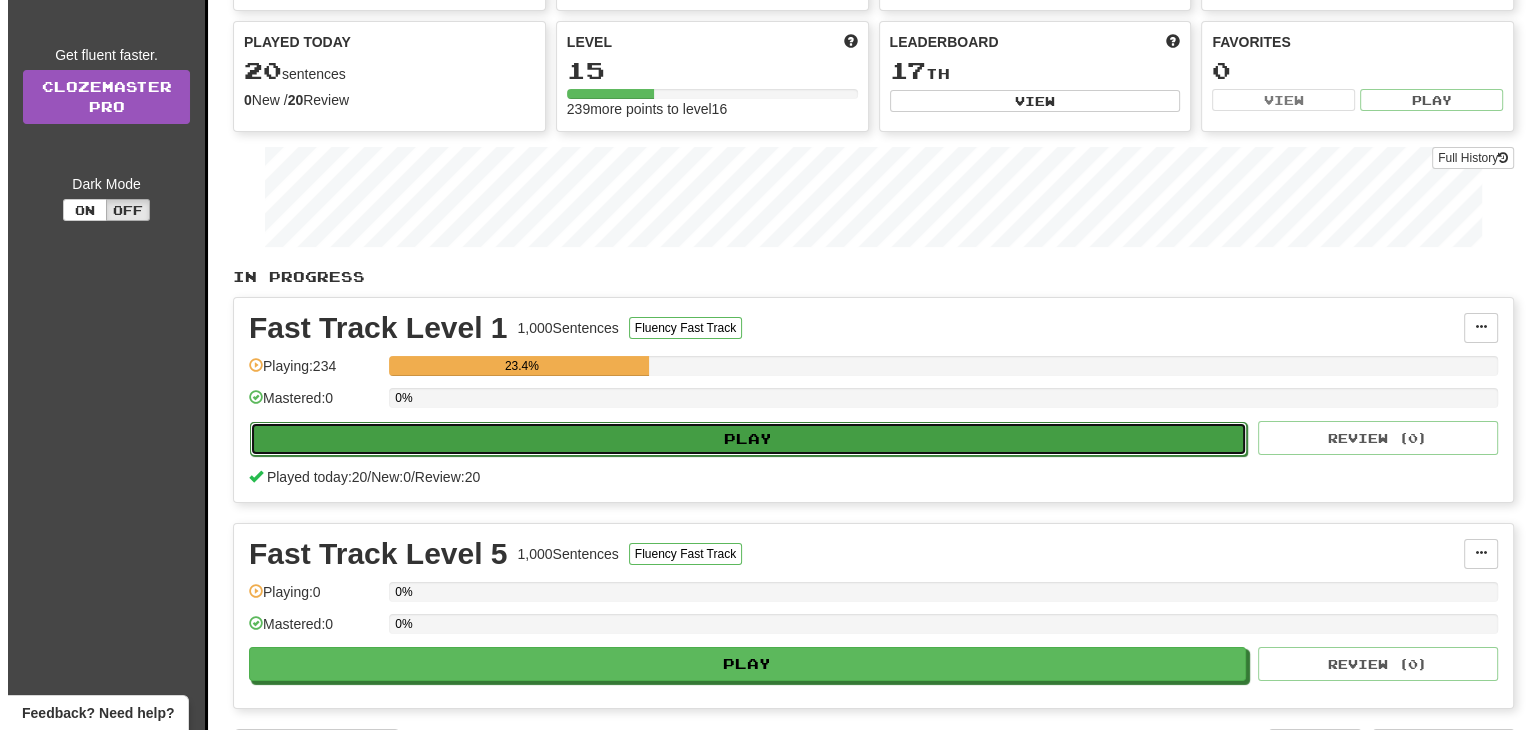 select on "**" 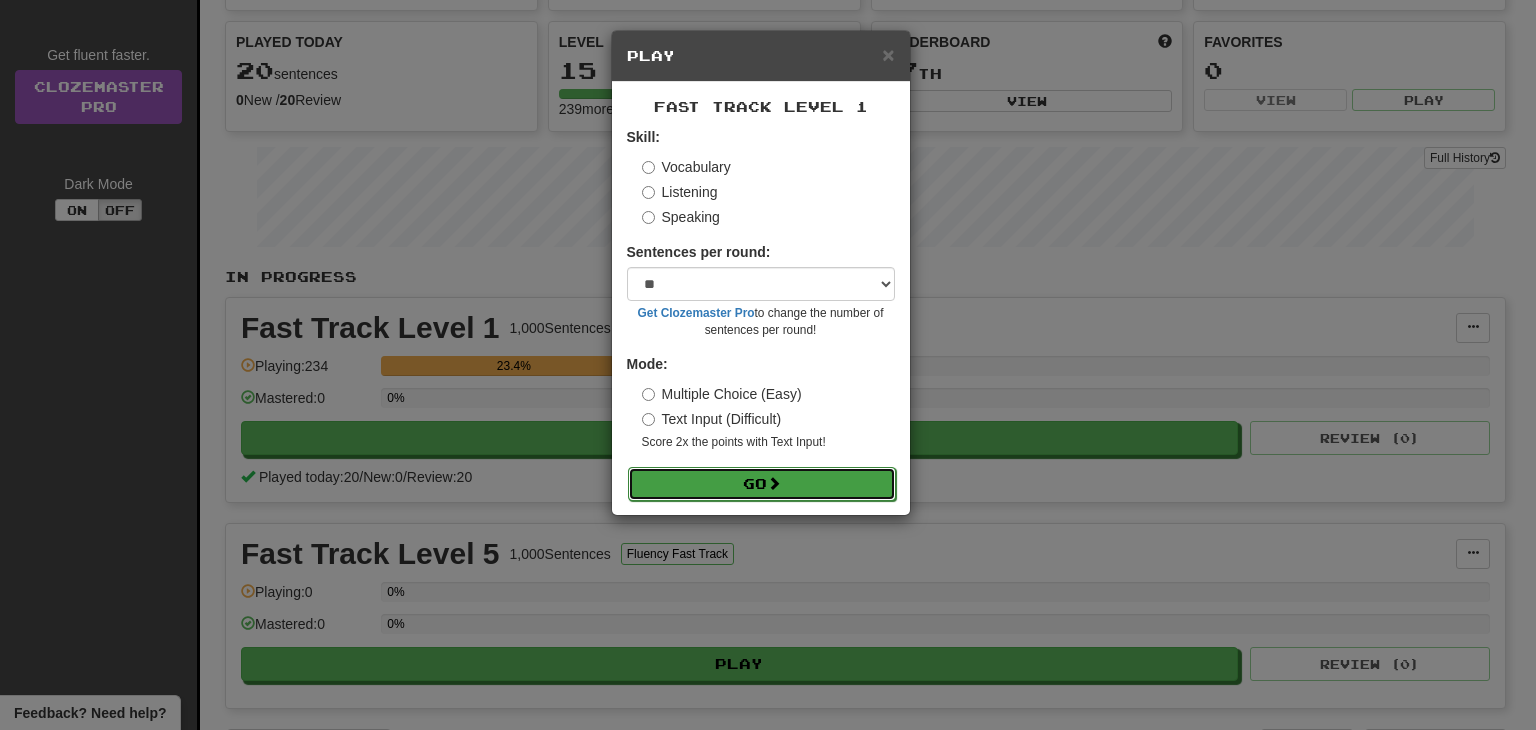 click on "Go" at bounding box center [762, 484] 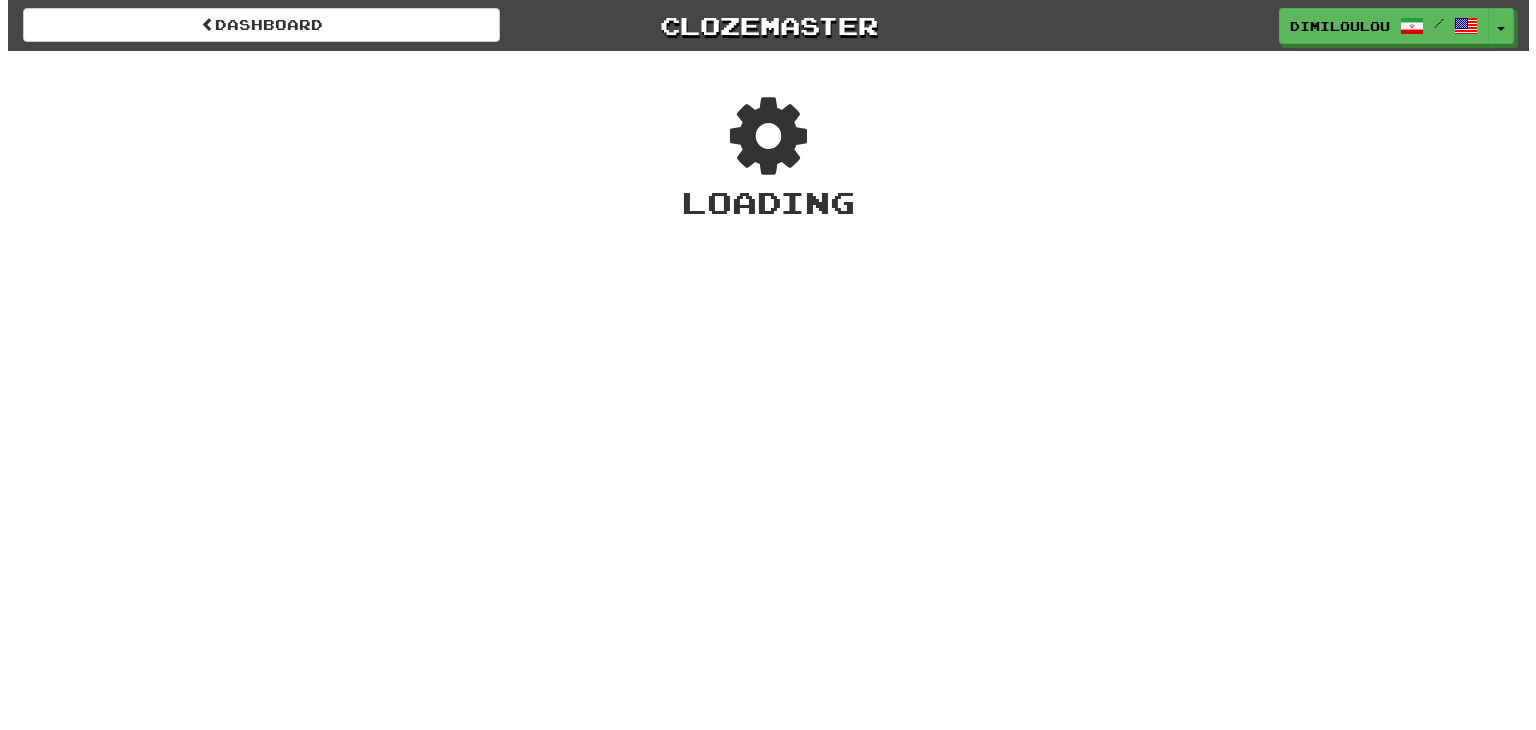scroll, scrollTop: 0, scrollLeft: 0, axis: both 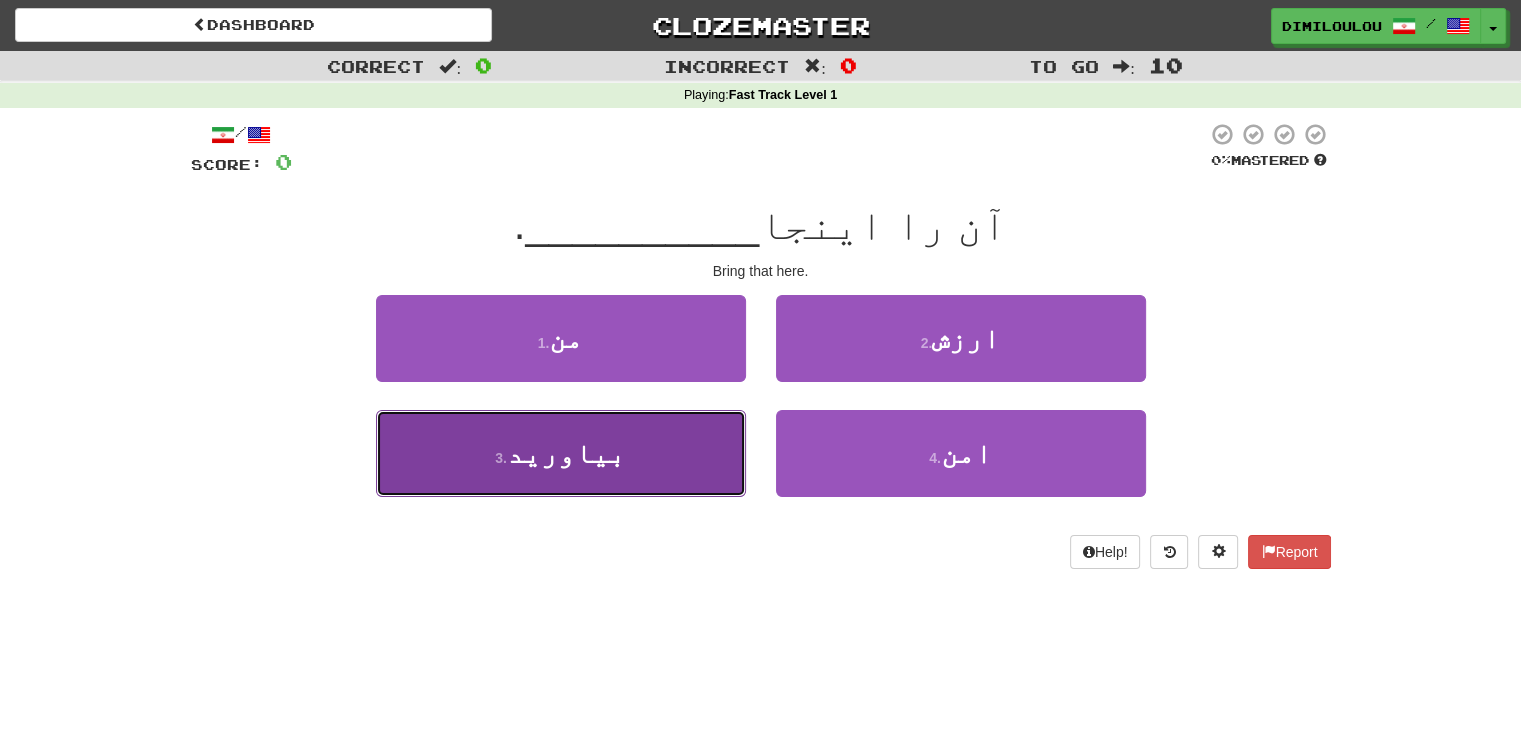 click on "3 .  بیاورید" at bounding box center (561, 453) 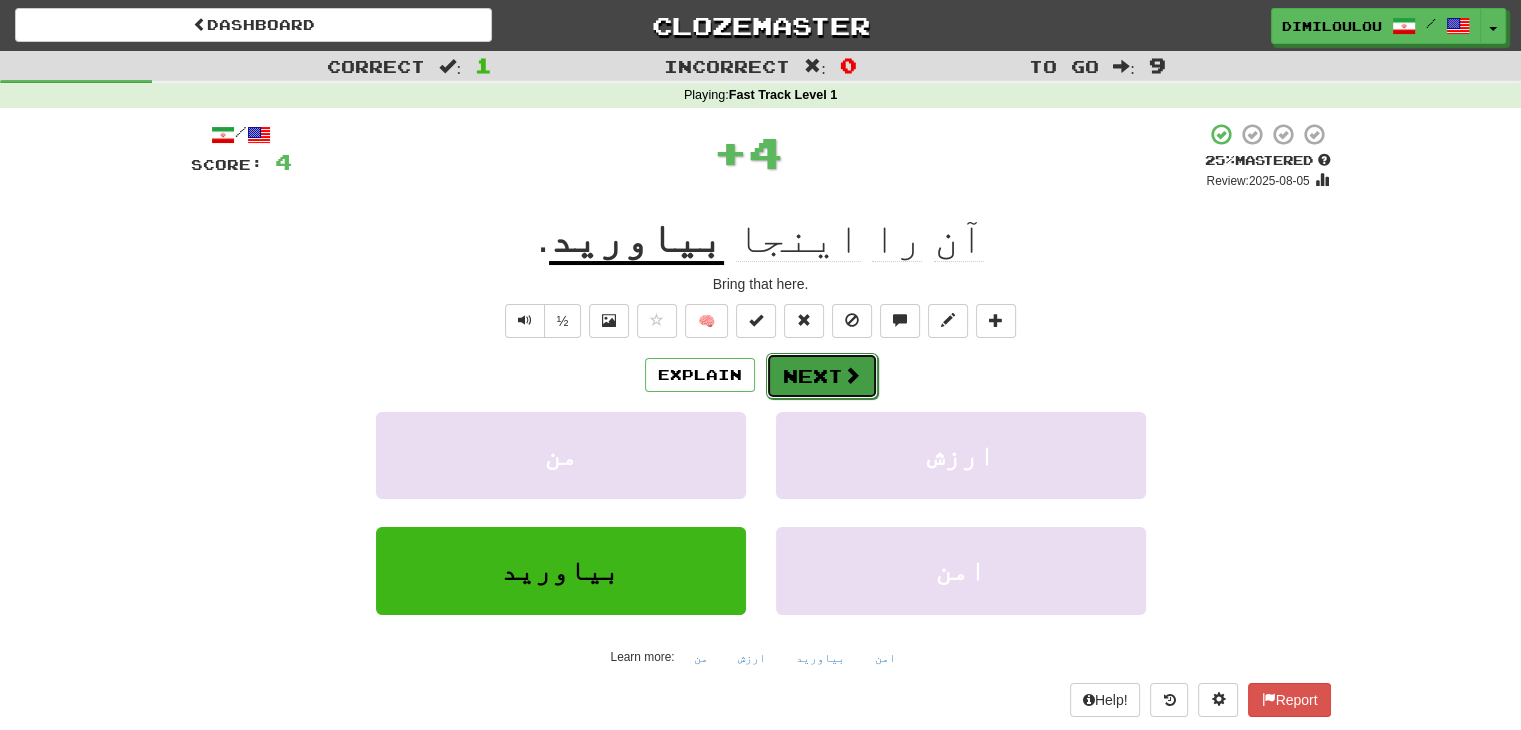 click on "Next" at bounding box center [822, 376] 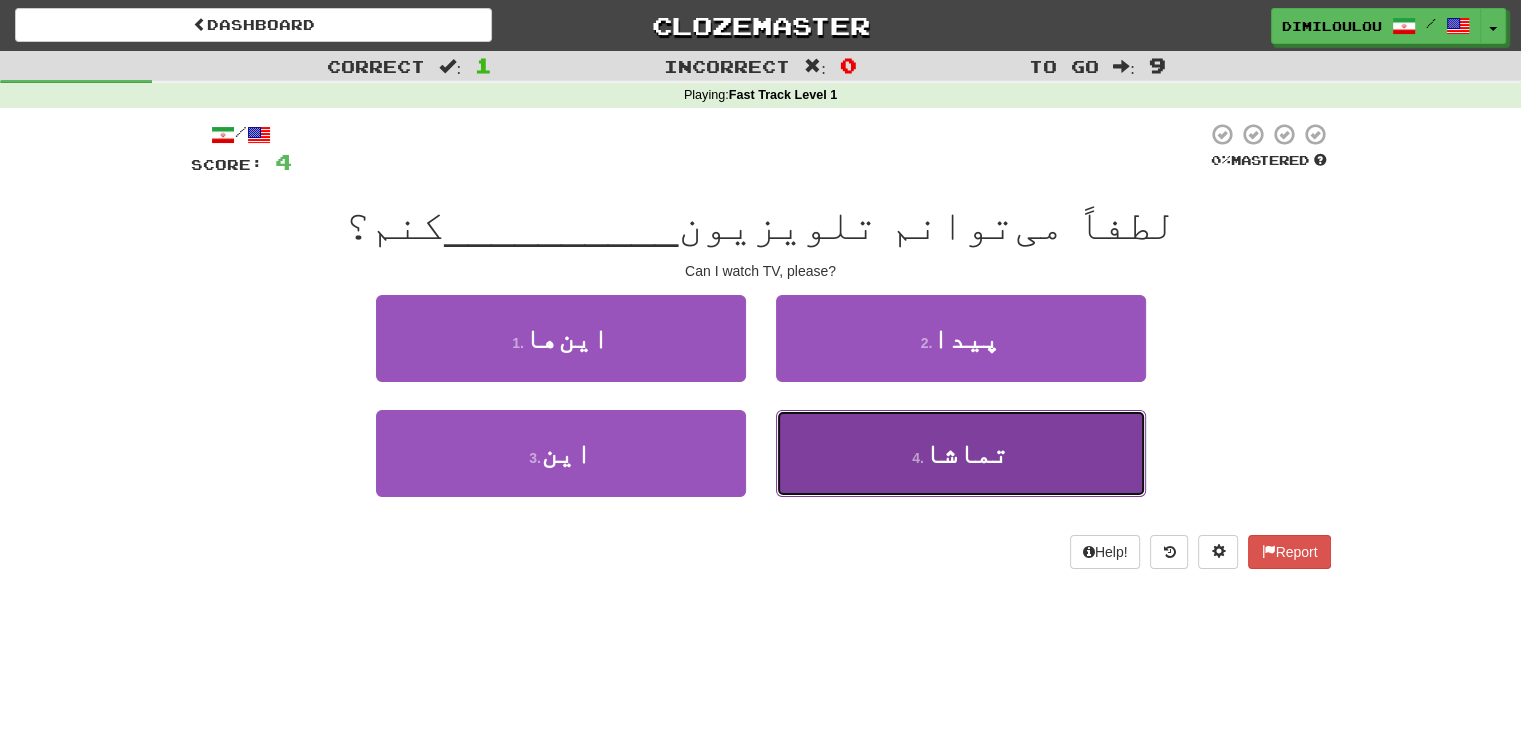 click on "تماشا" at bounding box center (966, 453) 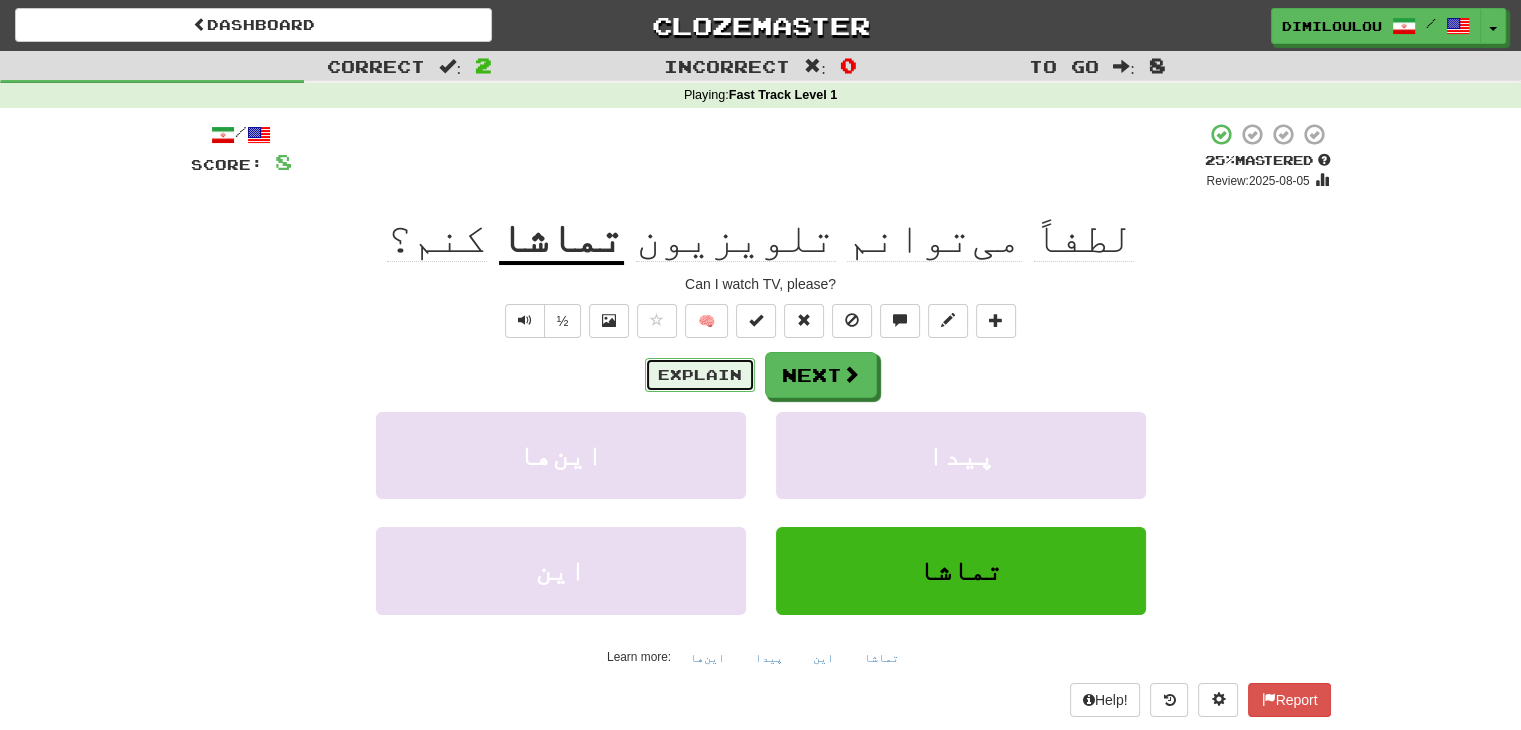 click on "Explain" at bounding box center [700, 375] 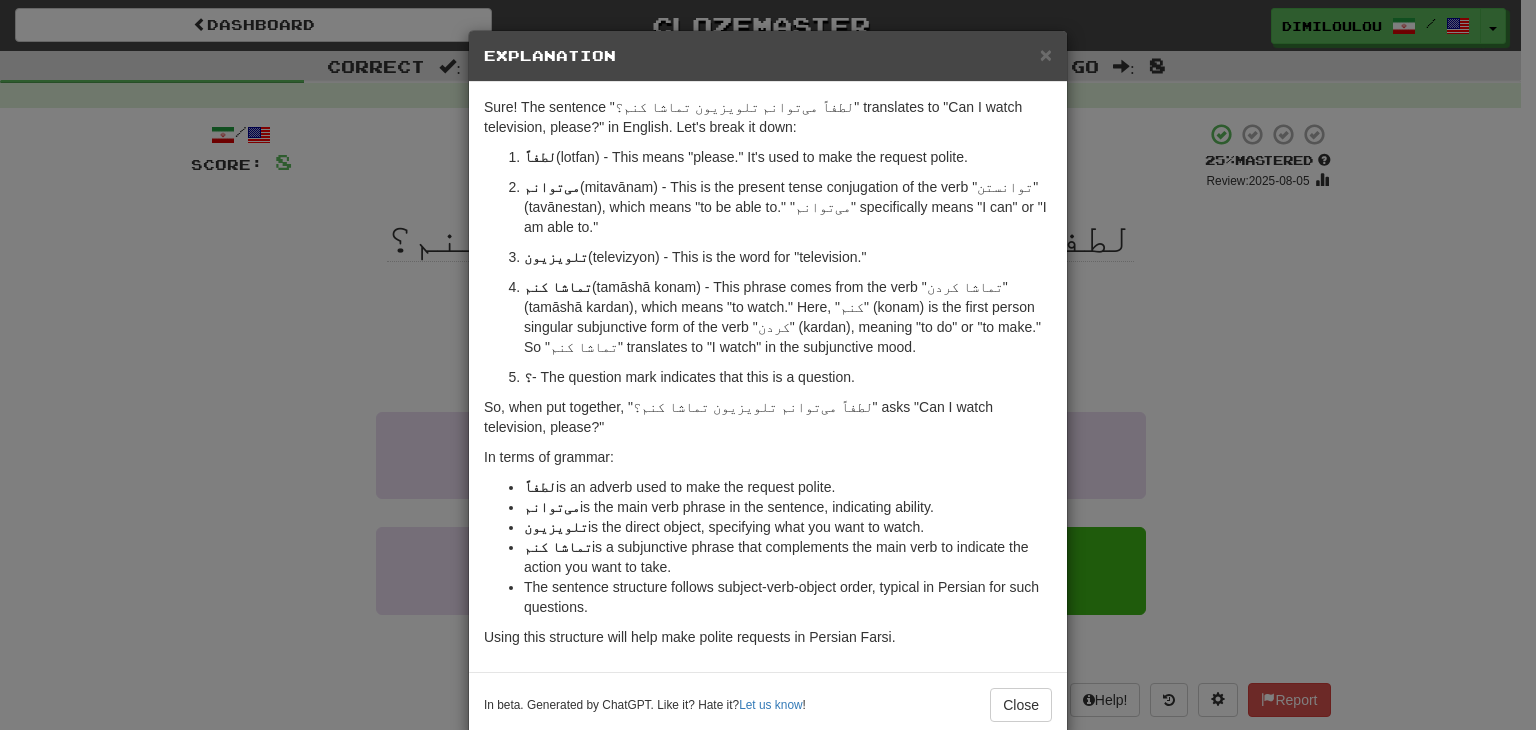 click on "× Explanation Sure! The sentence "لطفاً می‌توانم تلویزیون تماشا کنم؟" translates to "Can I watch television, please?" in English. Let's break it down:
لطفاً  (lotfan) - This means "please." It's used to make the request polite.
می‌توانم  (mitavānam) - This is the present tense conjugation of the verb "توانستن" (tavānestan), which means "to be able to." "می‌توانم" specifically means "I can" or "I am able to."
تلویزیون  (televizyon) - This is the word for "television."
تماشا کنم  (tamāshā konam) - This phrase comes from the verb "تماشا کردن" (tamāshā kardan), which means "to watch." Here, "کنم" (konam) is the first person singular subjunctive form of the verb "کردن" (kardan), meaning "to do" or "to make." So "تماشا کنم" translates to "I watch" in the subjunctive mood.
؟  - The question mark indicates that this is a question.
In terms of grammar:
لطفاً" at bounding box center (768, 365) 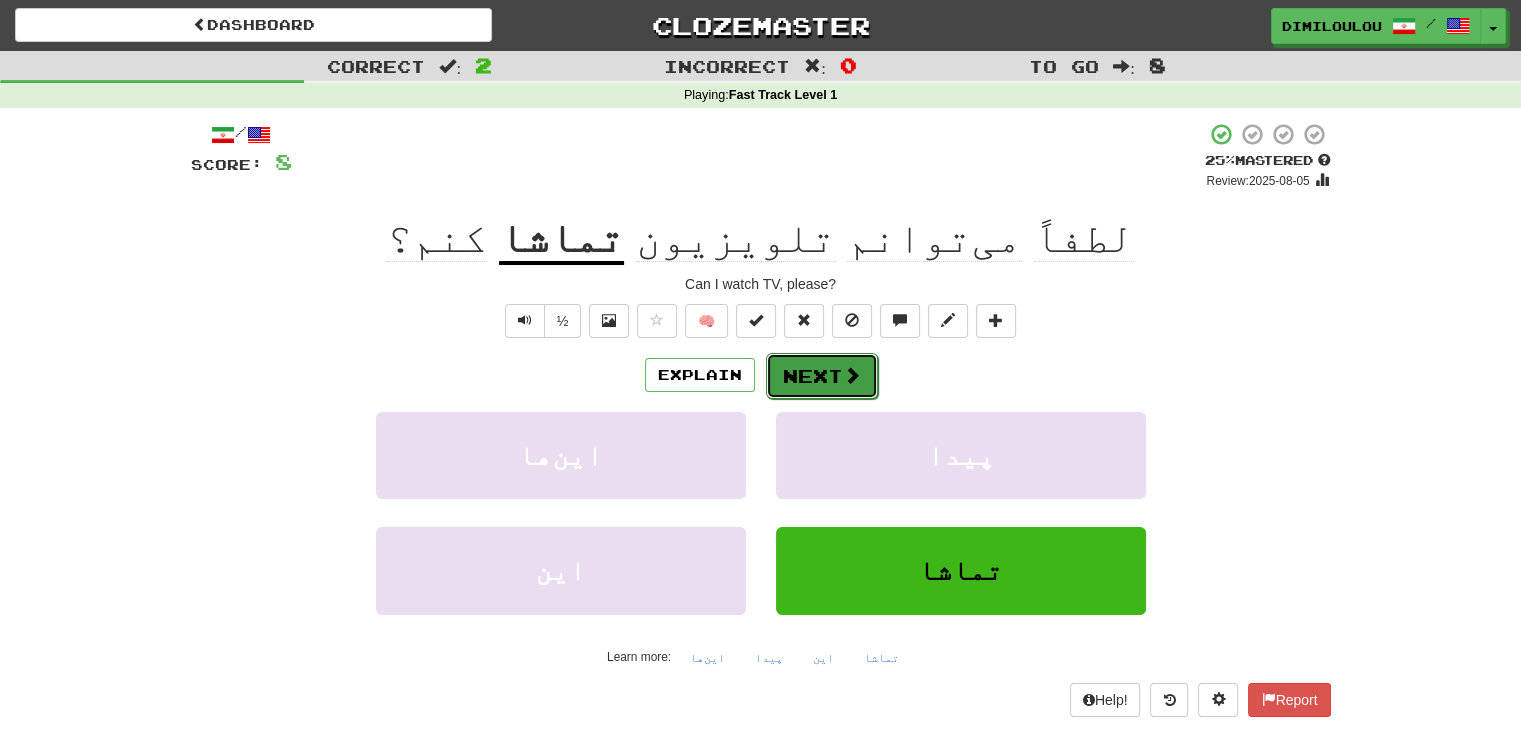 click on "Next" at bounding box center [822, 376] 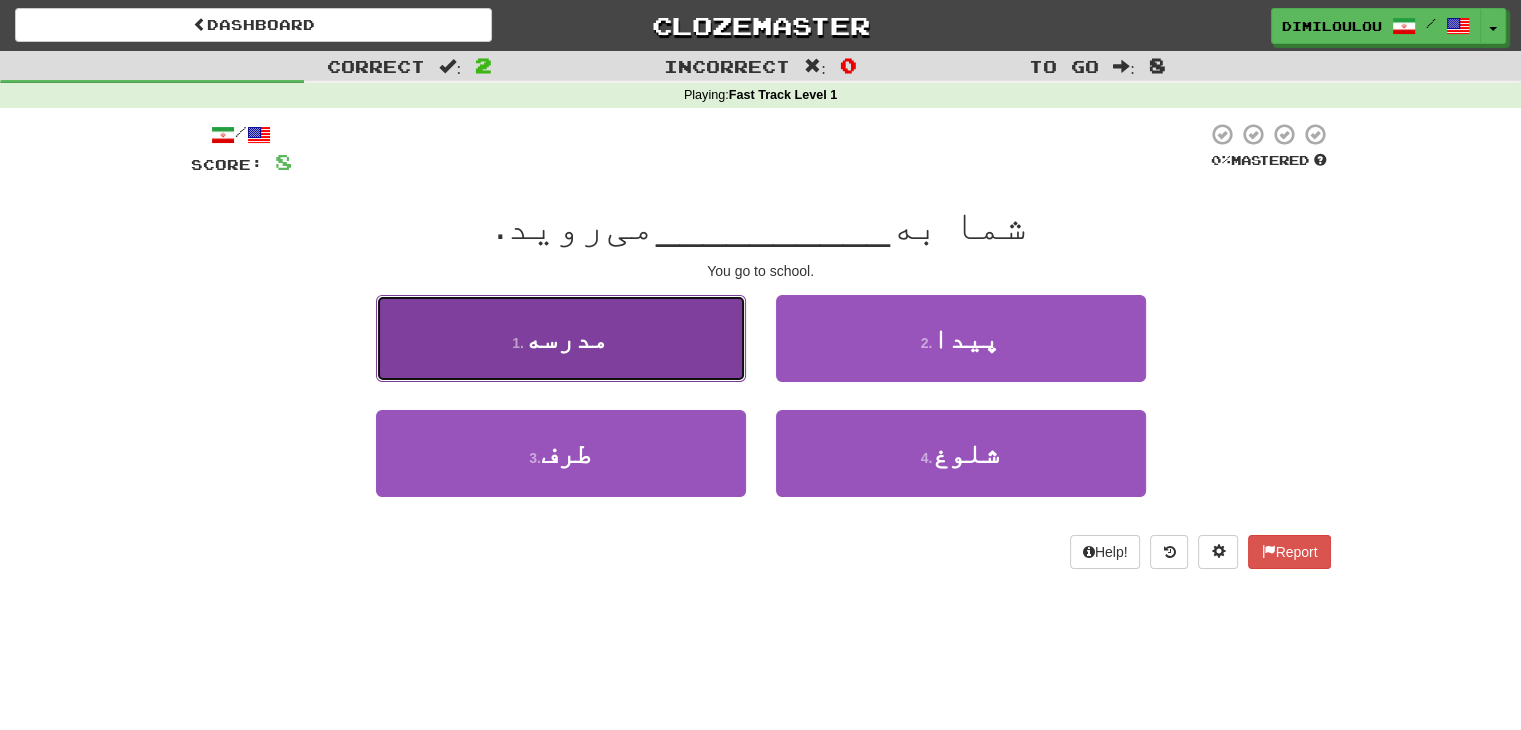 click on "1 .  مدرسه" at bounding box center [561, 338] 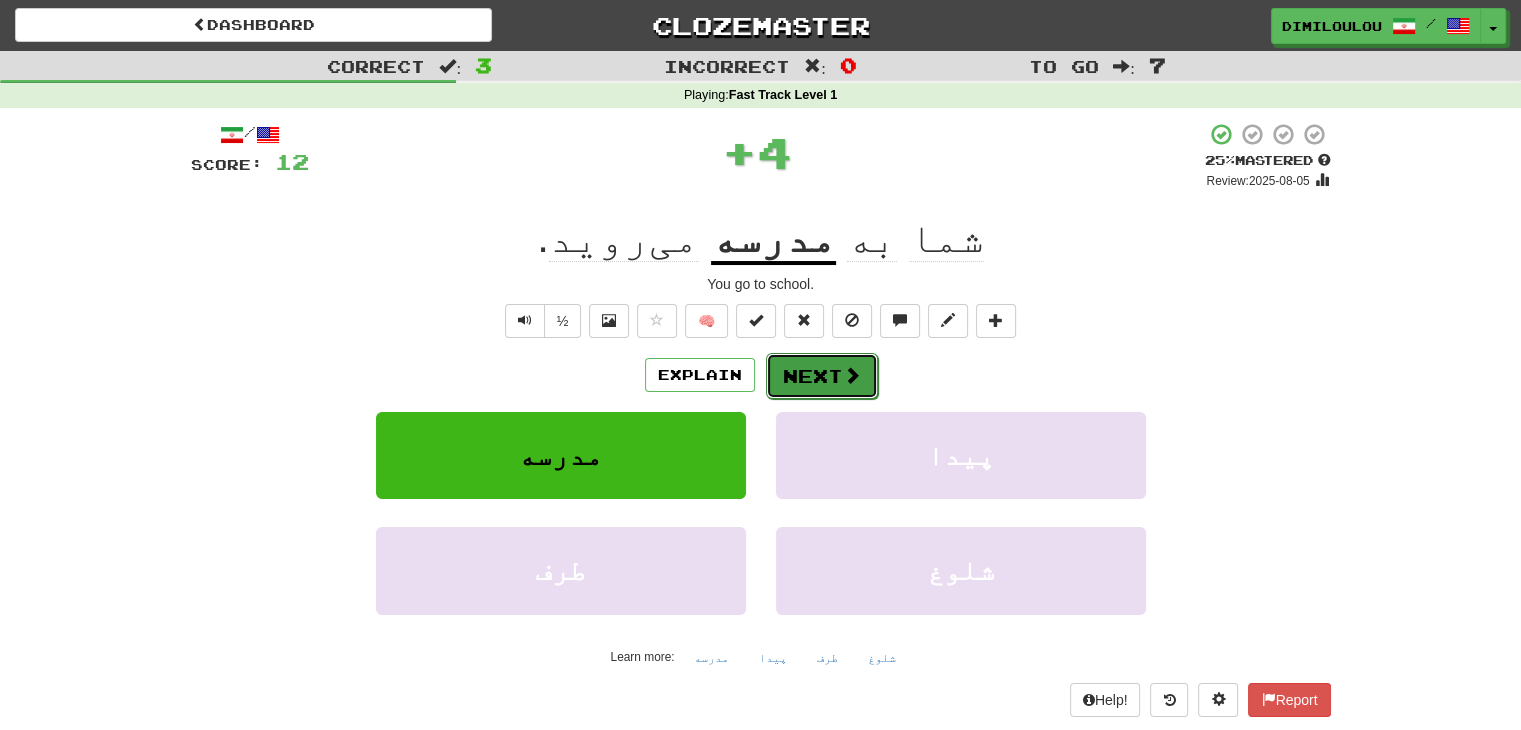 click on "Next" at bounding box center (822, 376) 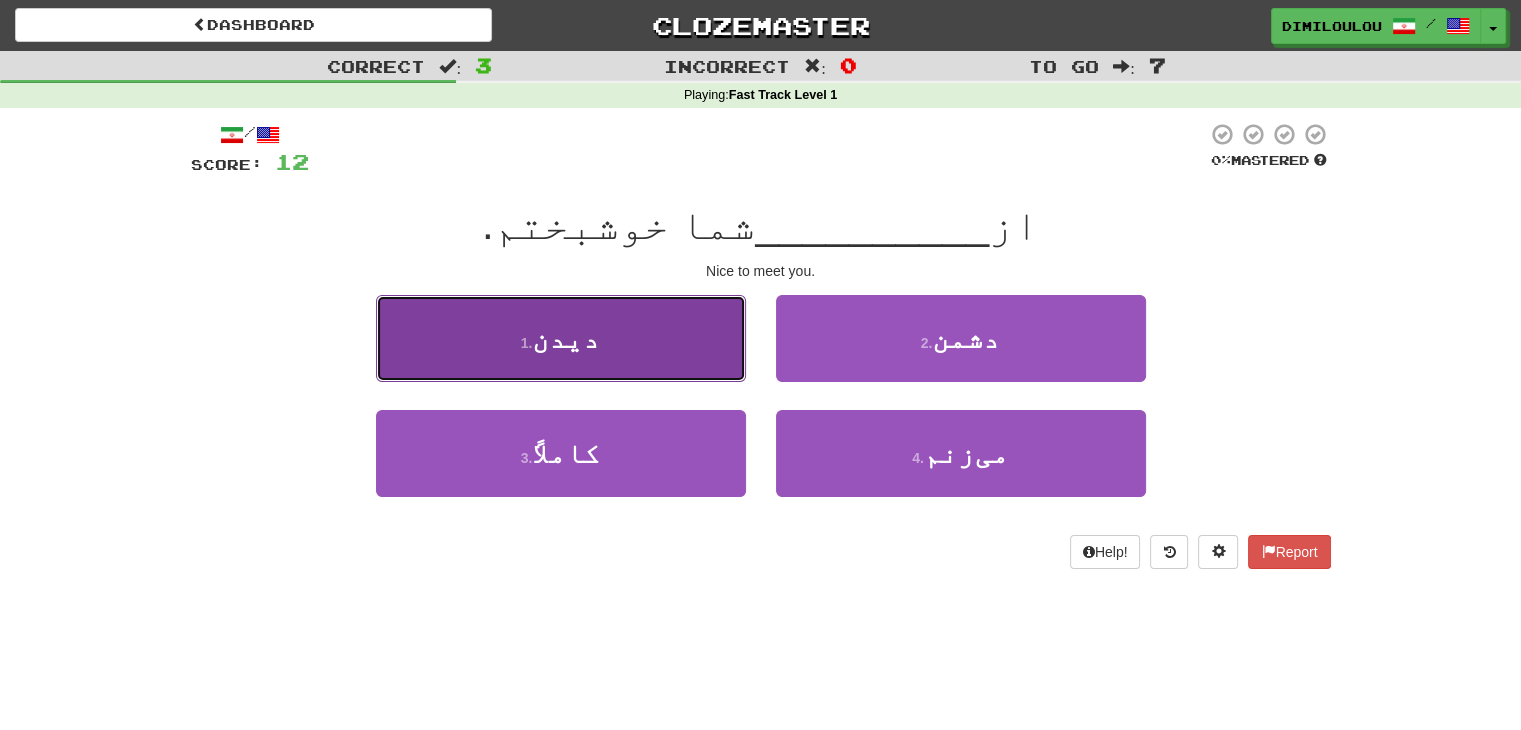 click on "1 .  دیدن" at bounding box center (561, 338) 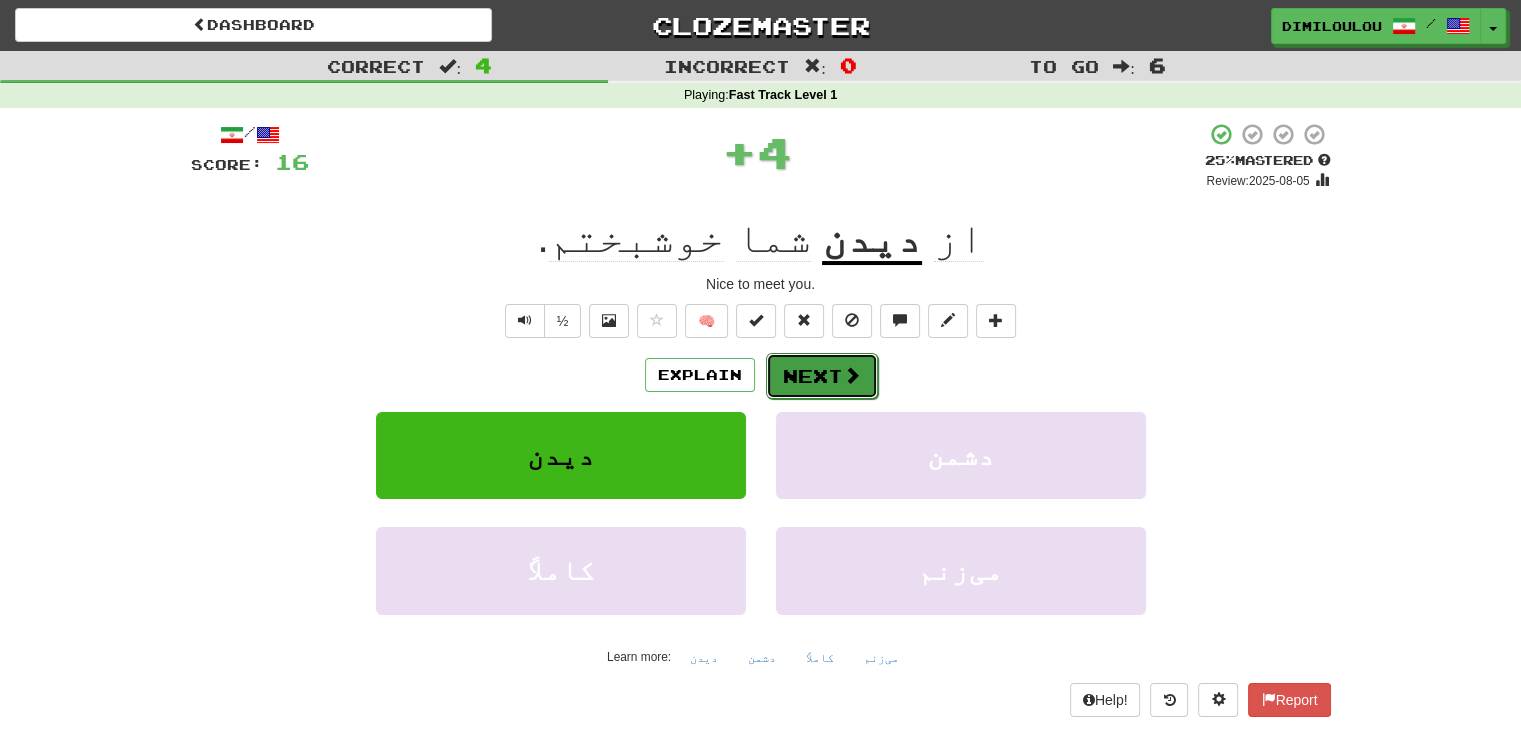 click on "Next" at bounding box center (822, 376) 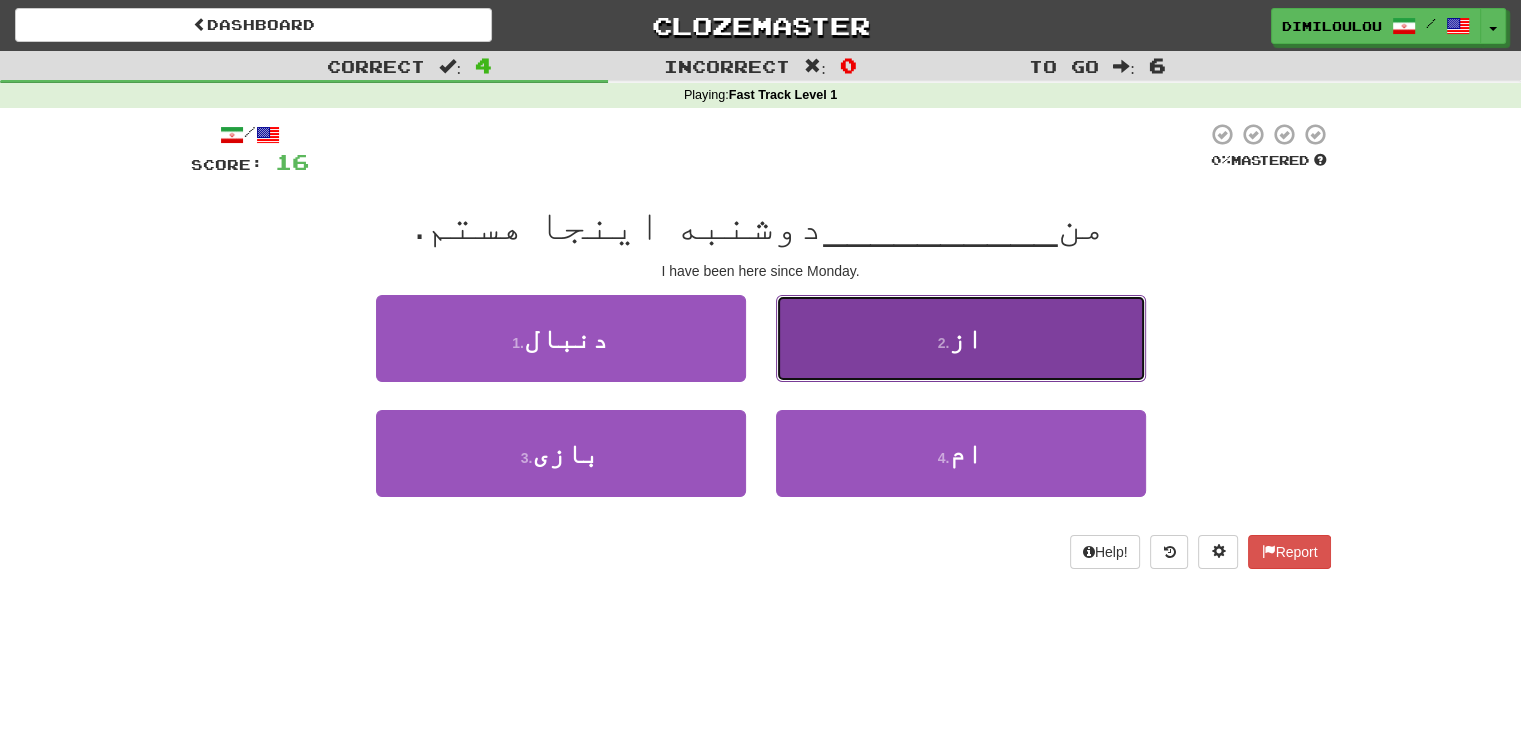 click on "2 .  از" at bounding box center (961, 338) 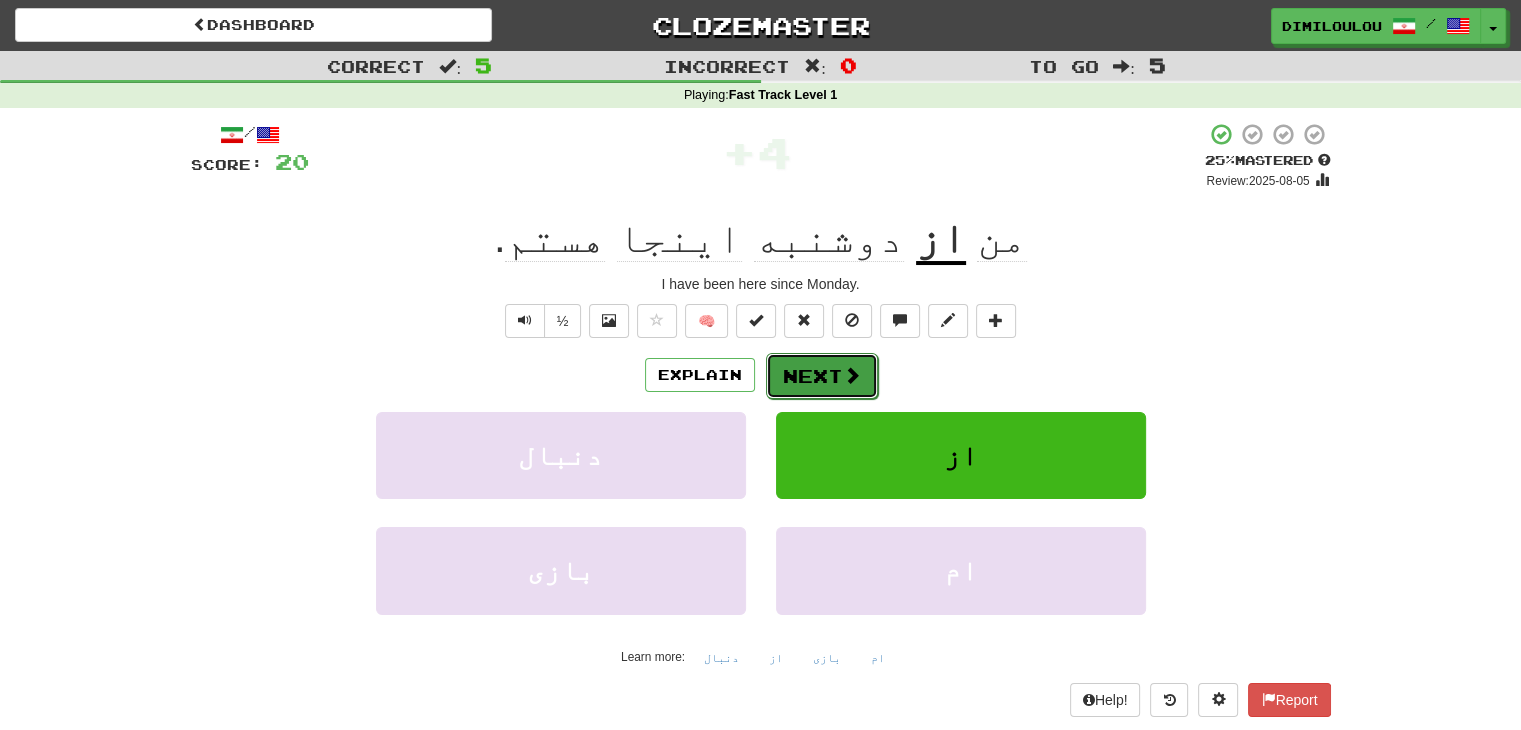 click on "Next" at bounding box center [822, 376] 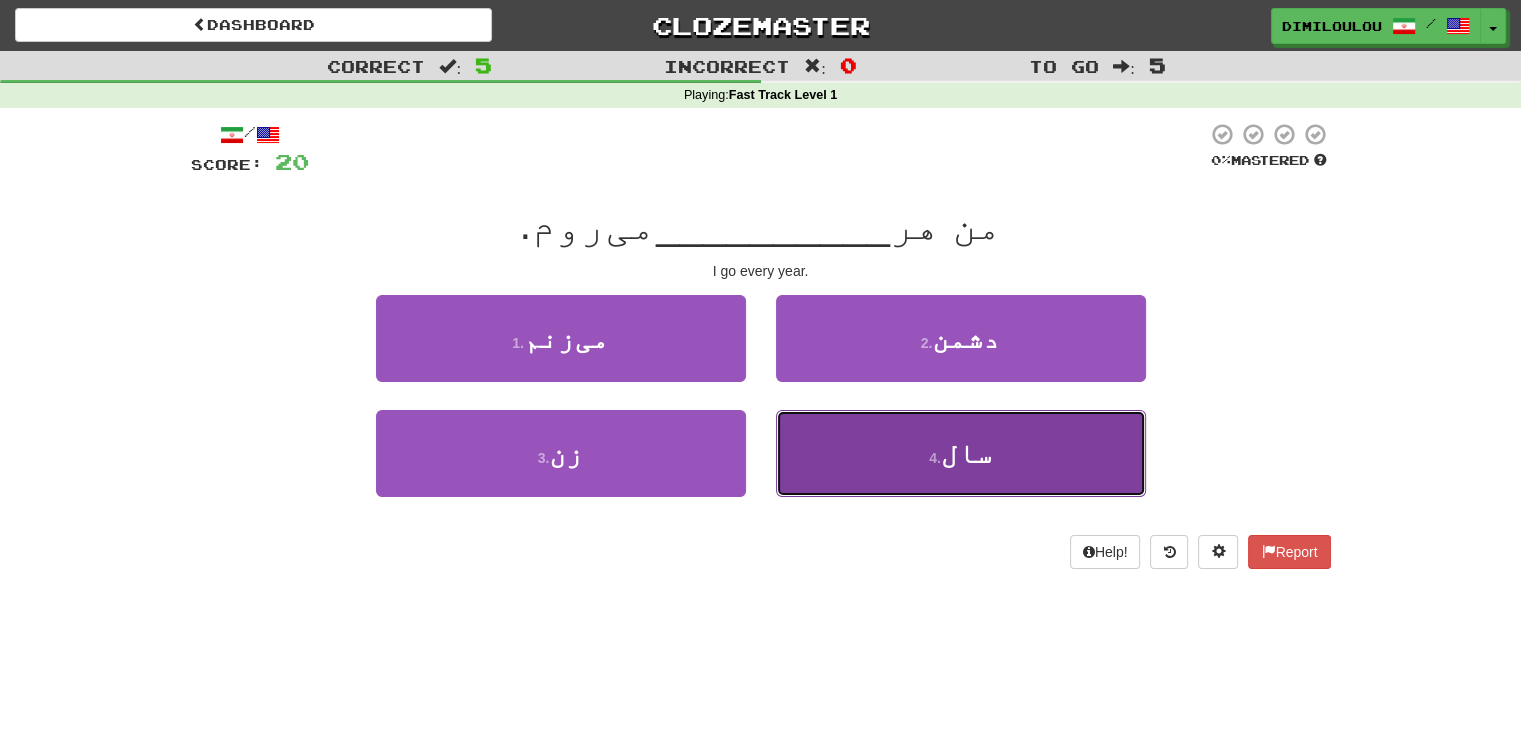 click on "4 .  سال" at bounding box center (961, 453) 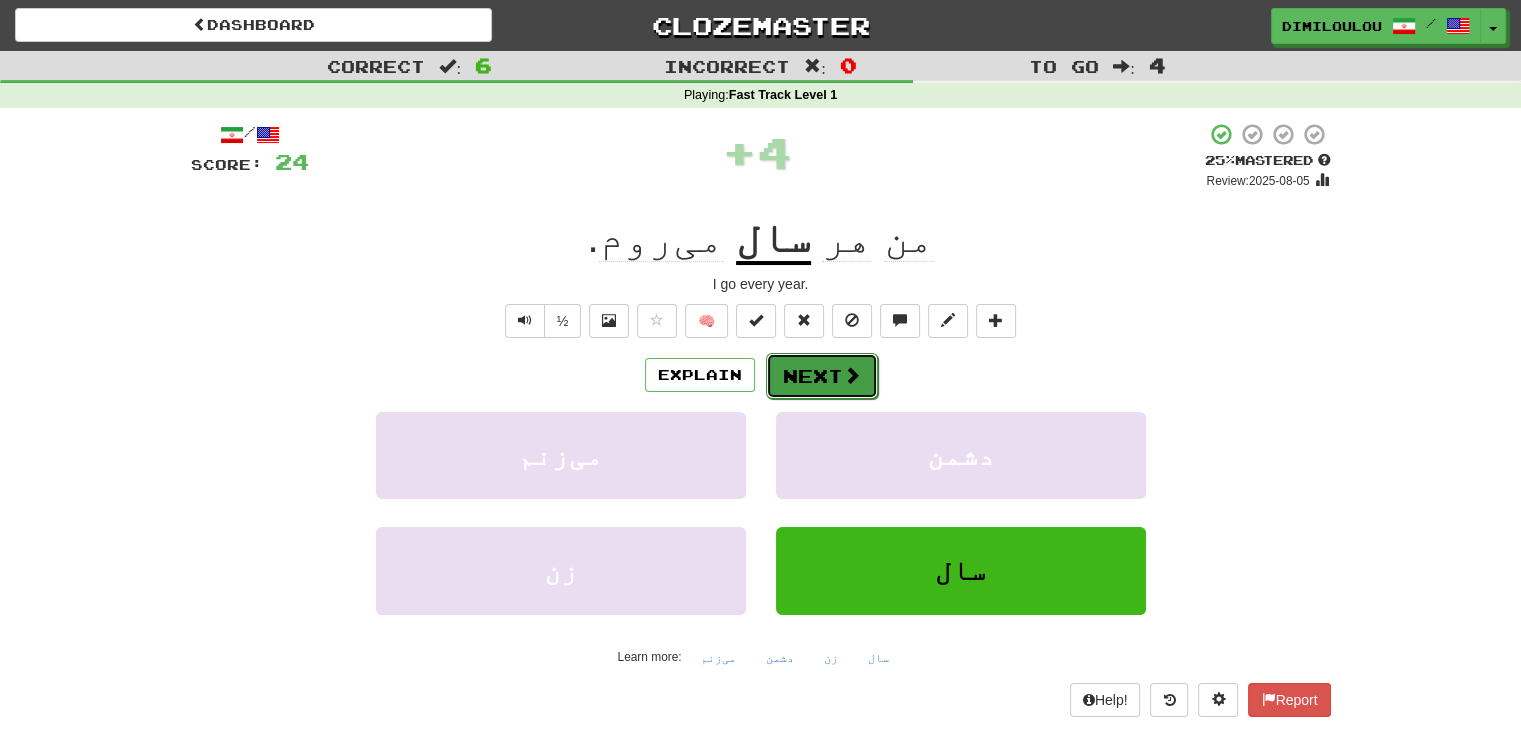 click on "Next" at bounding box center [822, 376] 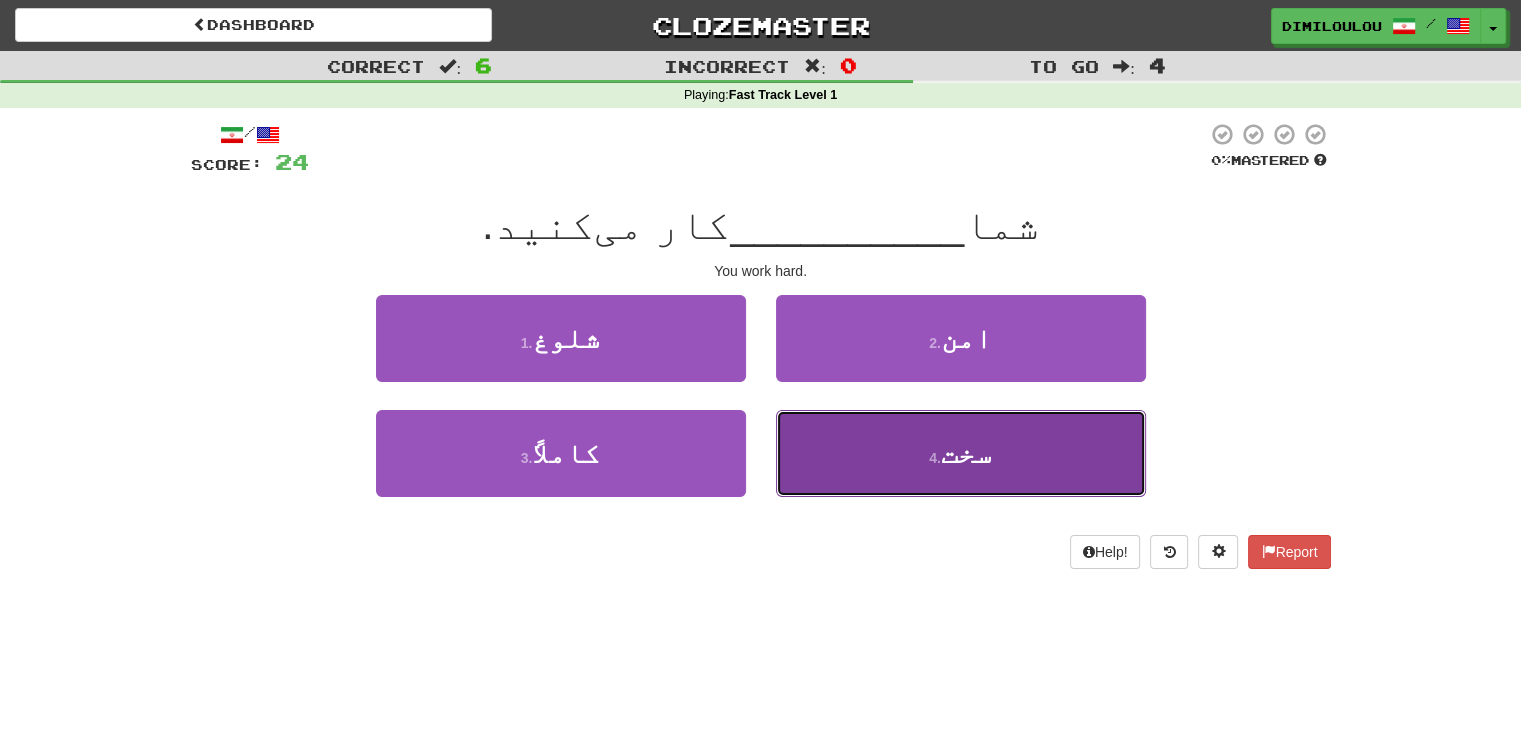 click on "4 .  سخت" at bounding box center [961, 453] 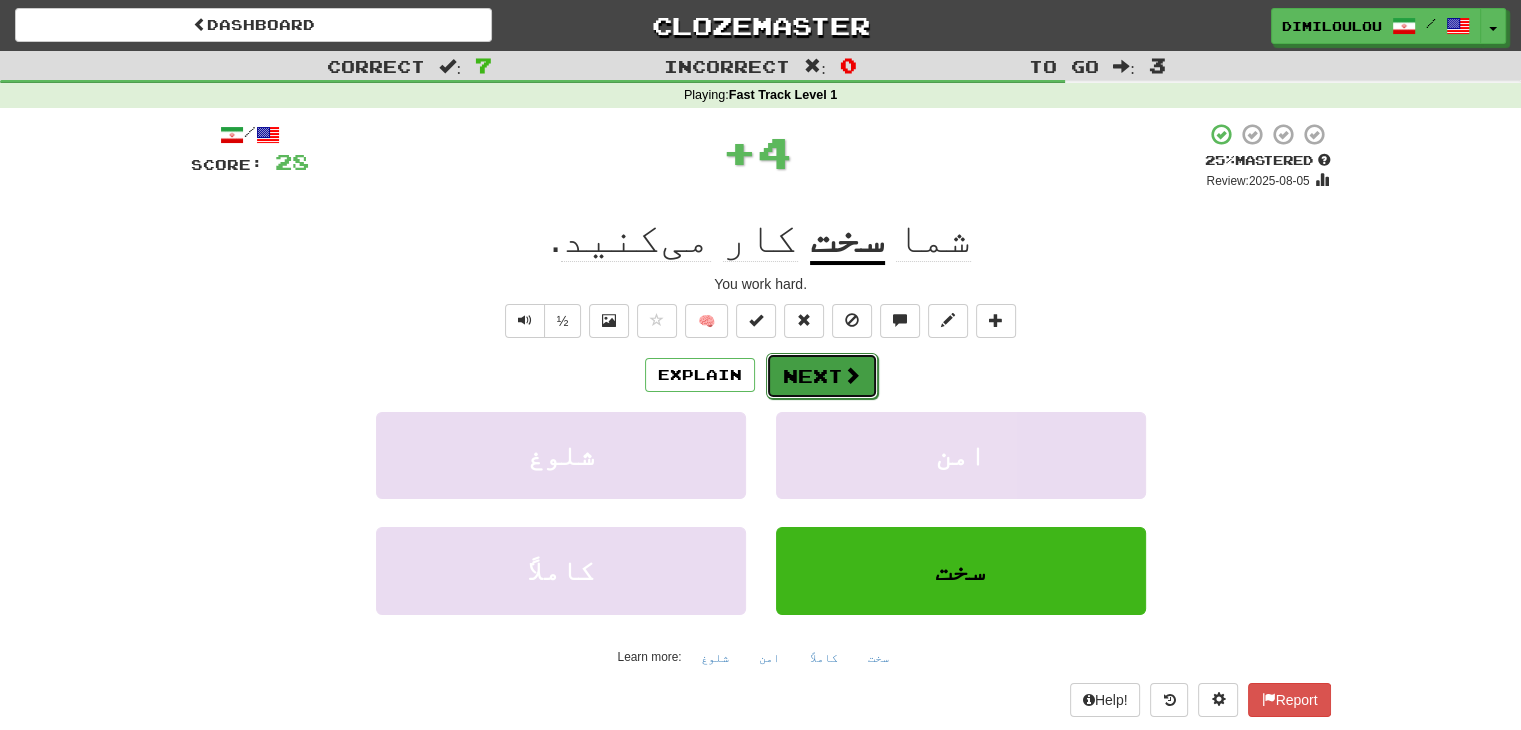 click at bounding box center [852, 375] 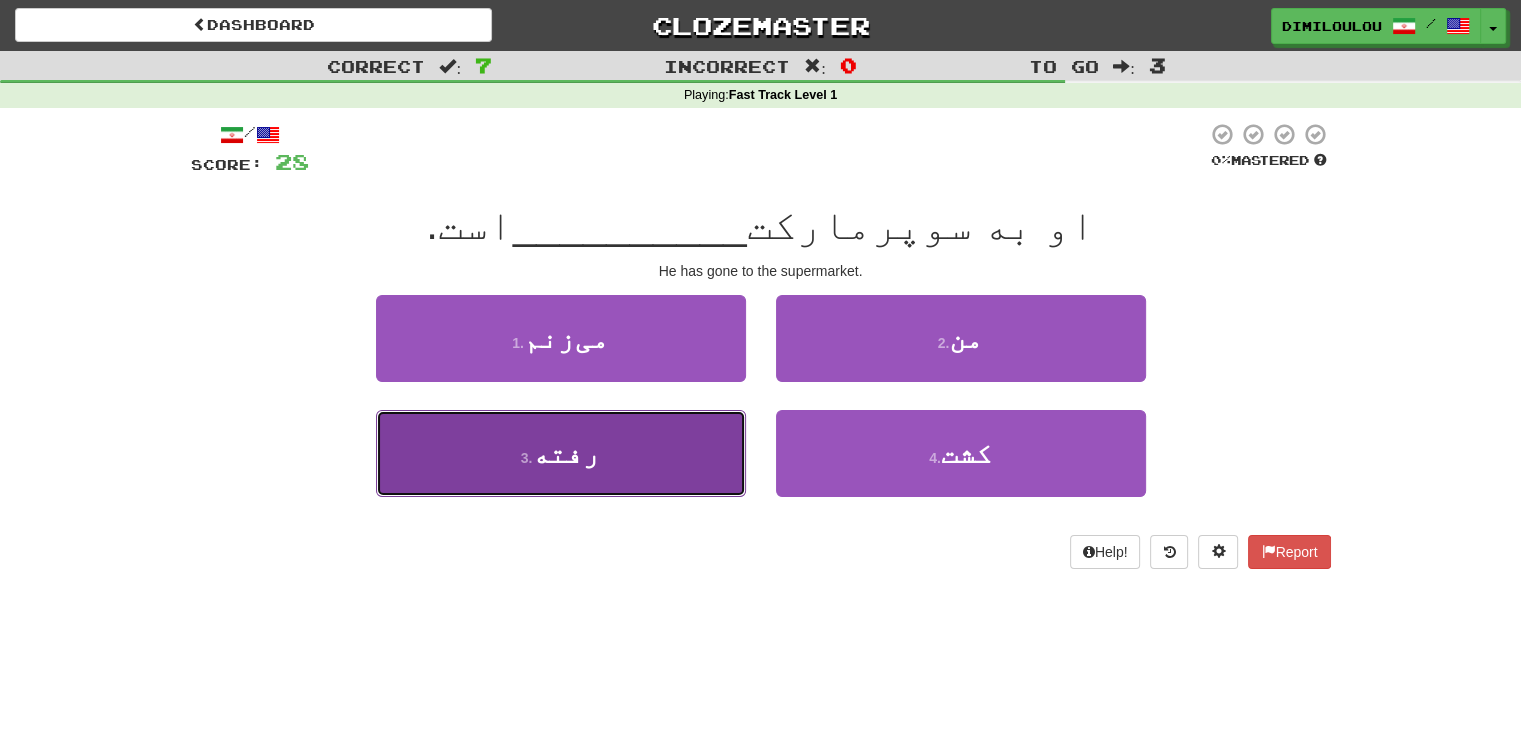 click on "رفته" at bounding box center (566, 453) 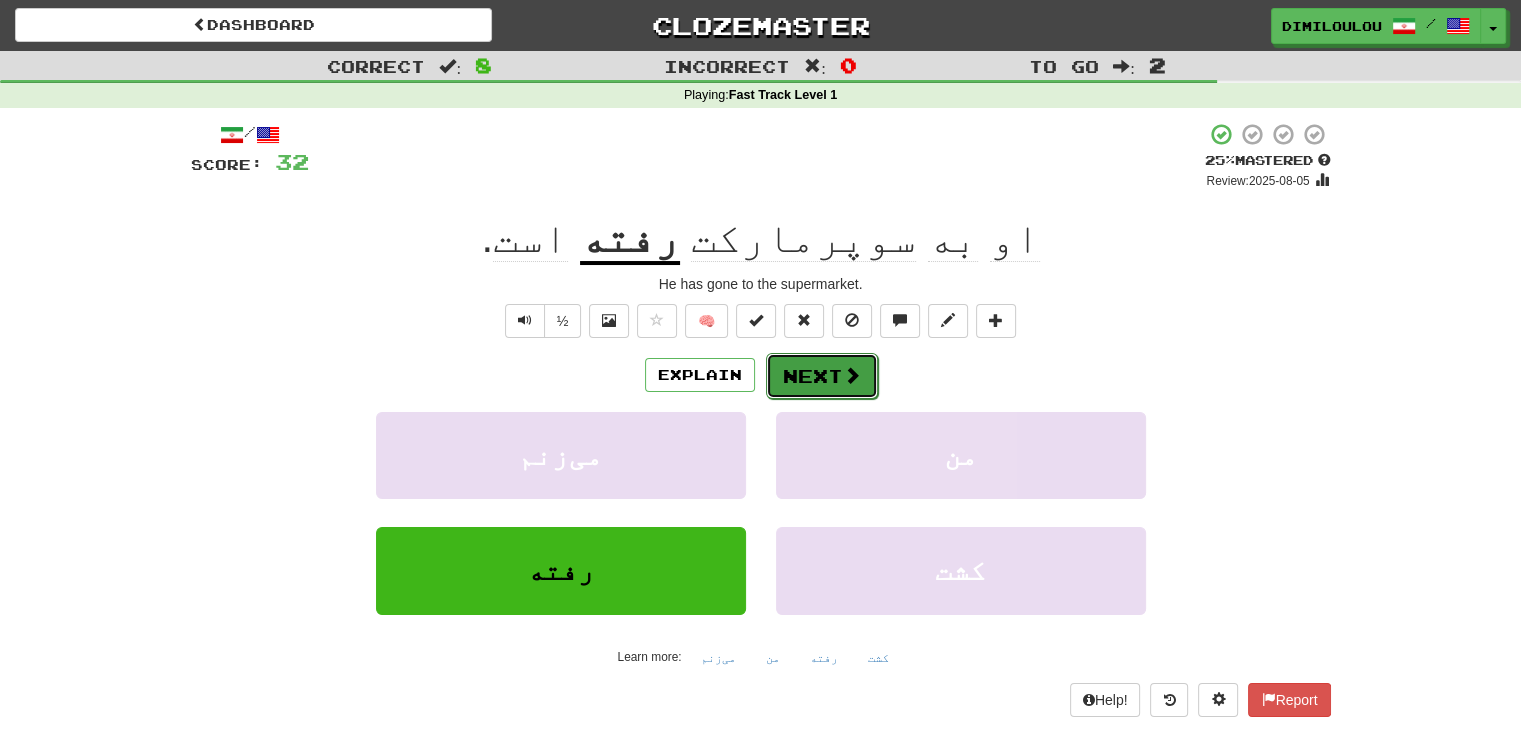 click on "Next" at bounding box center (822, 376) 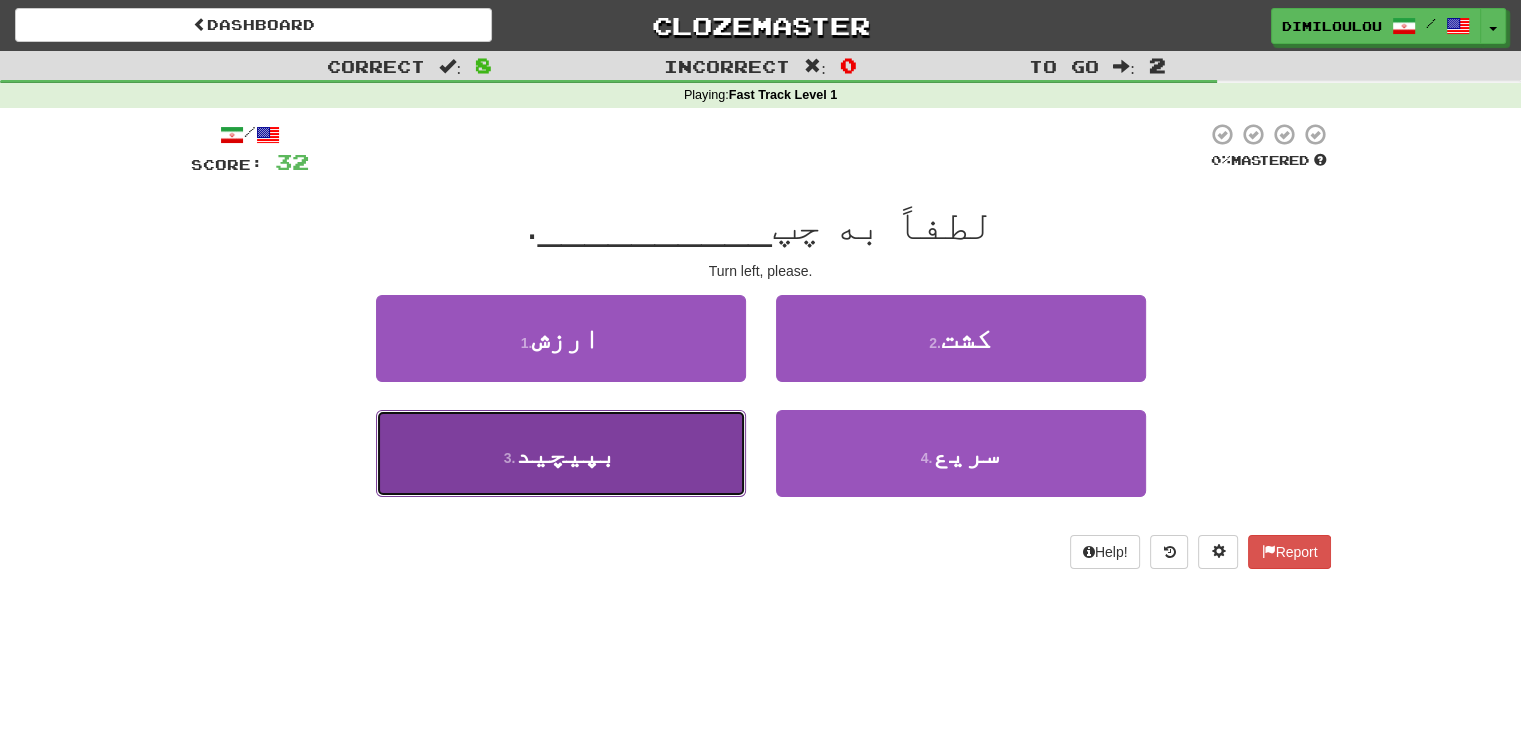 click on "3 .  بپیچید" at bounding box center (561, 453) 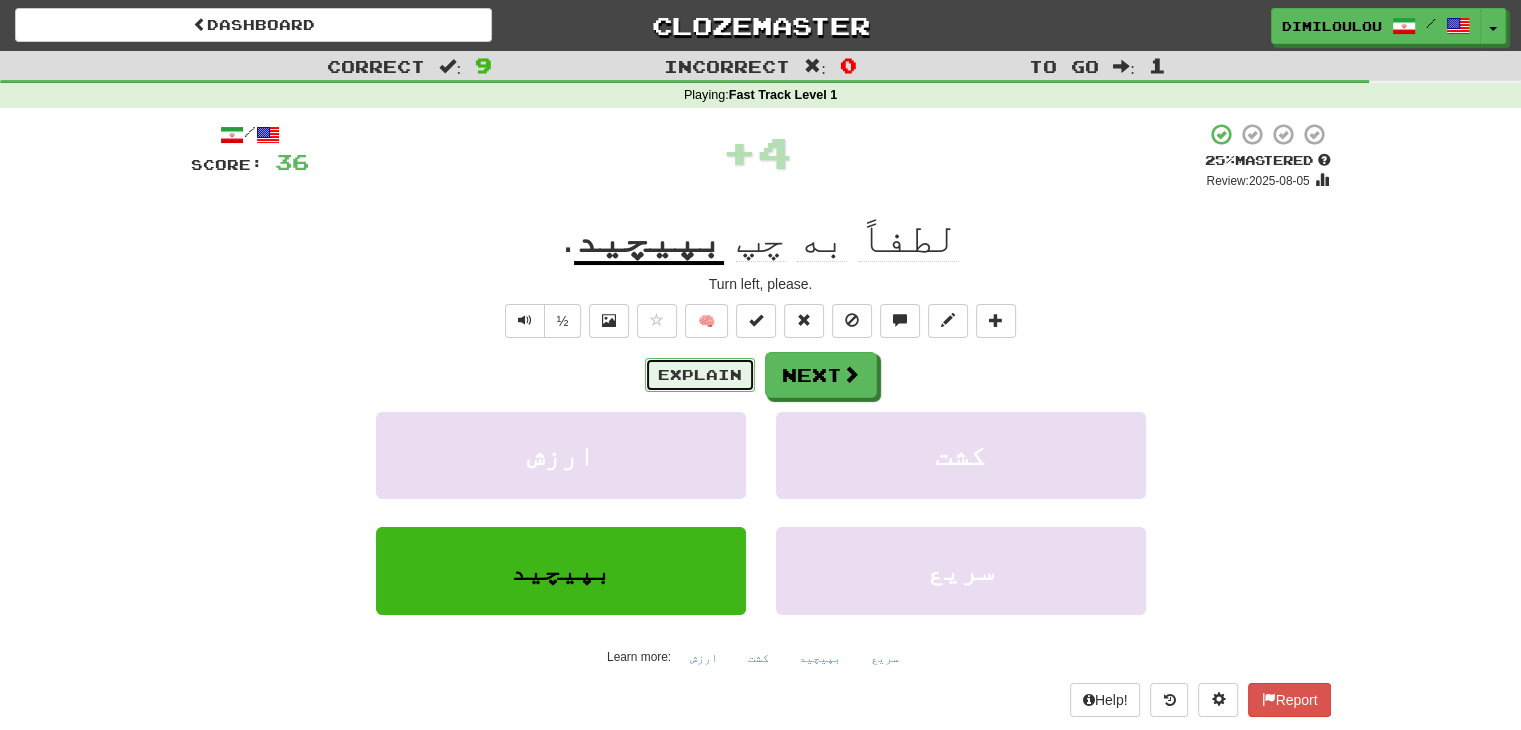 click on "Explain" at bounding box center (700, 375) 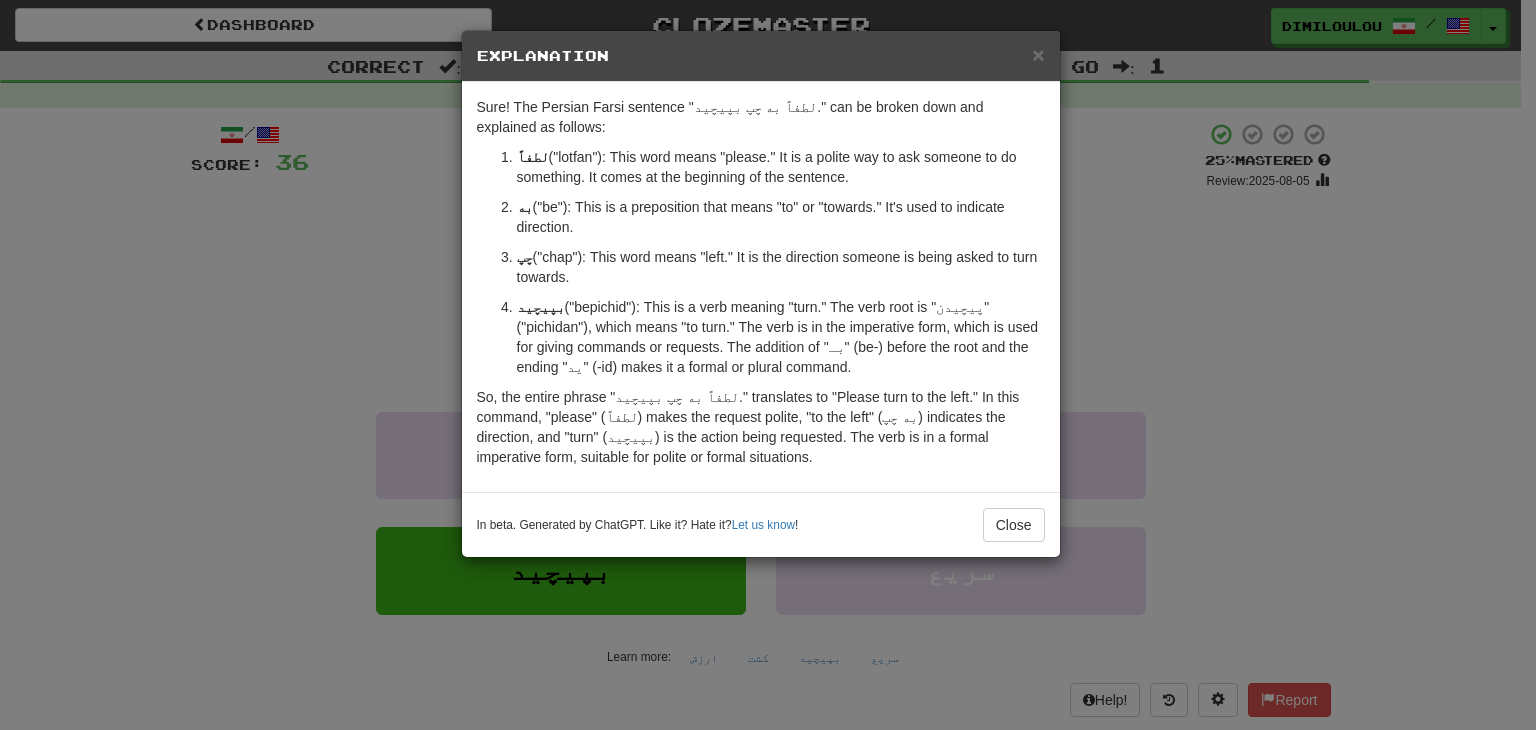 click on "× Explanation Sure! The Persian Farsi sentence "لطفاً به چپ بپیچید." can be broken down and explained as follows:
لطفاً  ("lotfan"): This word means "please." It is a polite way to ask someone to do something. It comes at the beginning of the sentence.
به  ("be"): This is a preposition that means "to" or "towards." It's used to indicate direction.
چپ  ("chap"): This word means "left." It is the direction someone is being asked to turn towards.
بپیچید  ("bepichid"): This is a verb meaning "turn." The verb root is "پیچیدن" ("pichidan"), which means "to turn." The verb is in the imperative form, which is used for giving commands or requests. The addition of "بـ" (be-) before the root and the ending "ید" (-id) makes it a formal or plural command.
In beta. Generated by ChatGPT. Like it? Hate it?  Let us know ! Close" at bounding box center [768, 365] 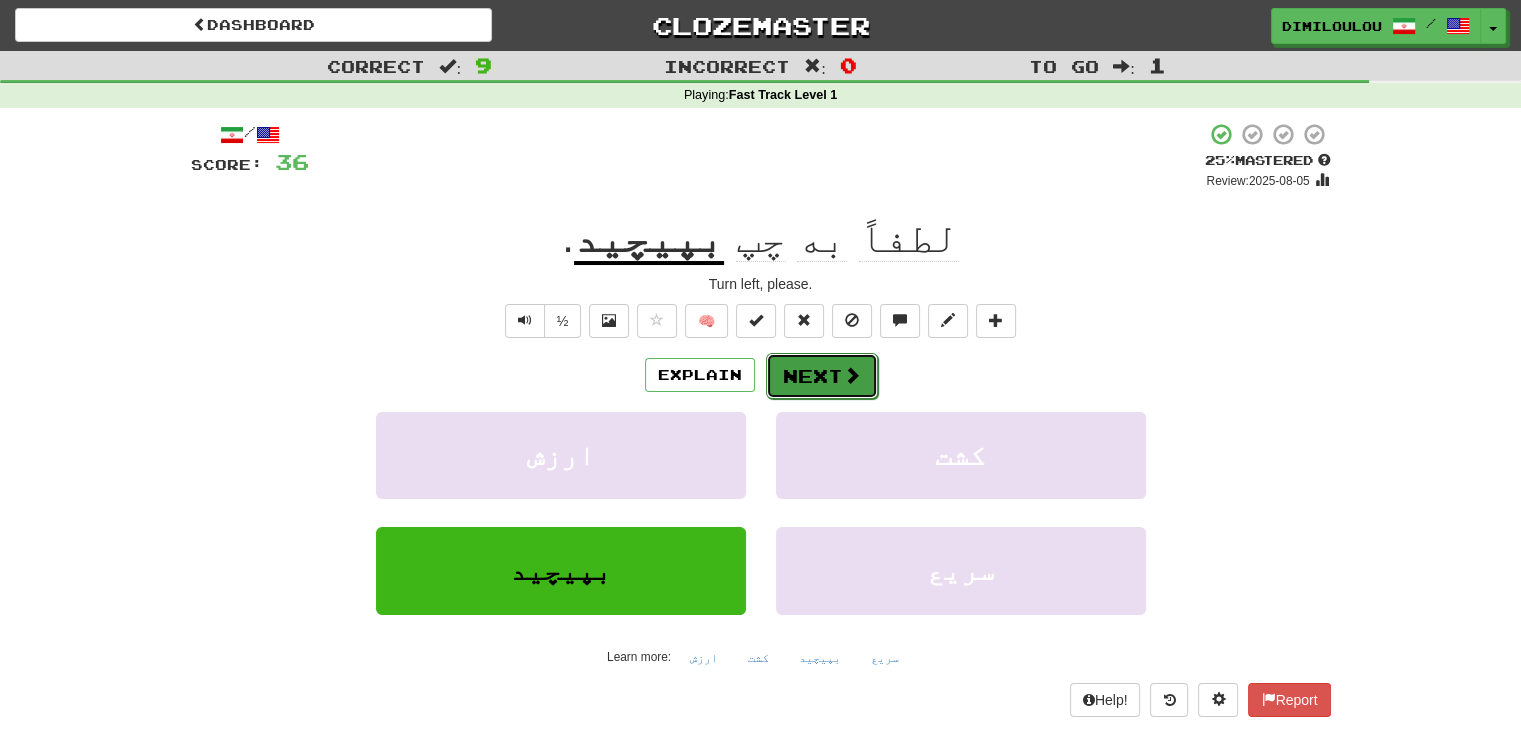 click on "Next" at bounding box center (822, 376) 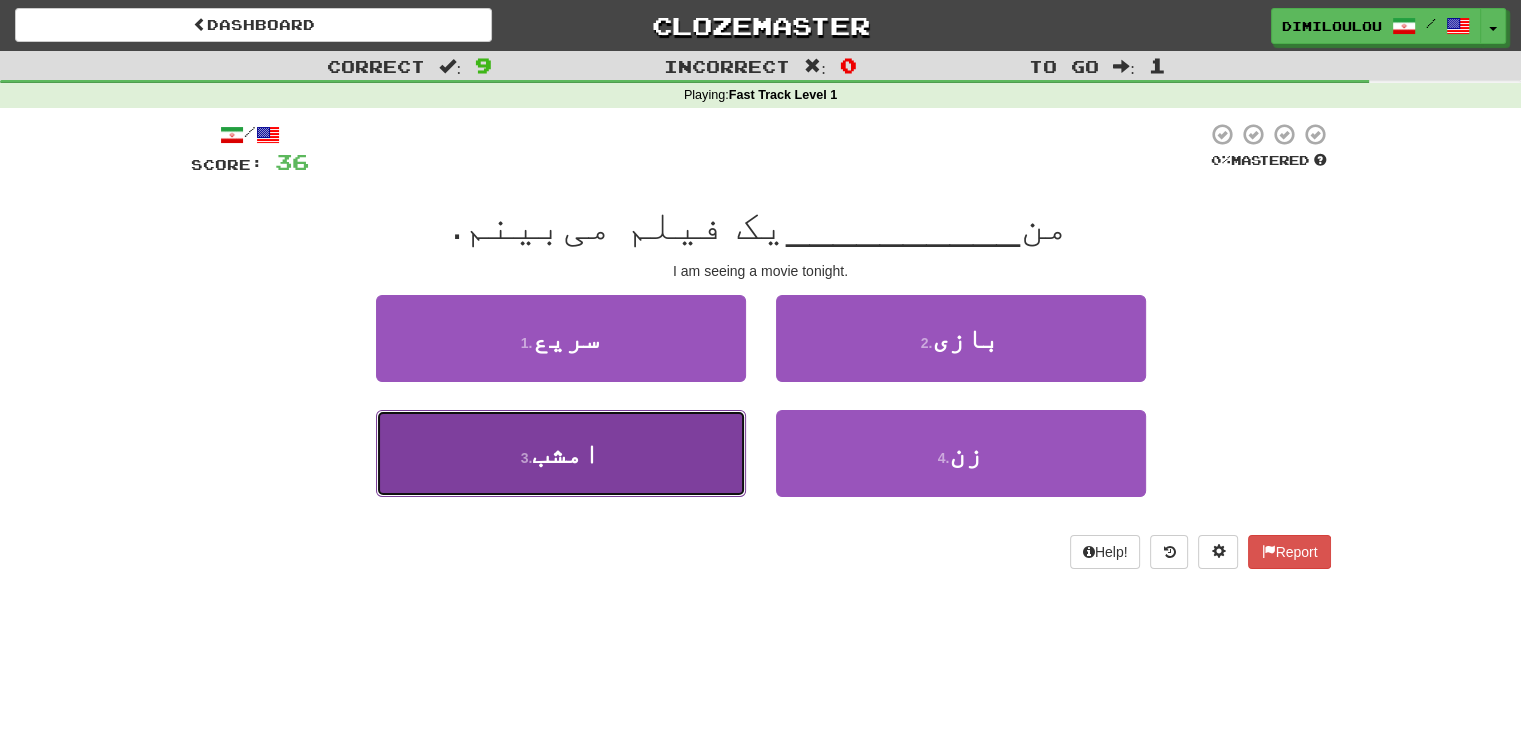 click on "3 .  امشب" at bounding box center [561, 453] 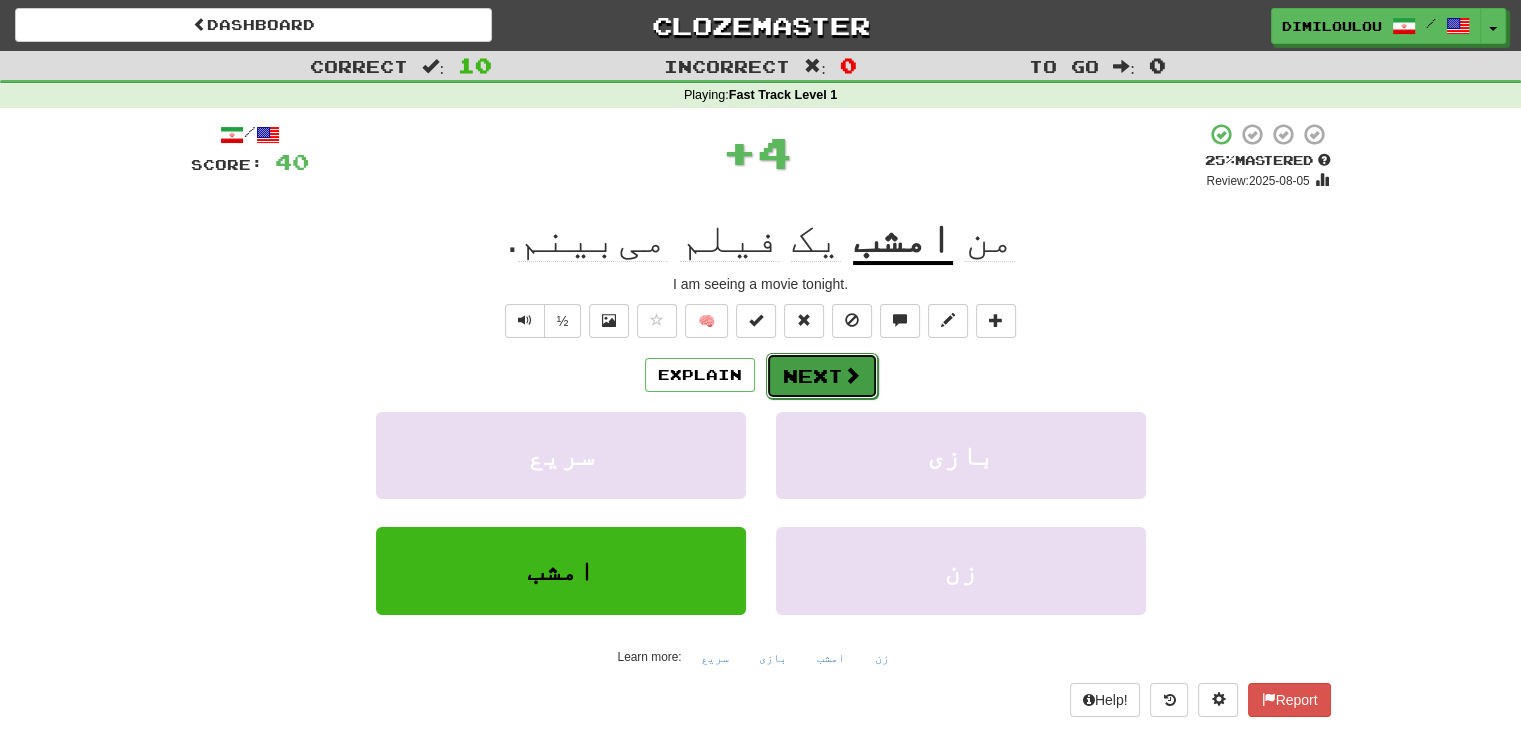 click on "Next" at bounding box center (822, 376) 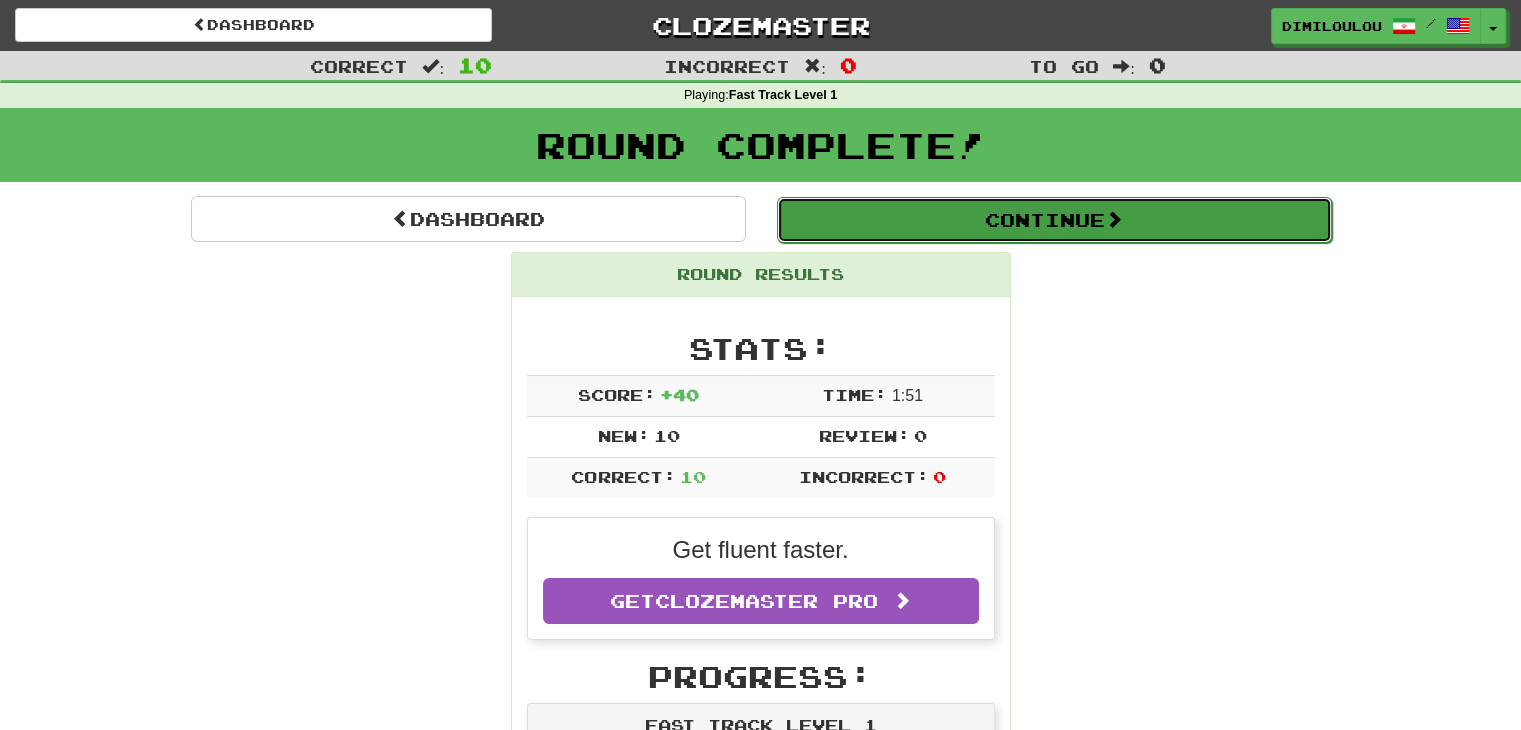 click on "Continue" at bounding box center (1054, 220) 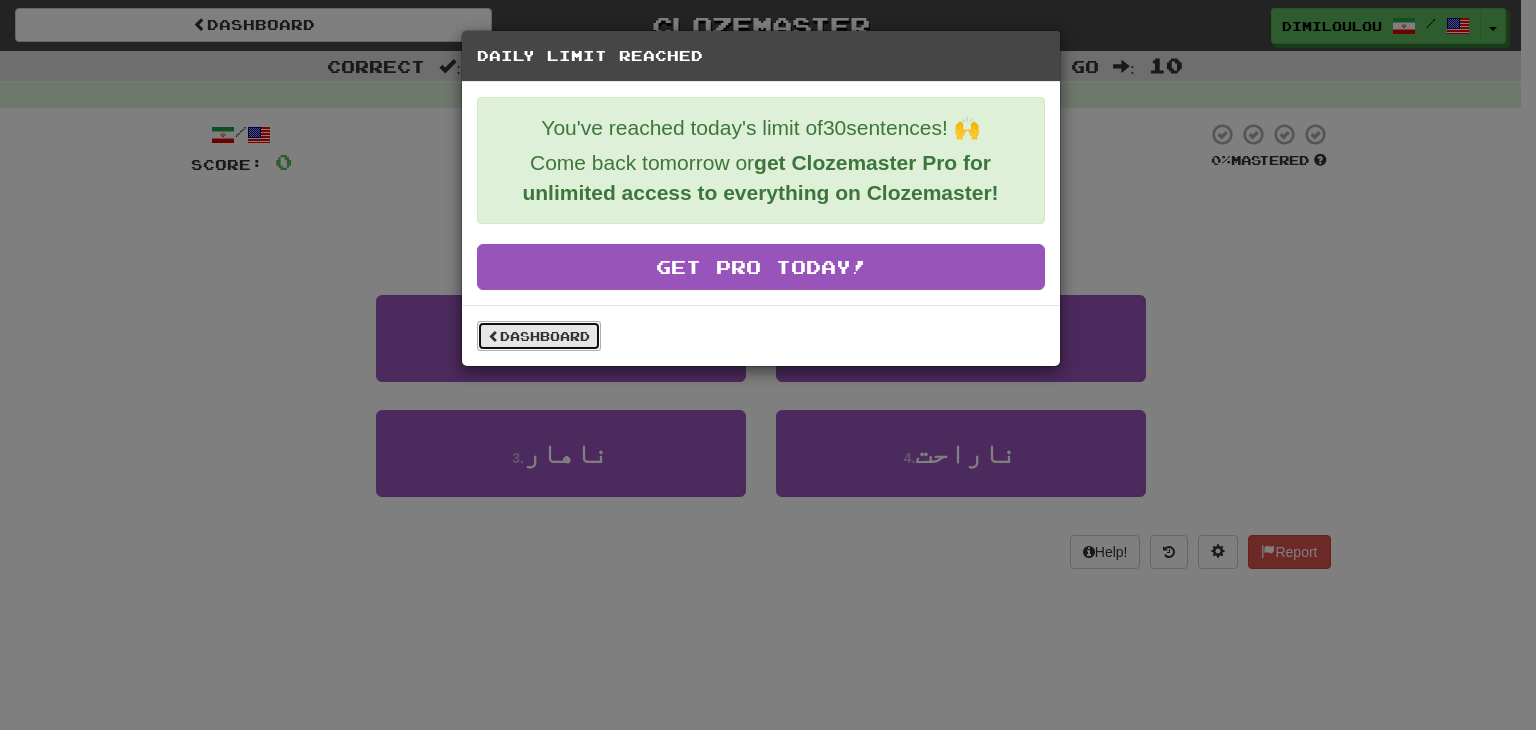 click on "Dashboard" at bounding box center [539, 336] 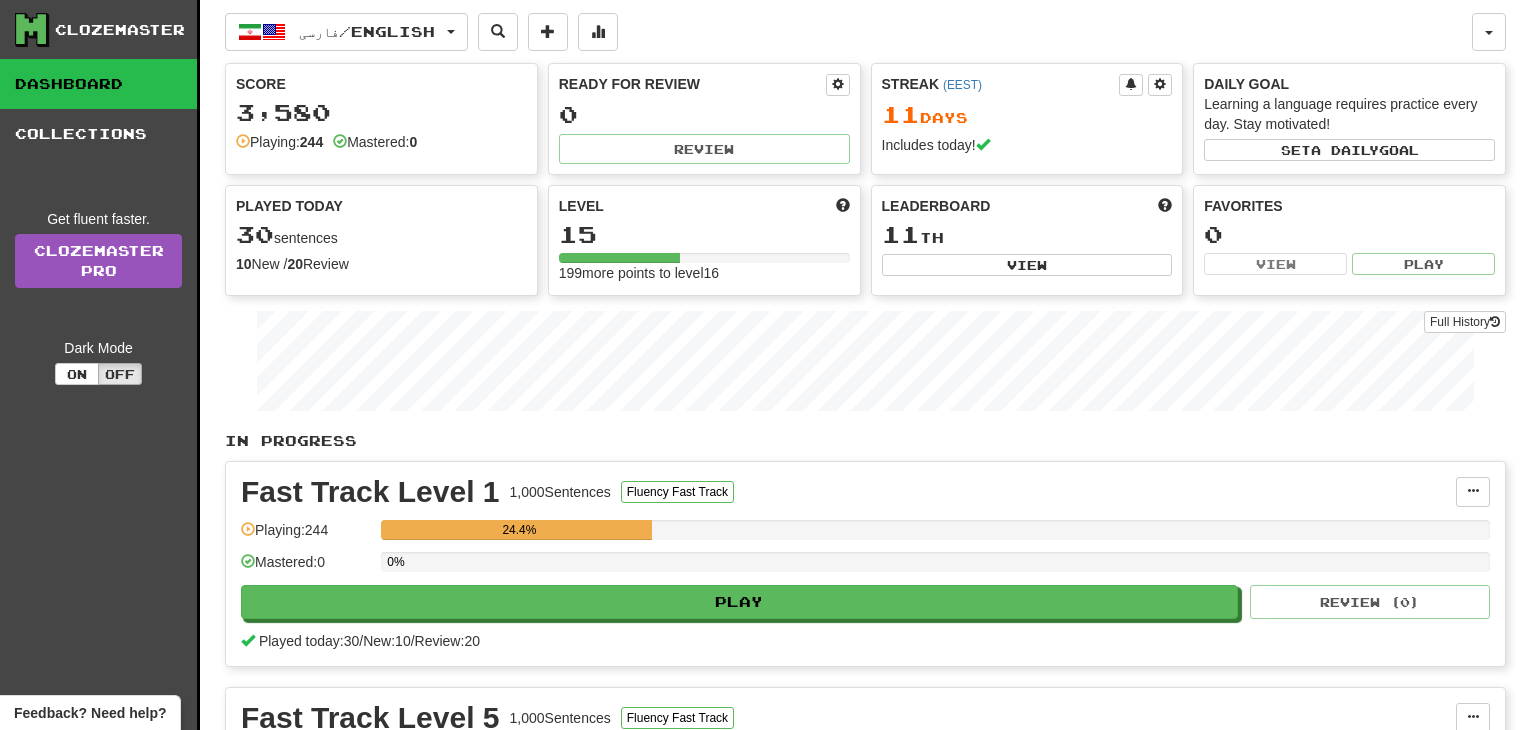 scroll, scrollTop: 0, scrollLeft: 0, axis: both 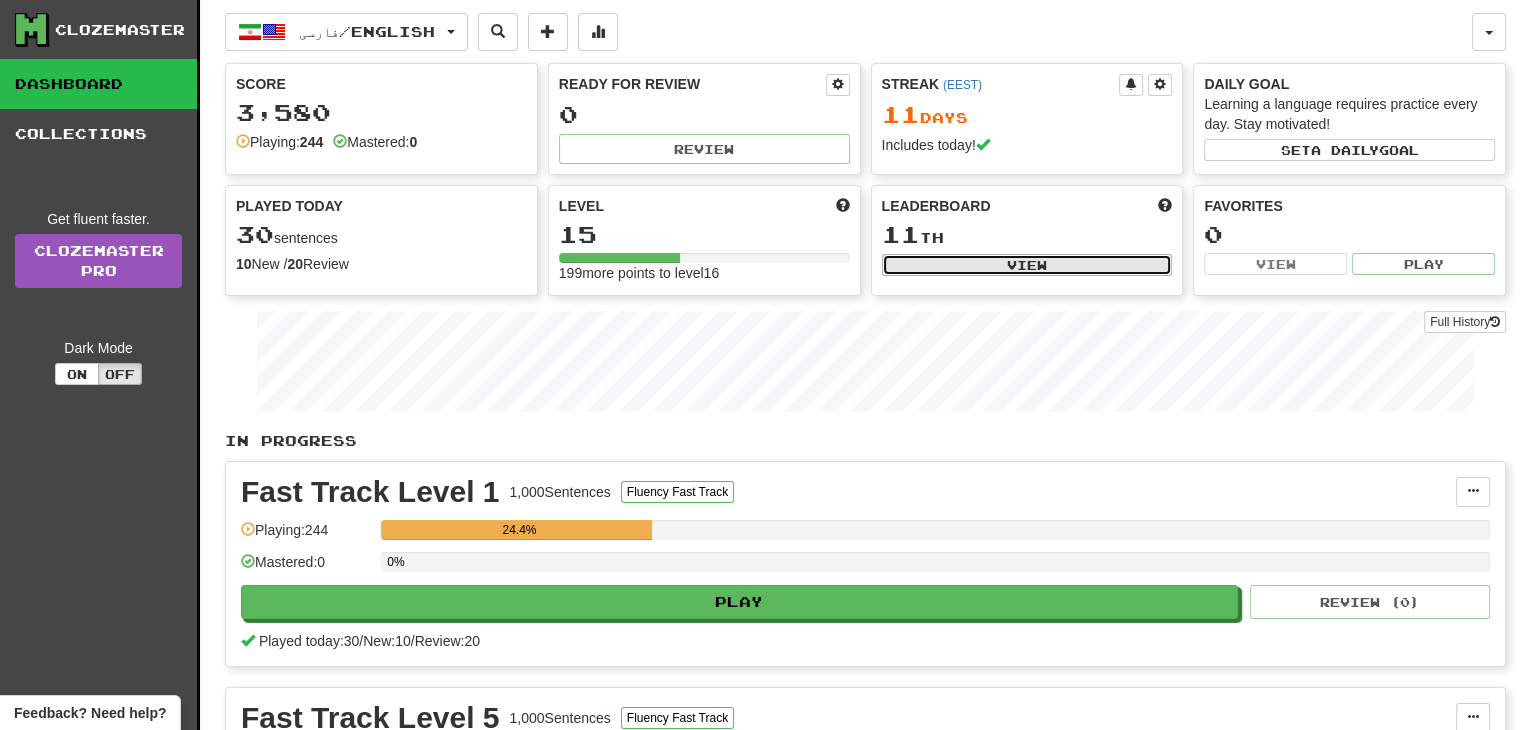 click on "View" at bounding box center (1027, 265) 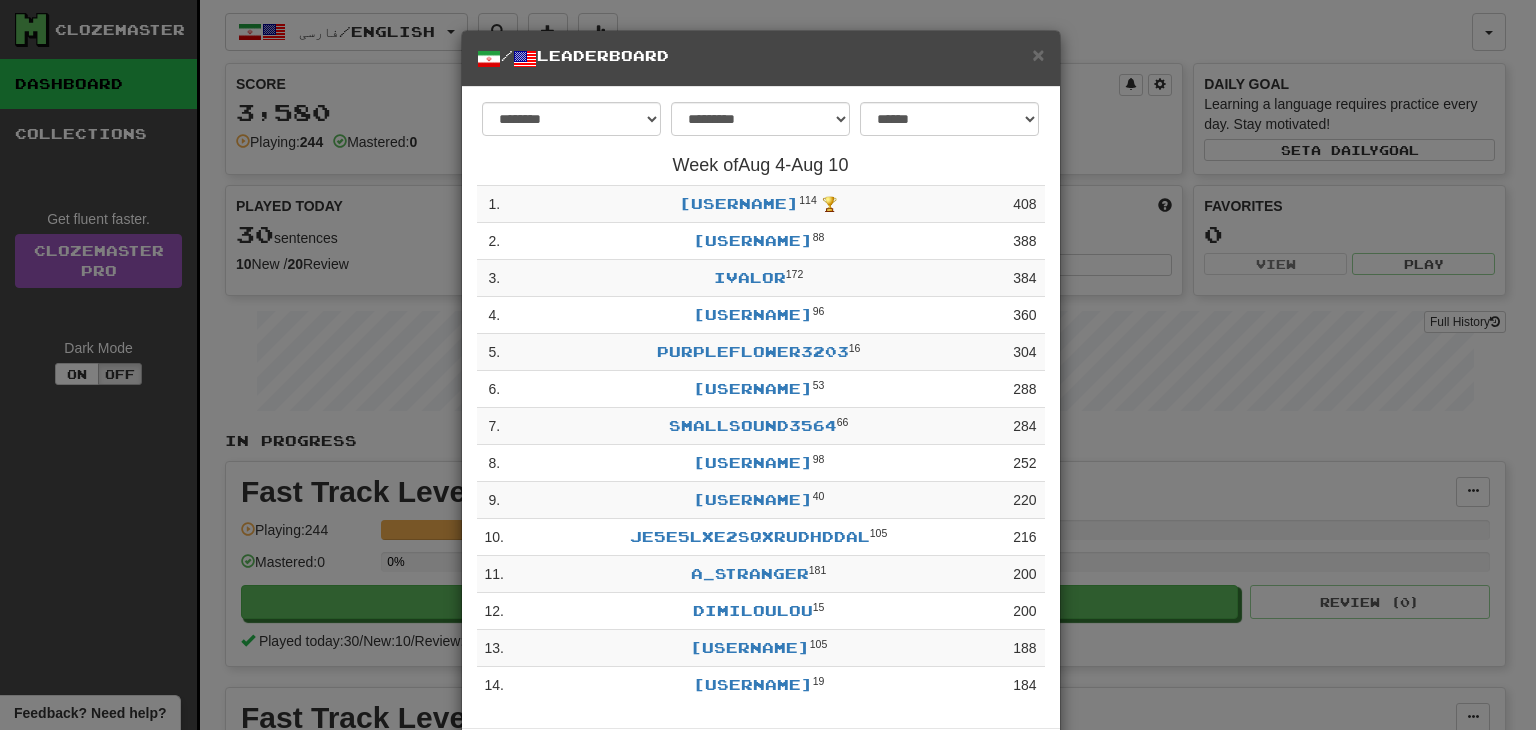 click on "**********" at bounding box center (768, 365) 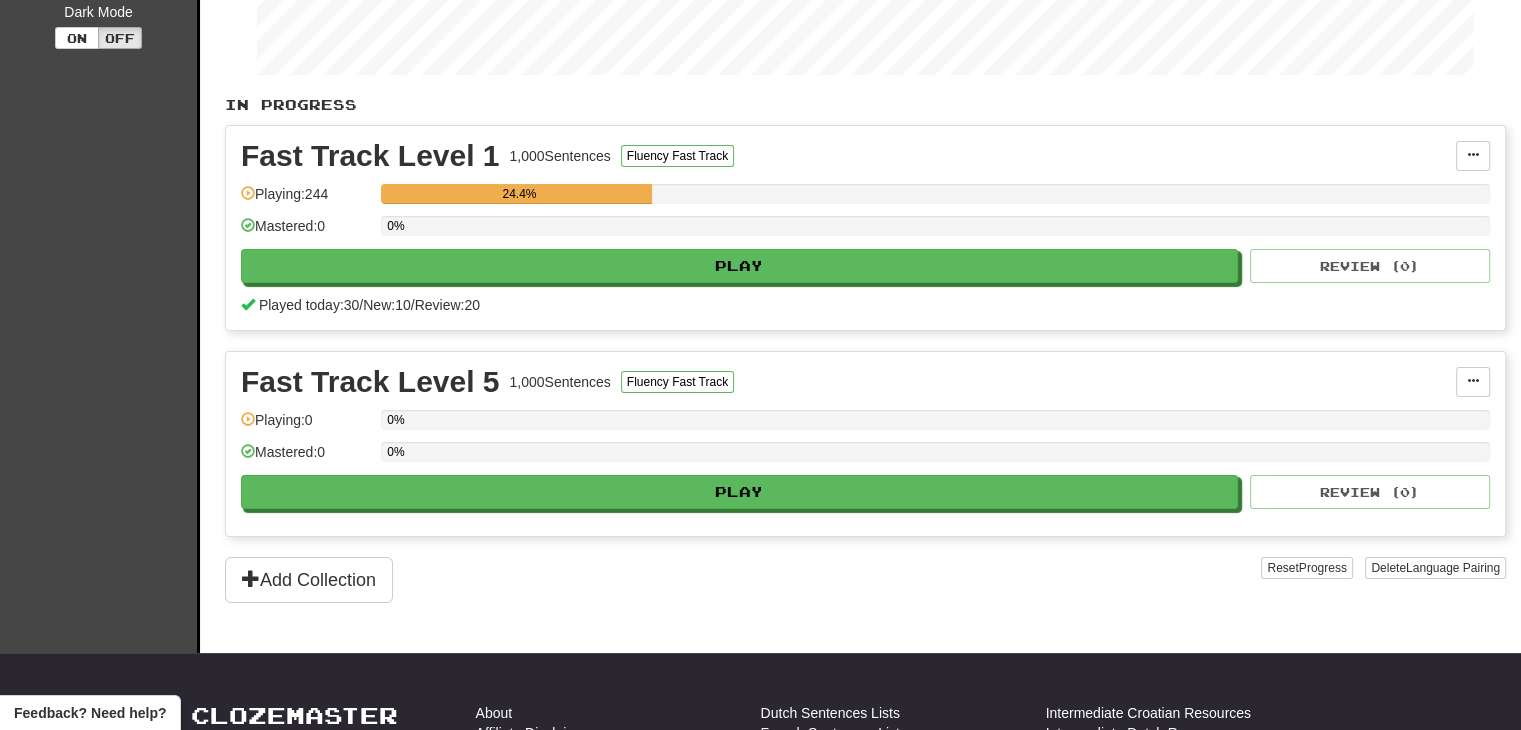 scroll, scrollTop: 337, scrollLeft: 0, axis: vertical 